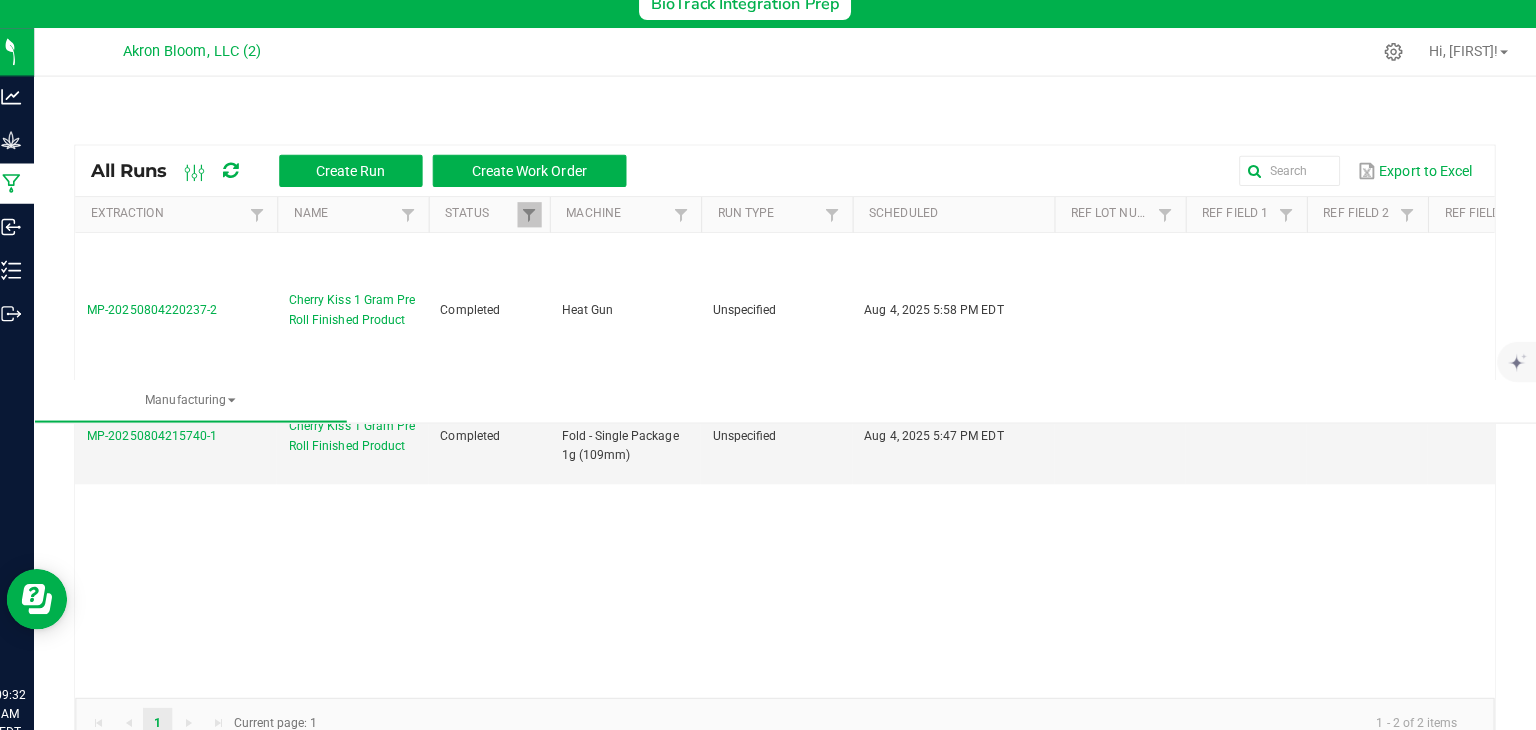 scroll, scrollTop: 303, scrollLeft: 0, axis: vertical 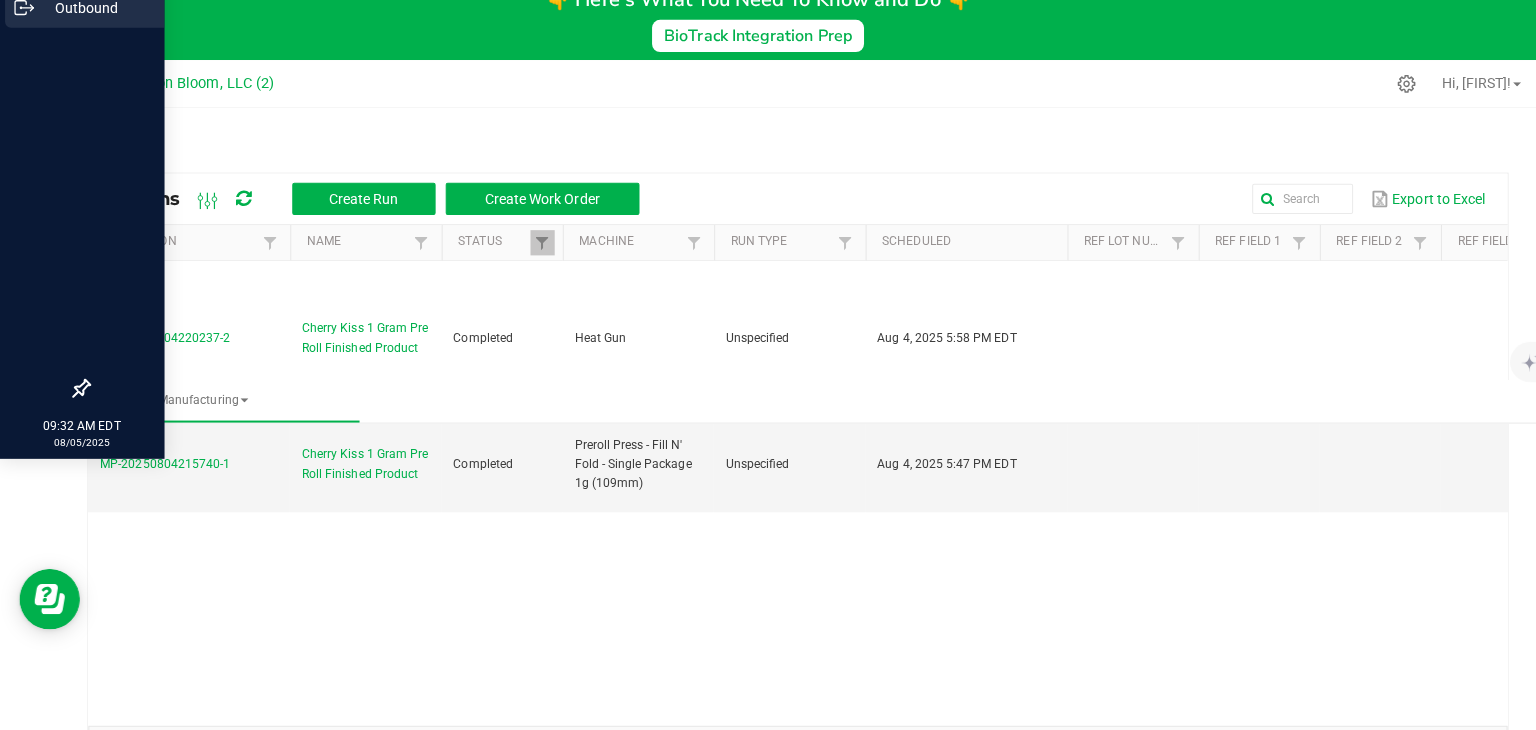 click on "Outbound" at bounding box center (95, 14) 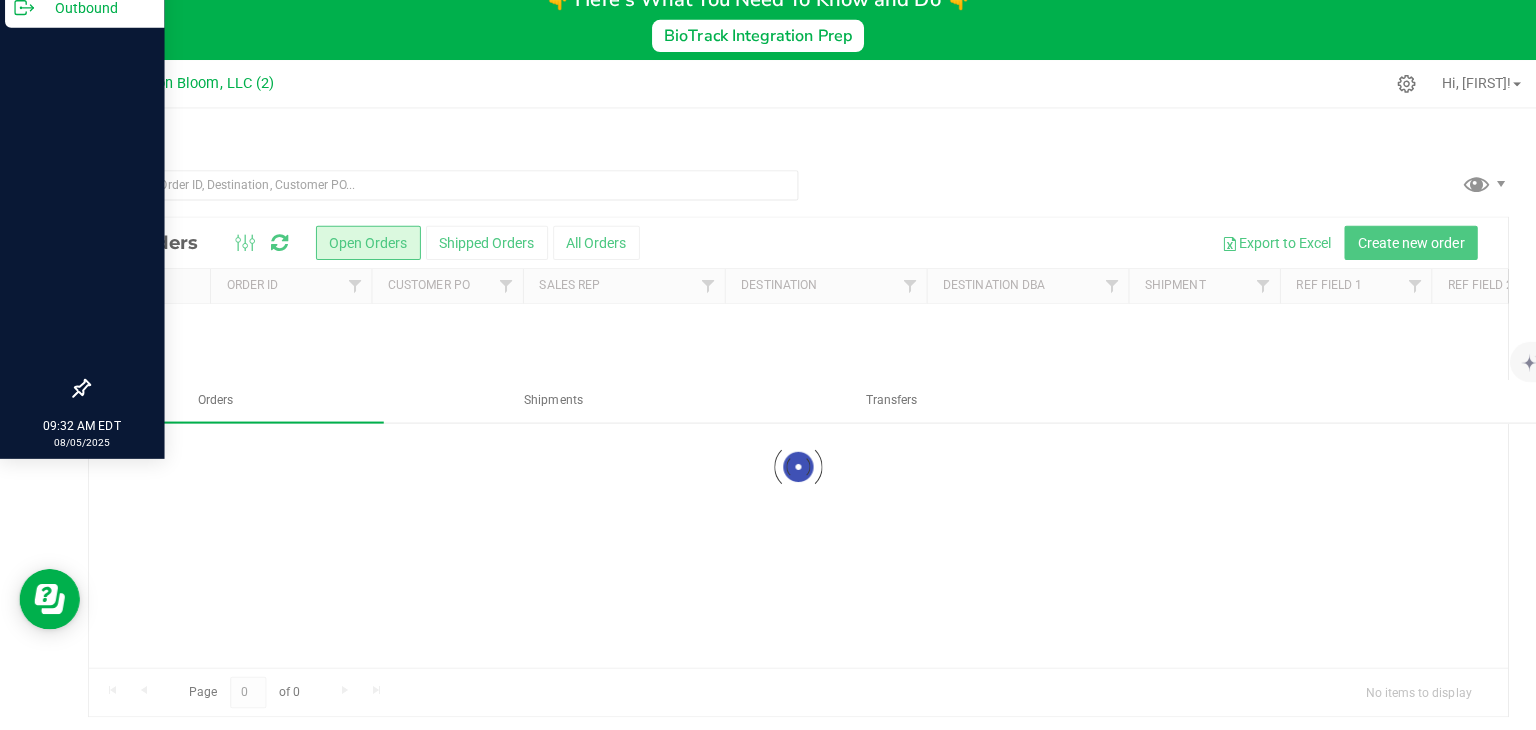 scroll, scrollTop: 0, scrollLeft: 0, axis: both 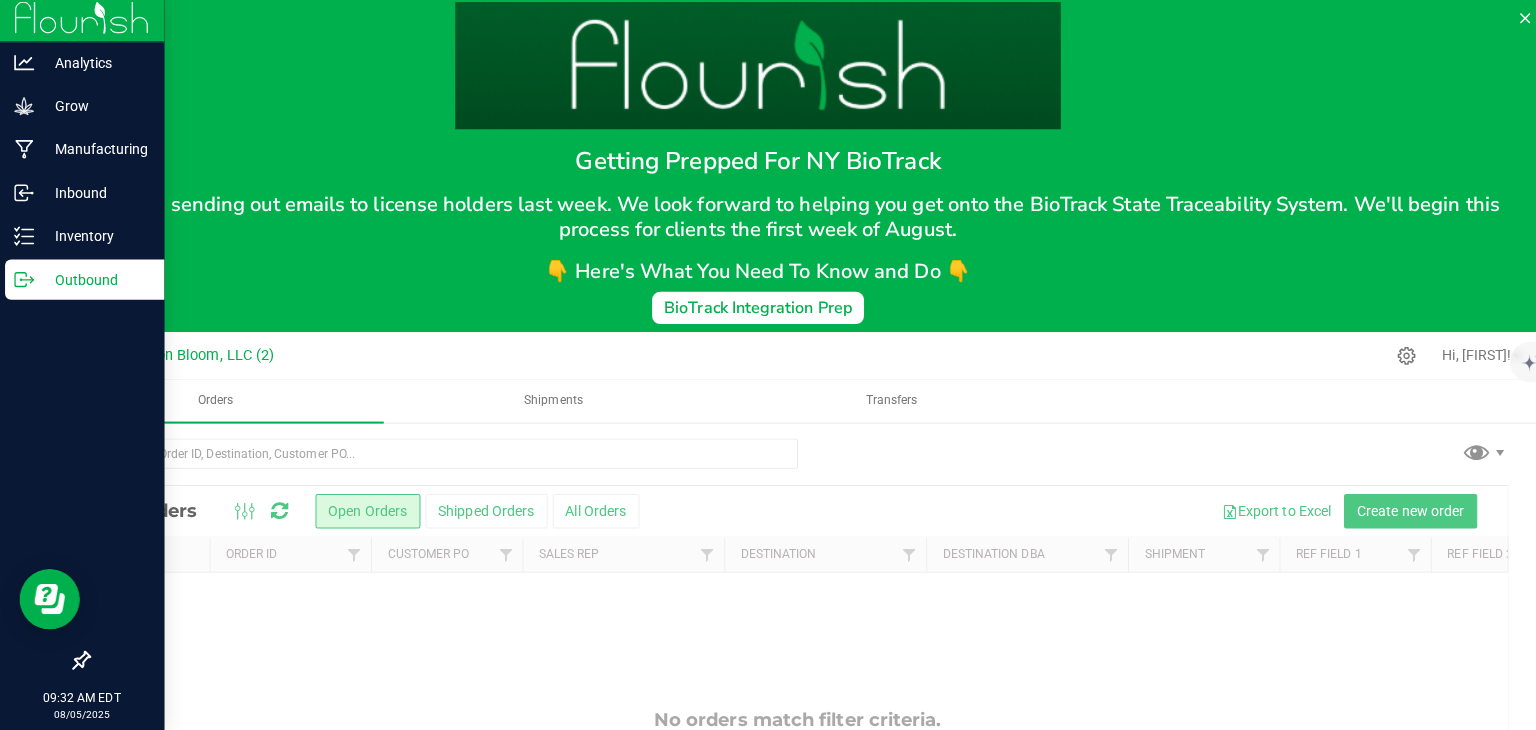 click at bounding box center [82, 473] 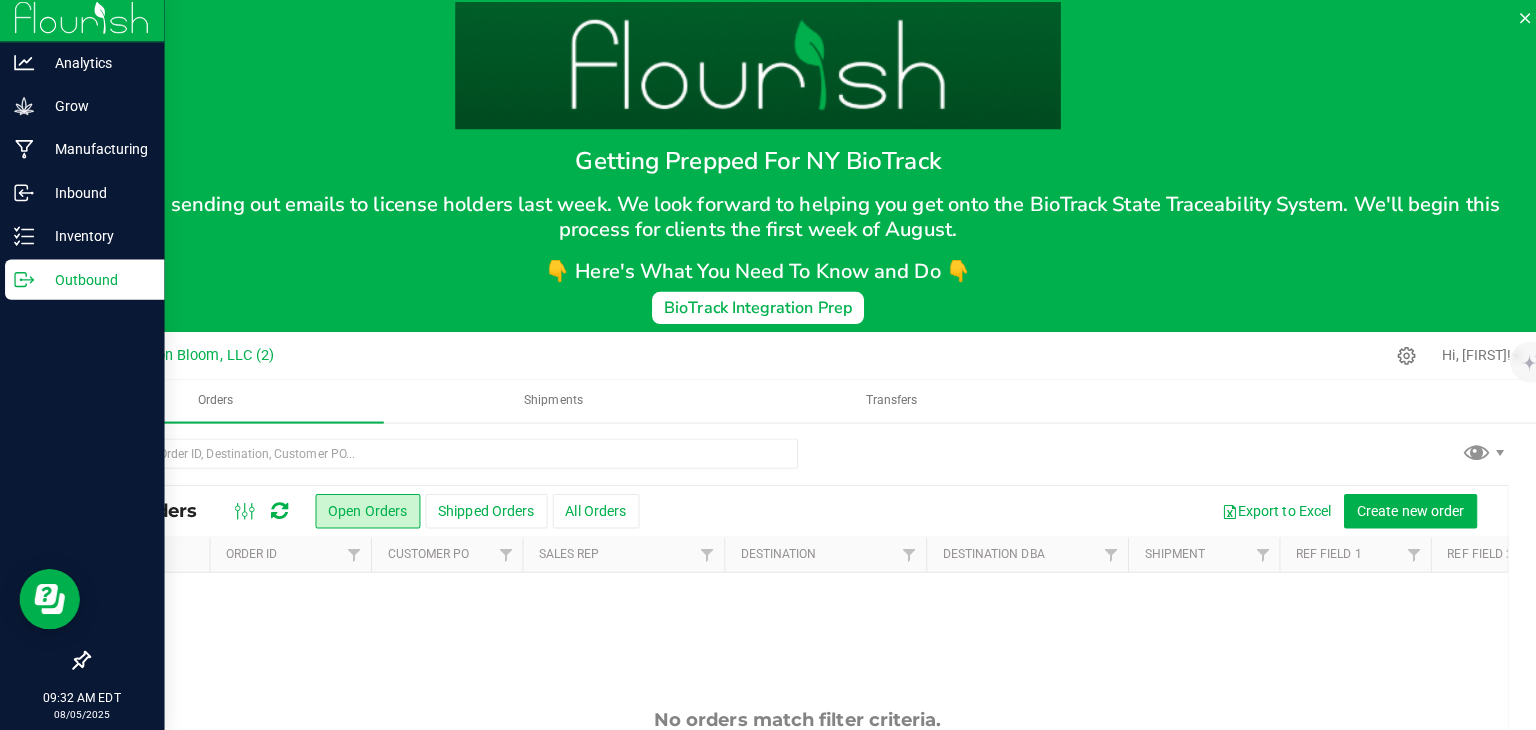 scroll, scrollTop: 0, scrollLeft: 0, axis: both 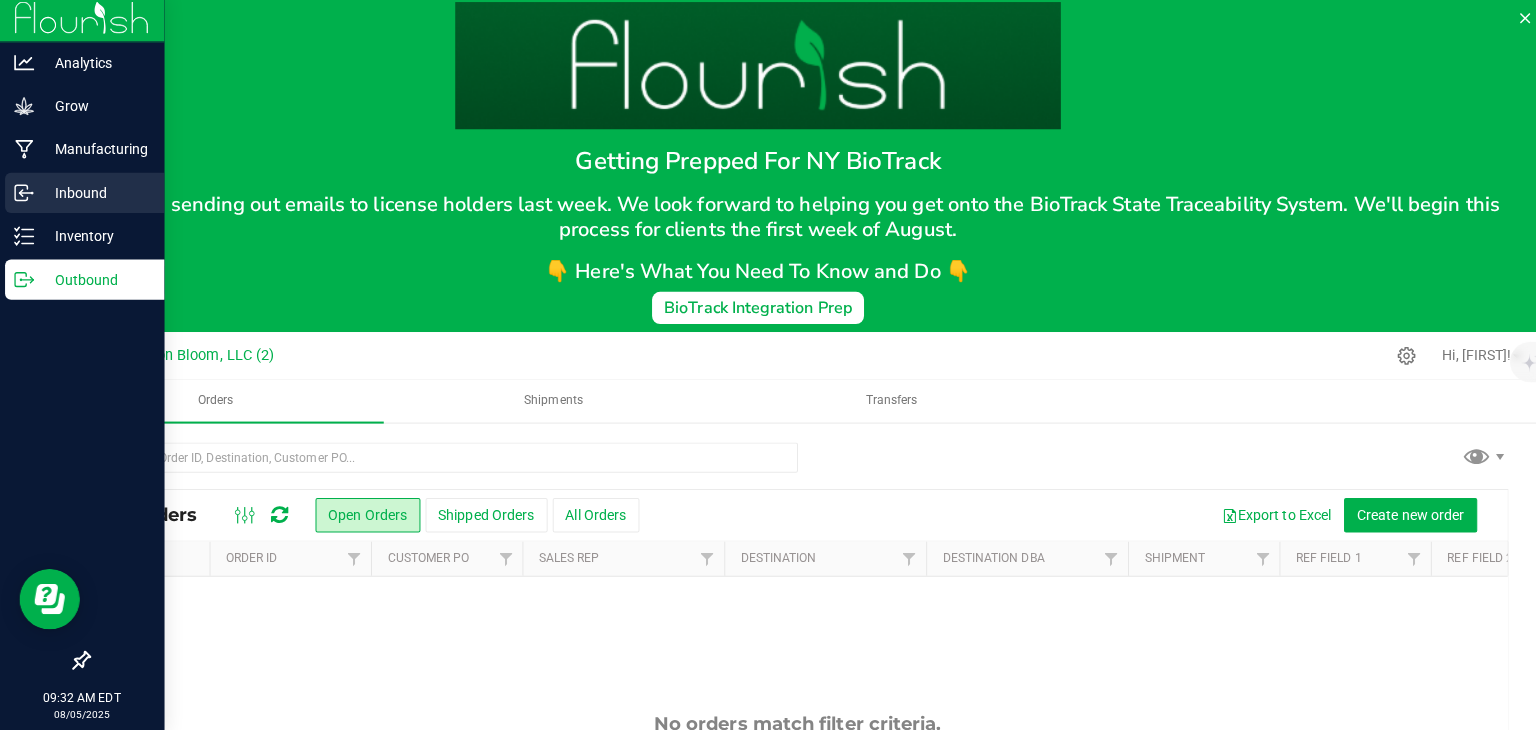 click 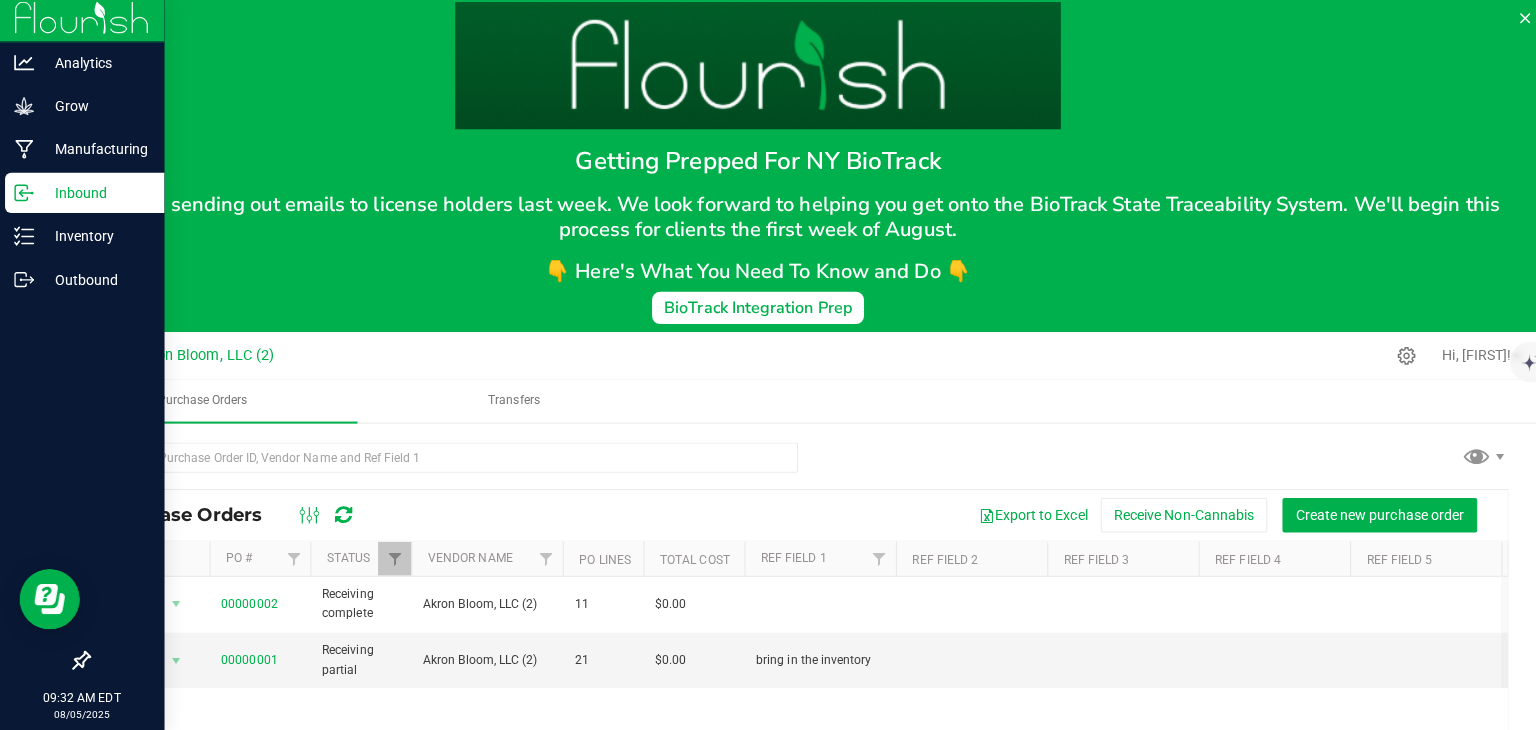 scroll, scrollTop: 39, scrollLeft: 0, axis: vertical 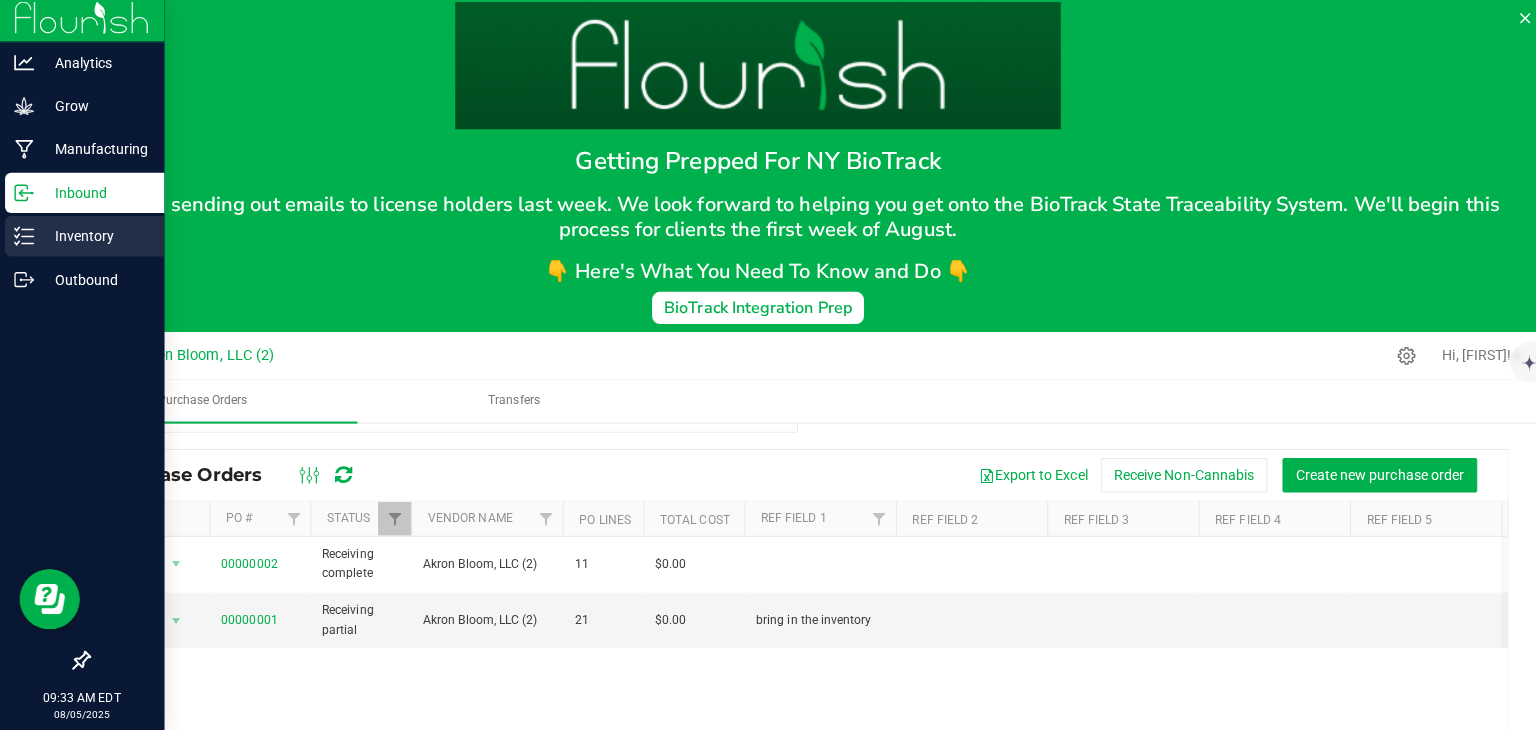 click on "Inventory" at bounding box center [95, 240] 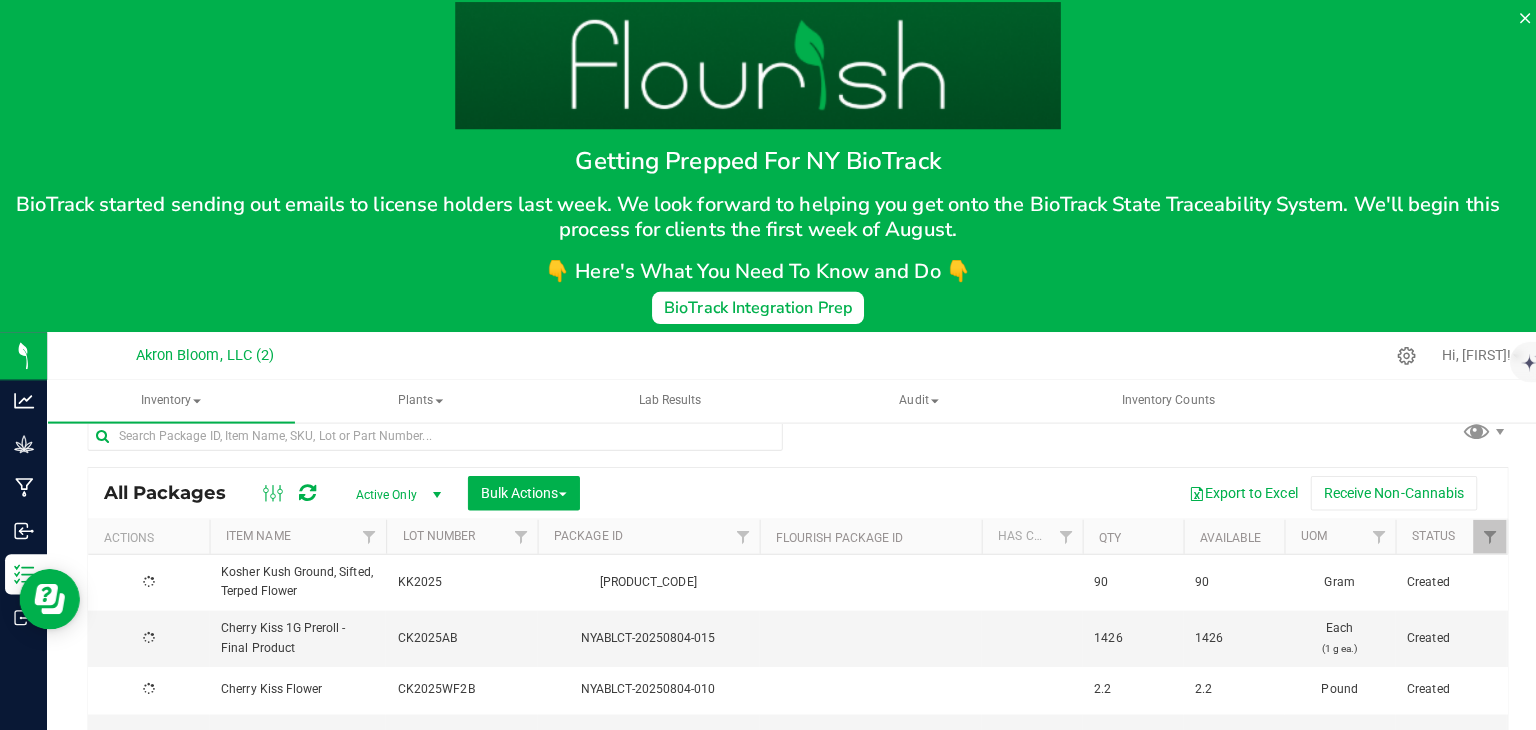 scroll, scrollTop: 0, scrollLeft: 0, axis: both 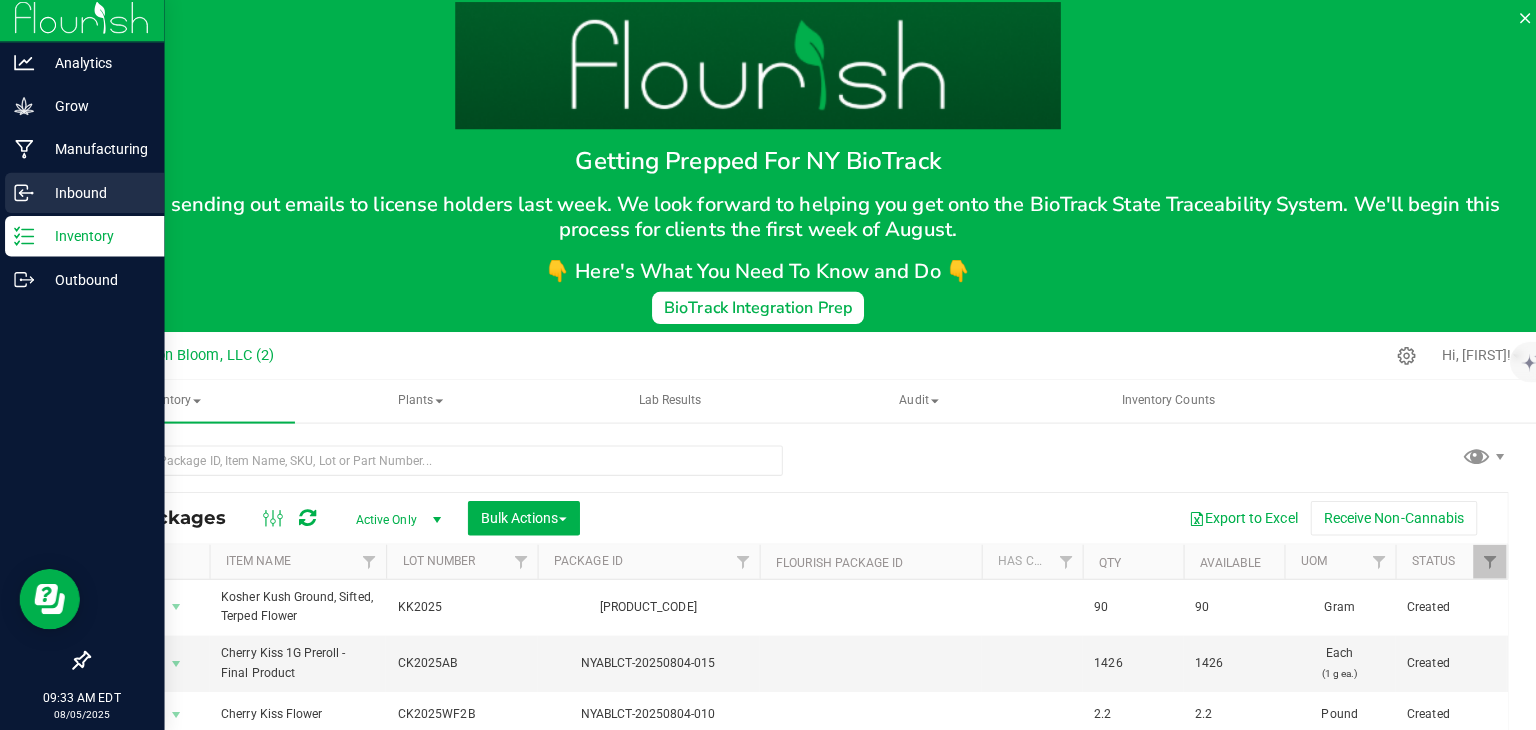 click on "Inbound" at bounding box center [95, 197] 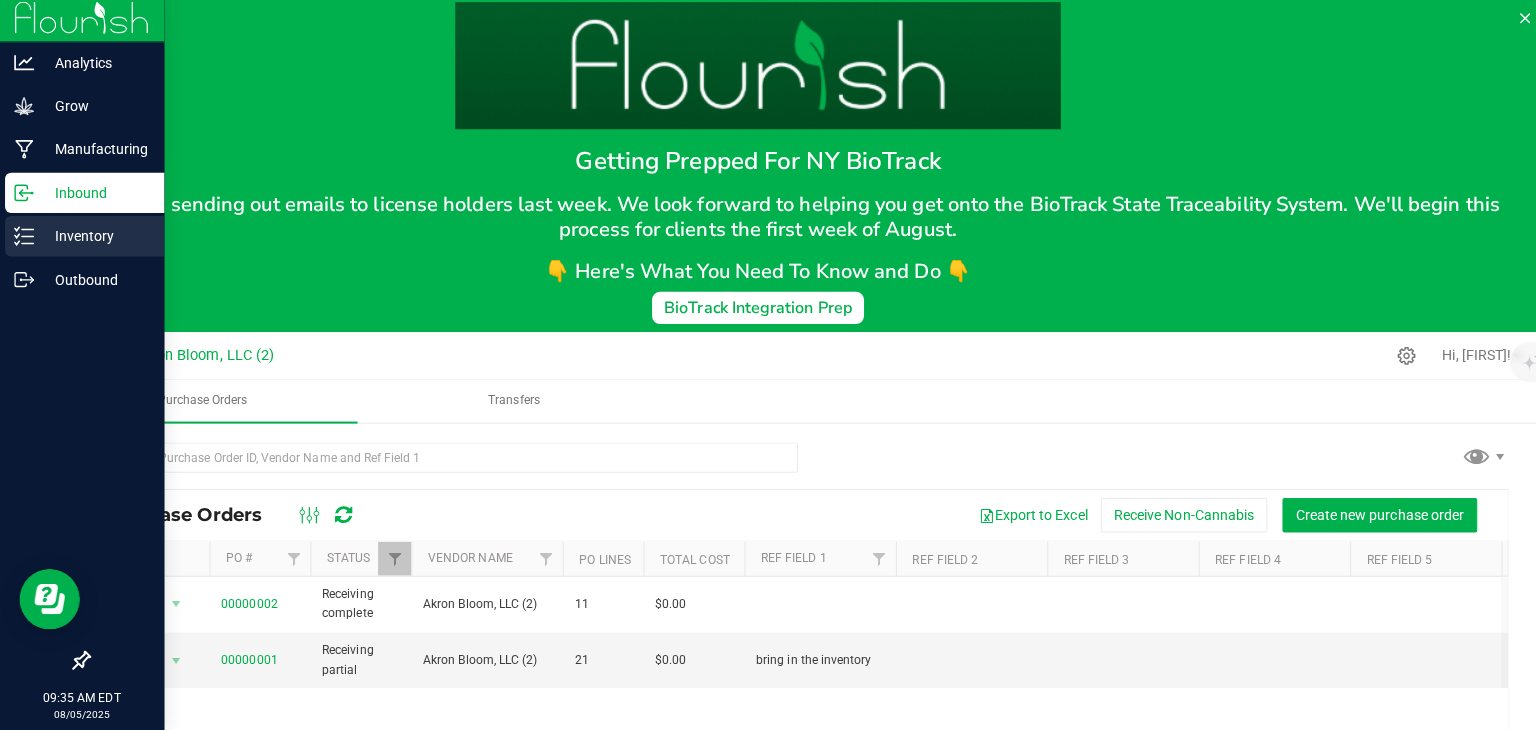 click on "Inventory" at bounding box center [95, 240] 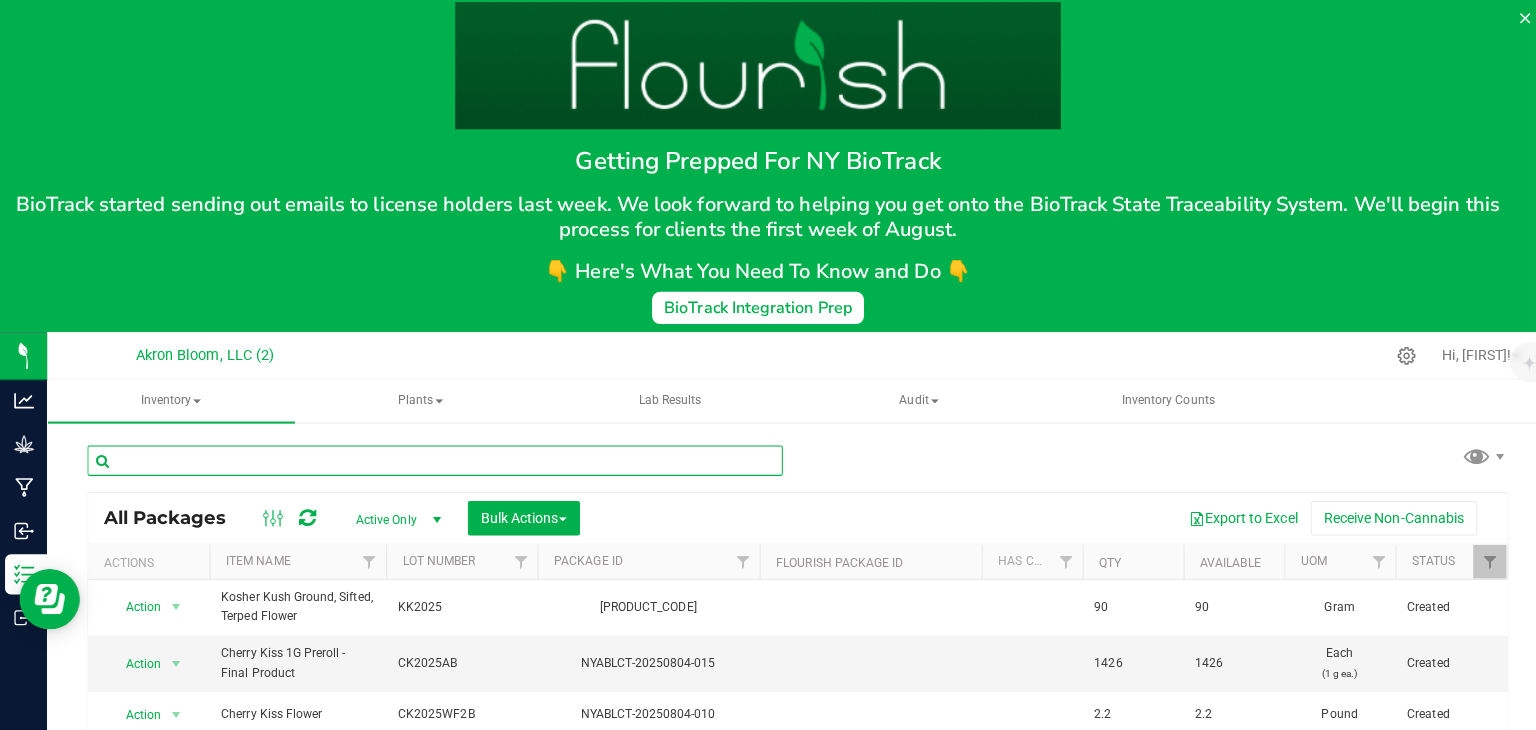 click at bounding box center [432, 462] 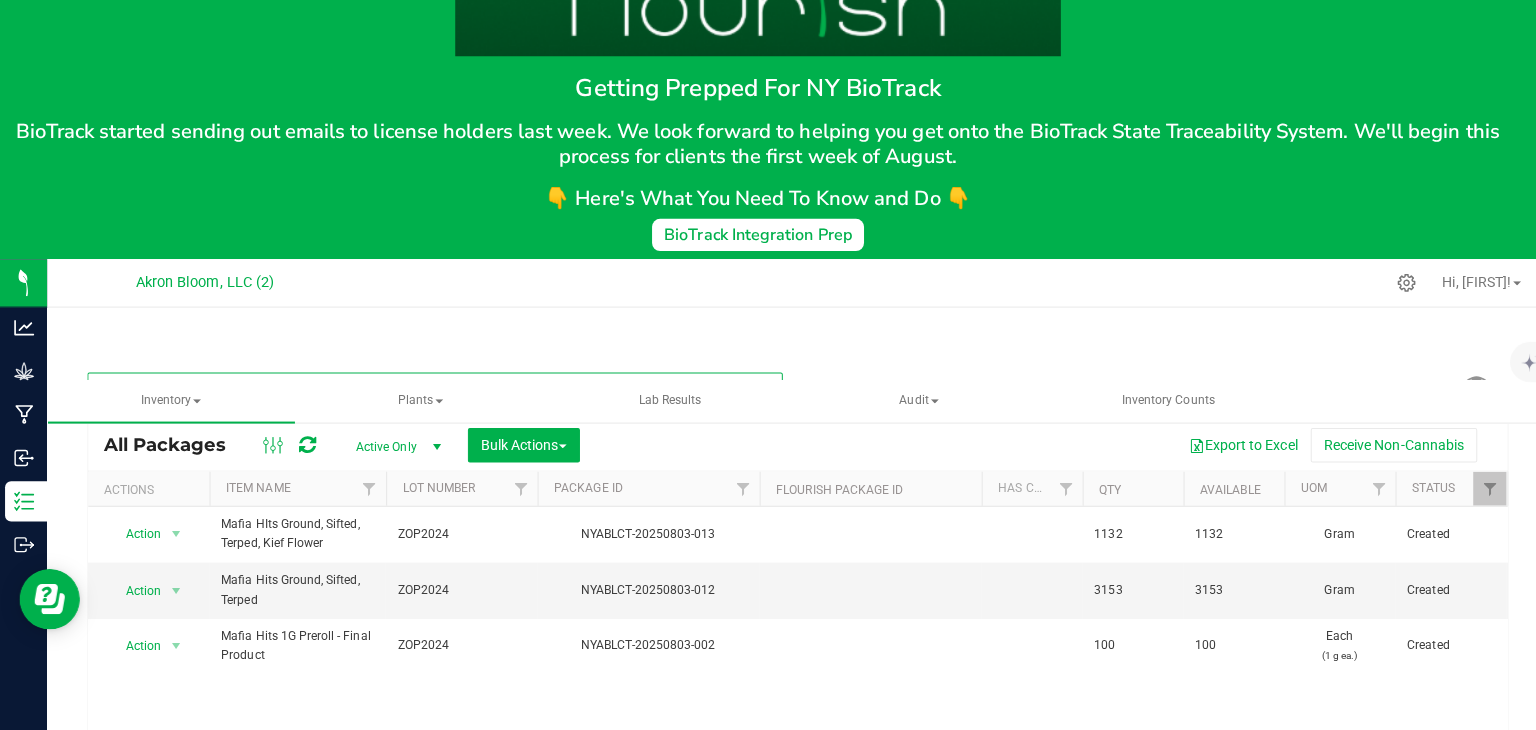 scroll, scrollTop: 74, scrollLeft: 0, axis: vertical 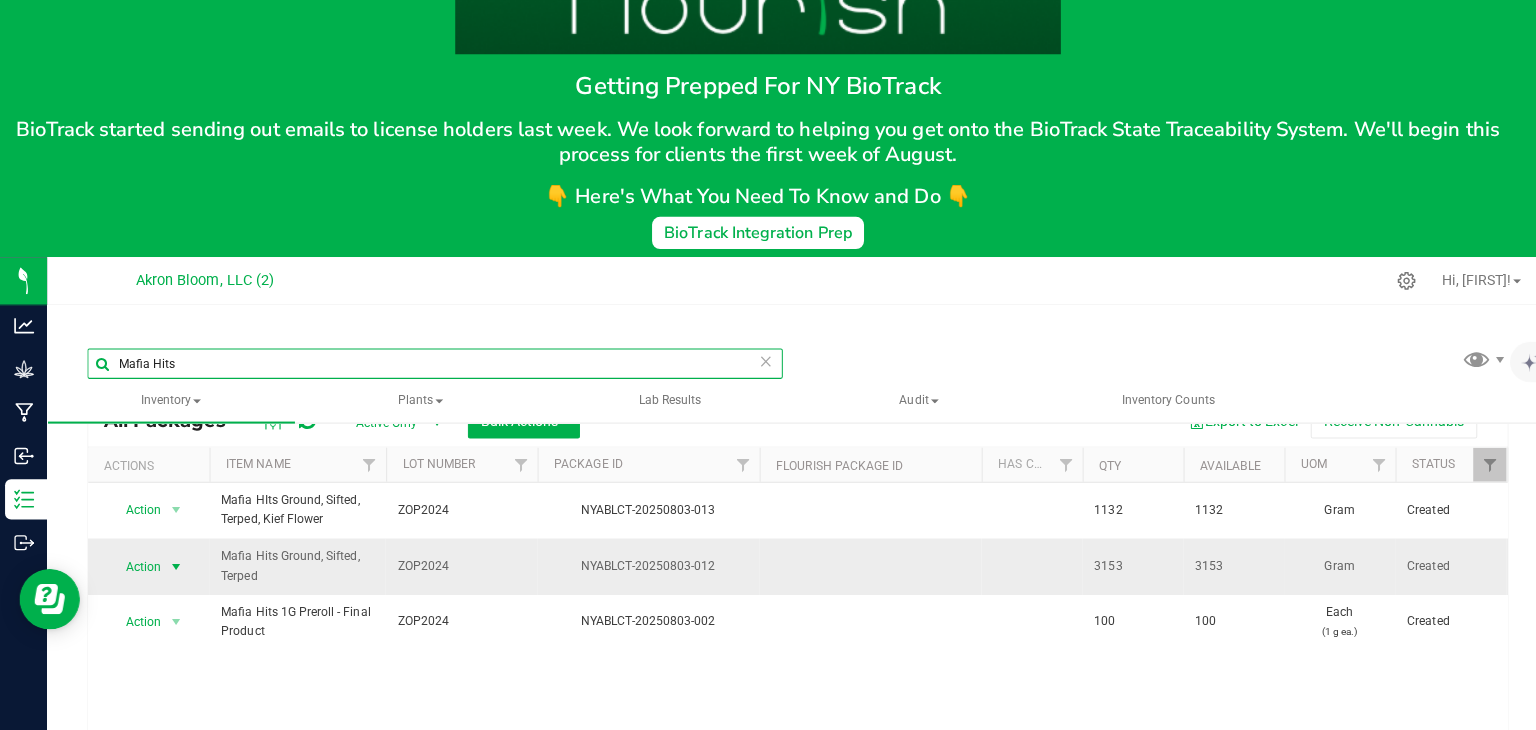 type on "Mafia Hits" 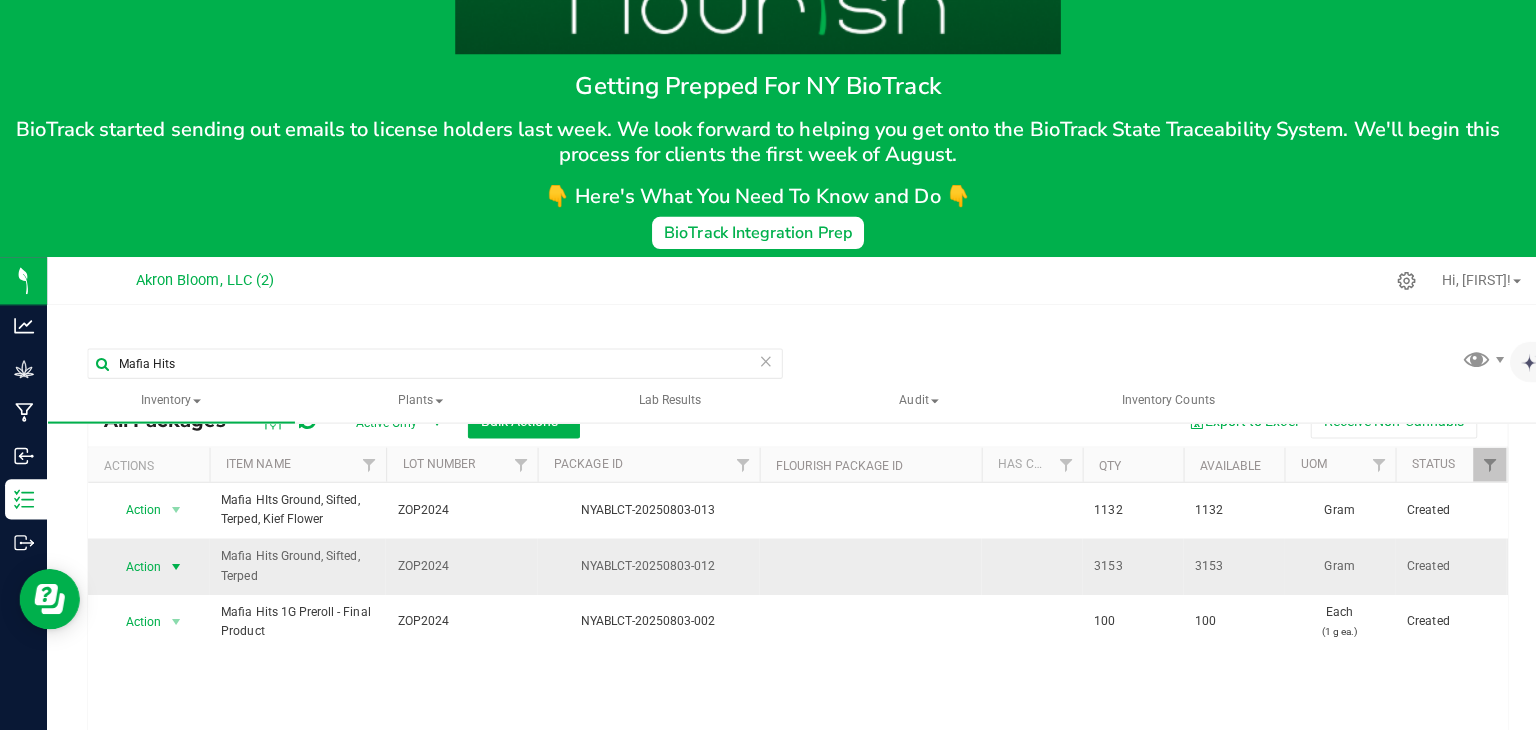click on "Action" at bounding box center (136, 568) 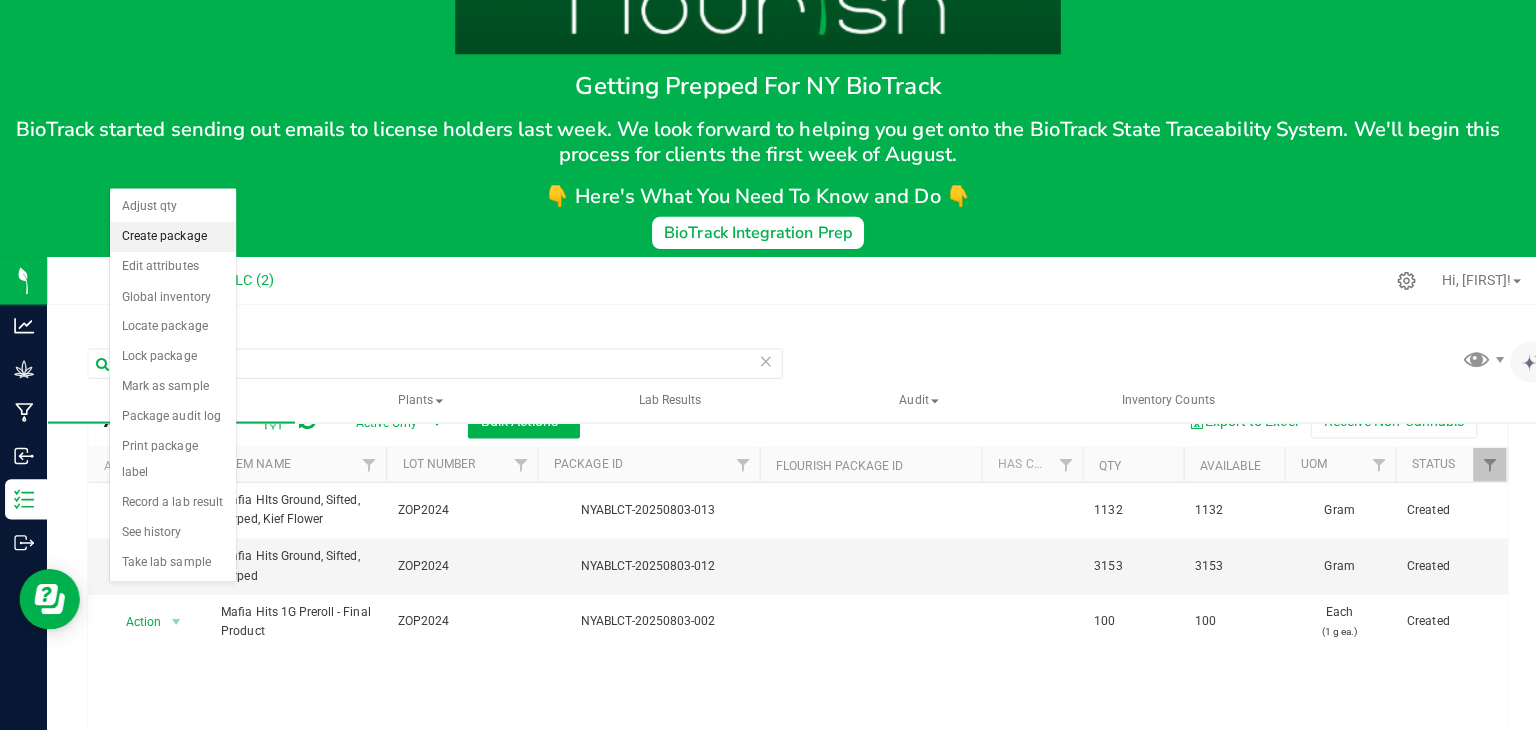 click on "Create package" at bounding box center [172, 241] 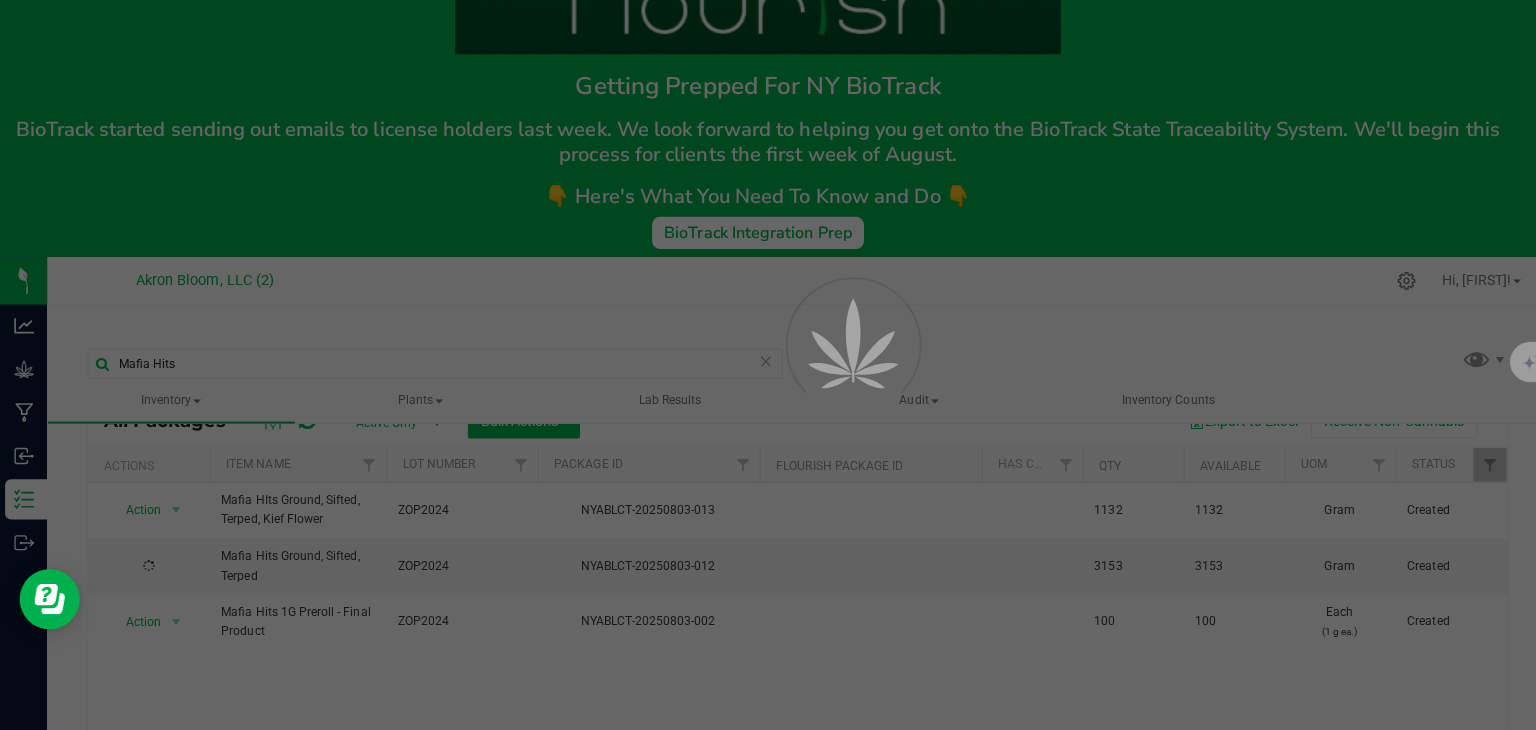 scroll, scrollTop: 0, scrollLeft: 0, axis: both 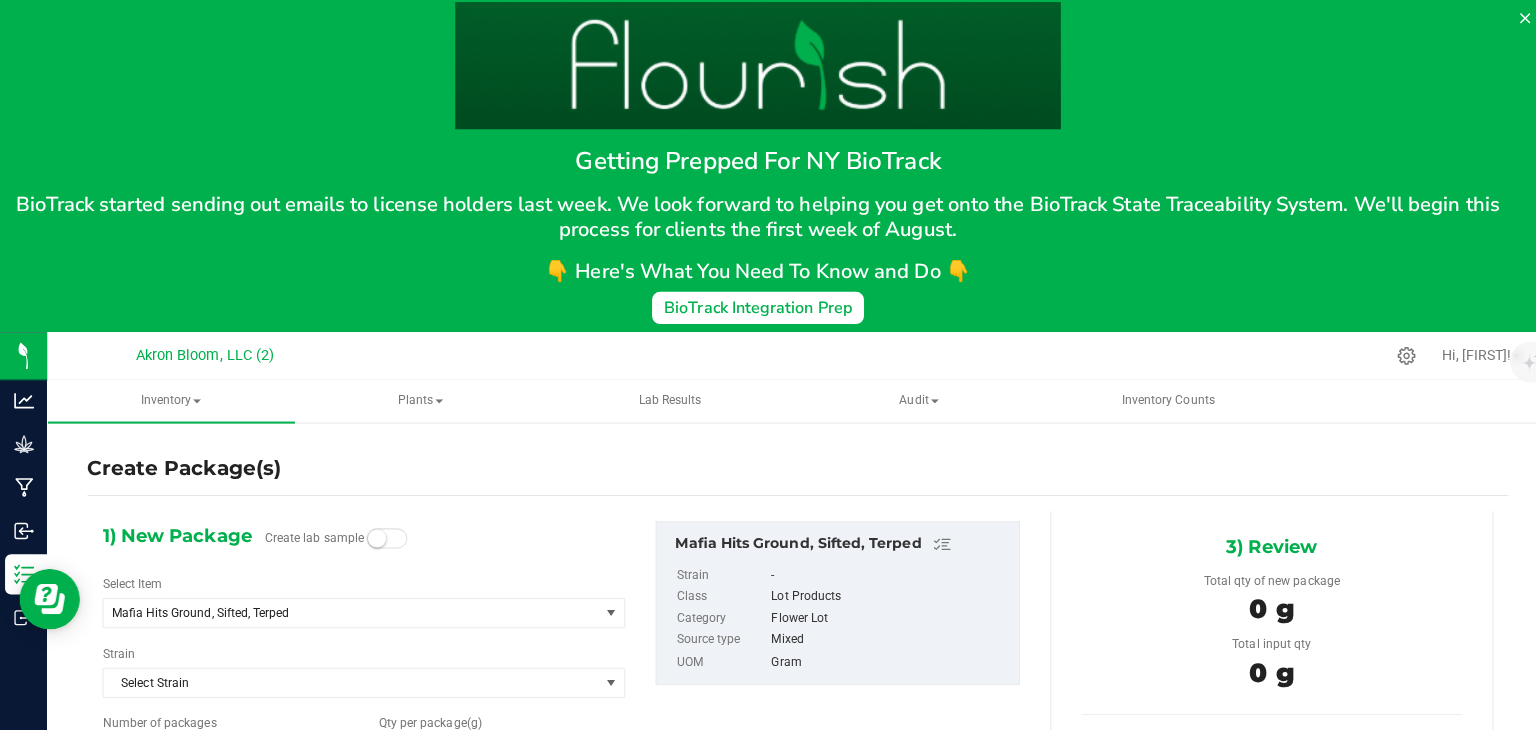 type on "1" 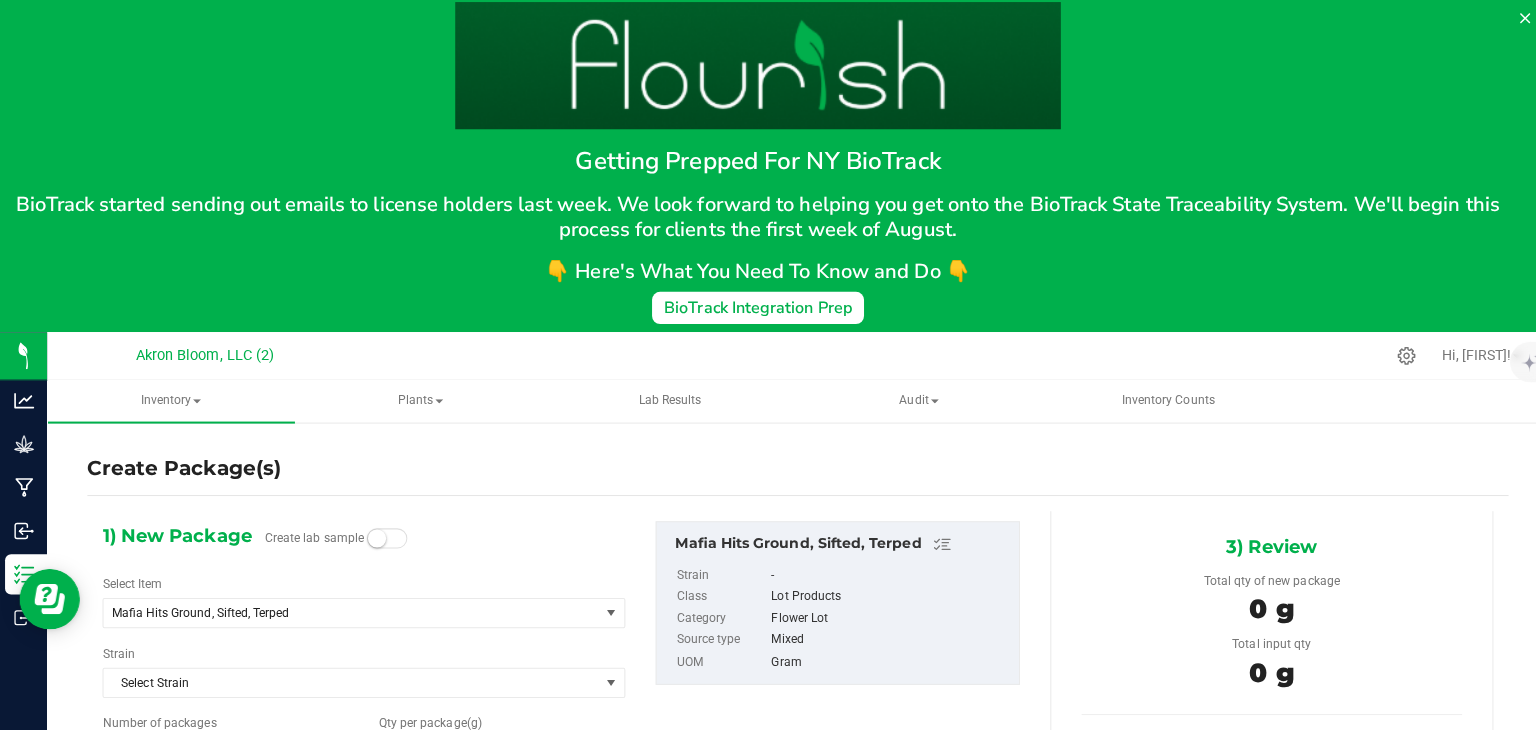 type on "0.0000" 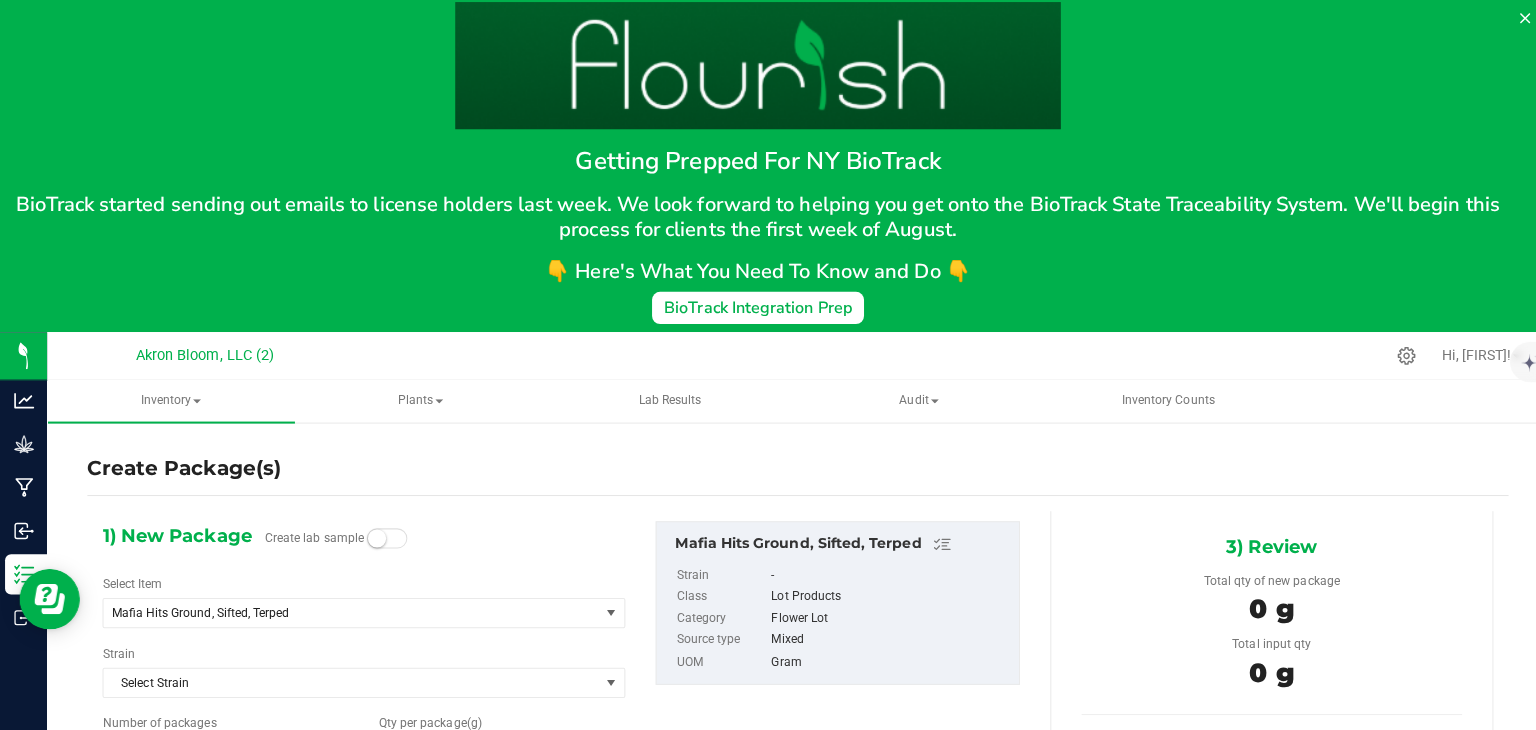 type on "0.0000 g" 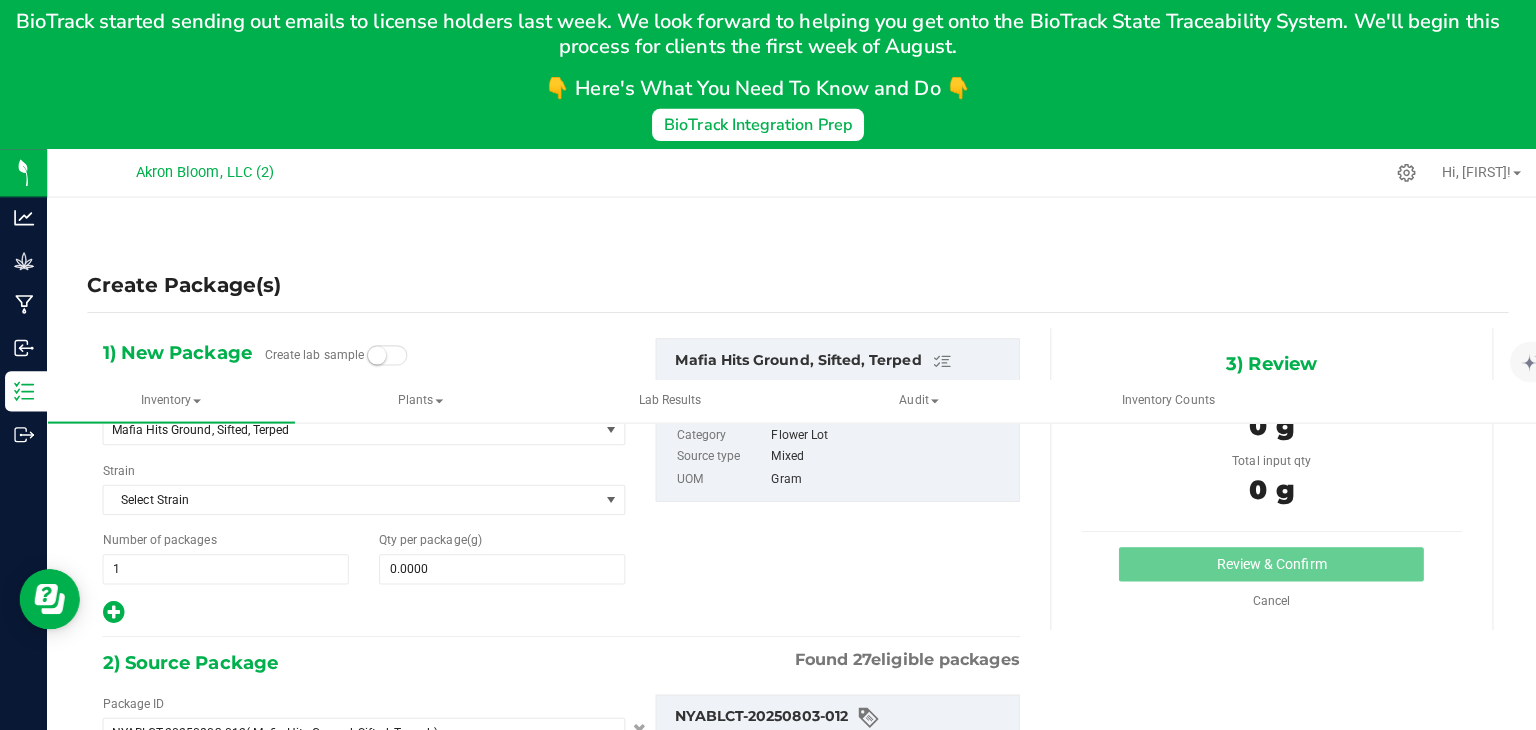 scroll, scrollTop: 183, scrollLeft: 0, axis: vertical 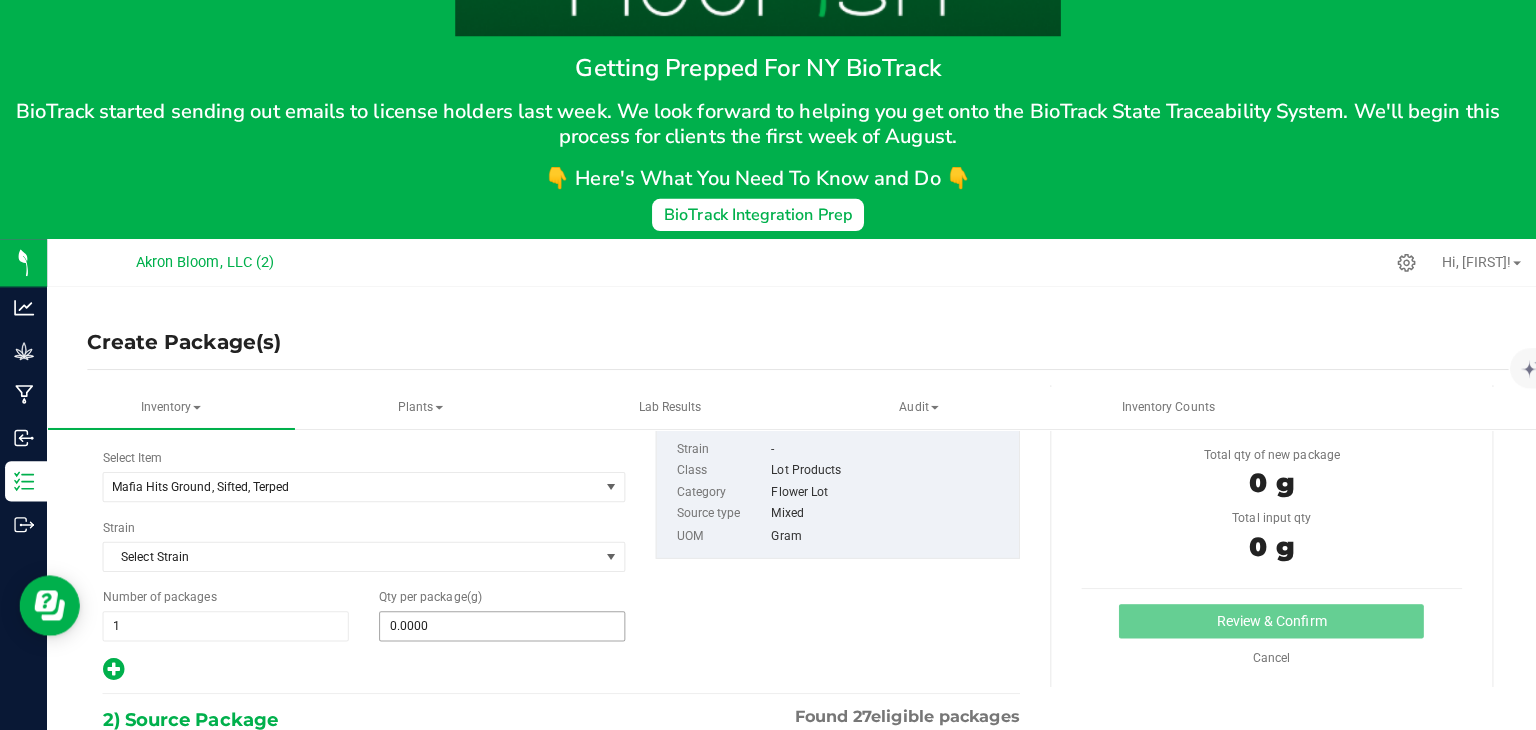 click on "0.0000 0" at bounding box center (499, 621) 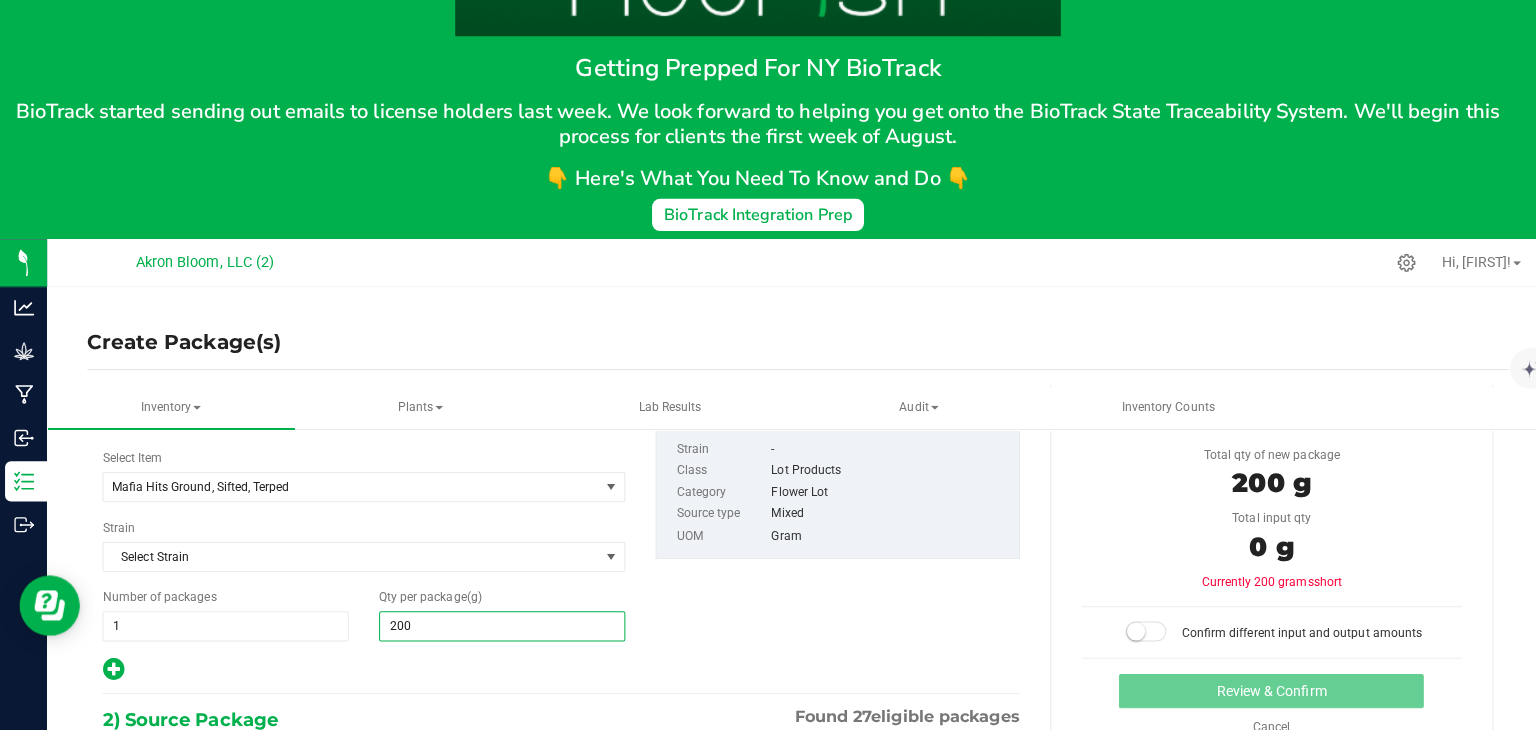 type on "2000" 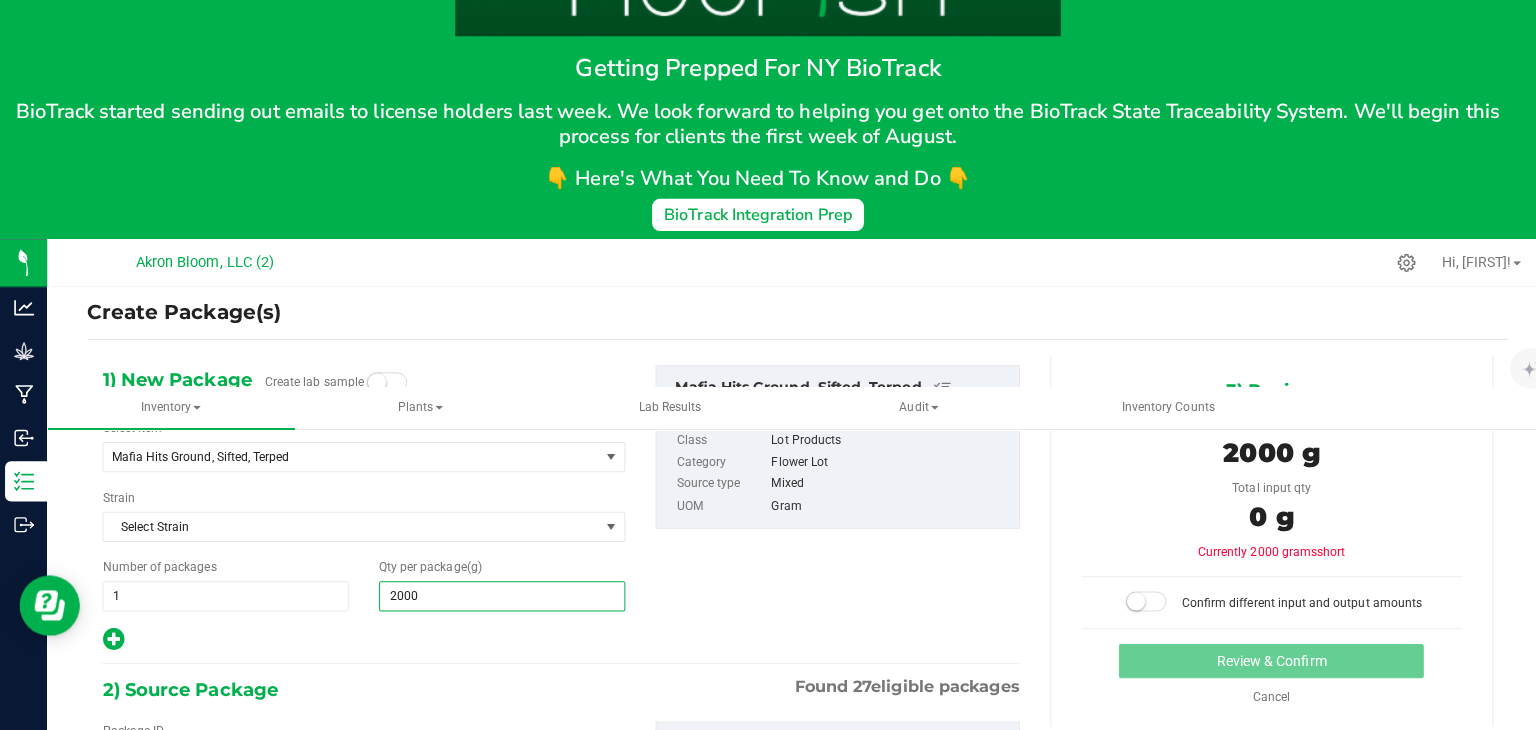scroll, scrollTop: 92, scrollLeft: 0, axis: vertical 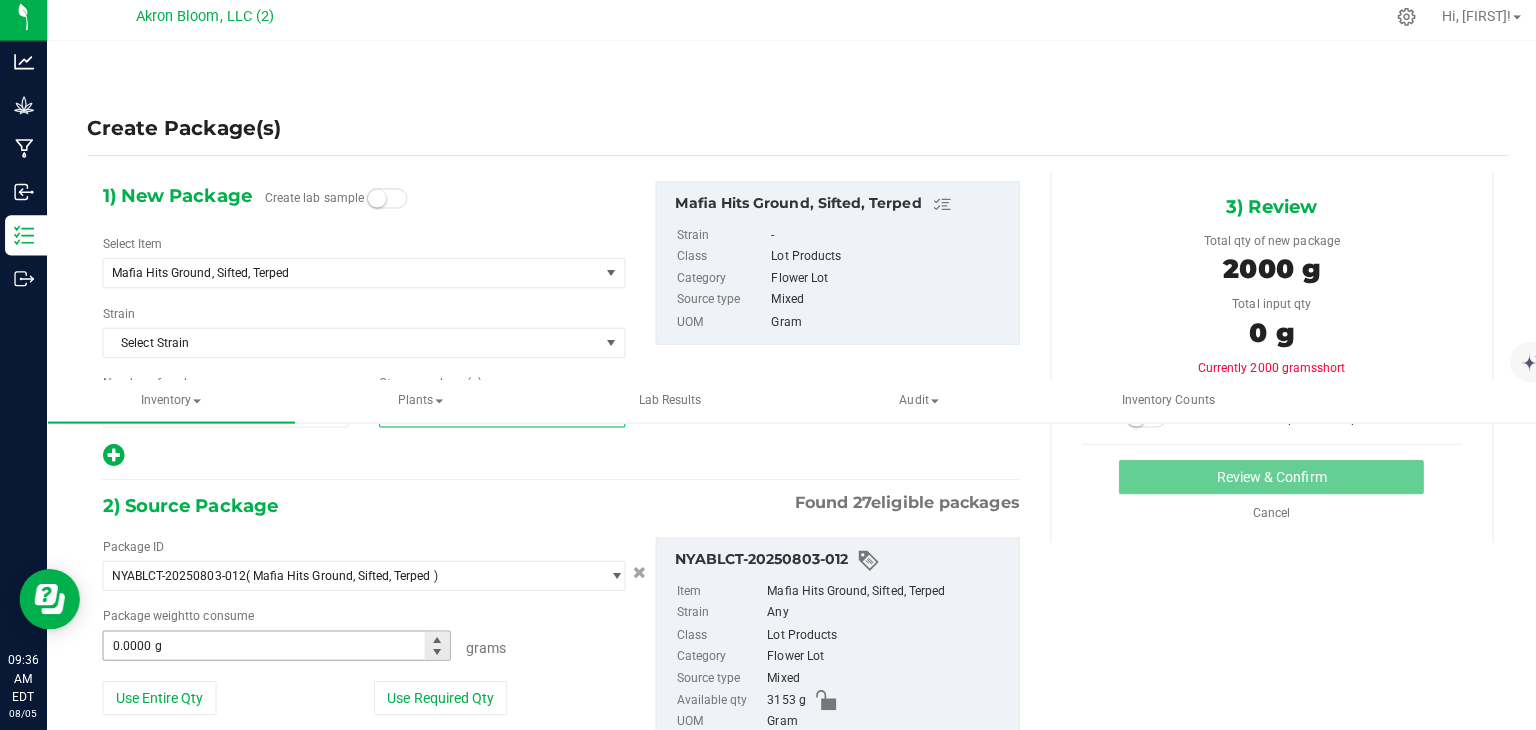 click on "0.0000 g" at bounding box center (275, 646) 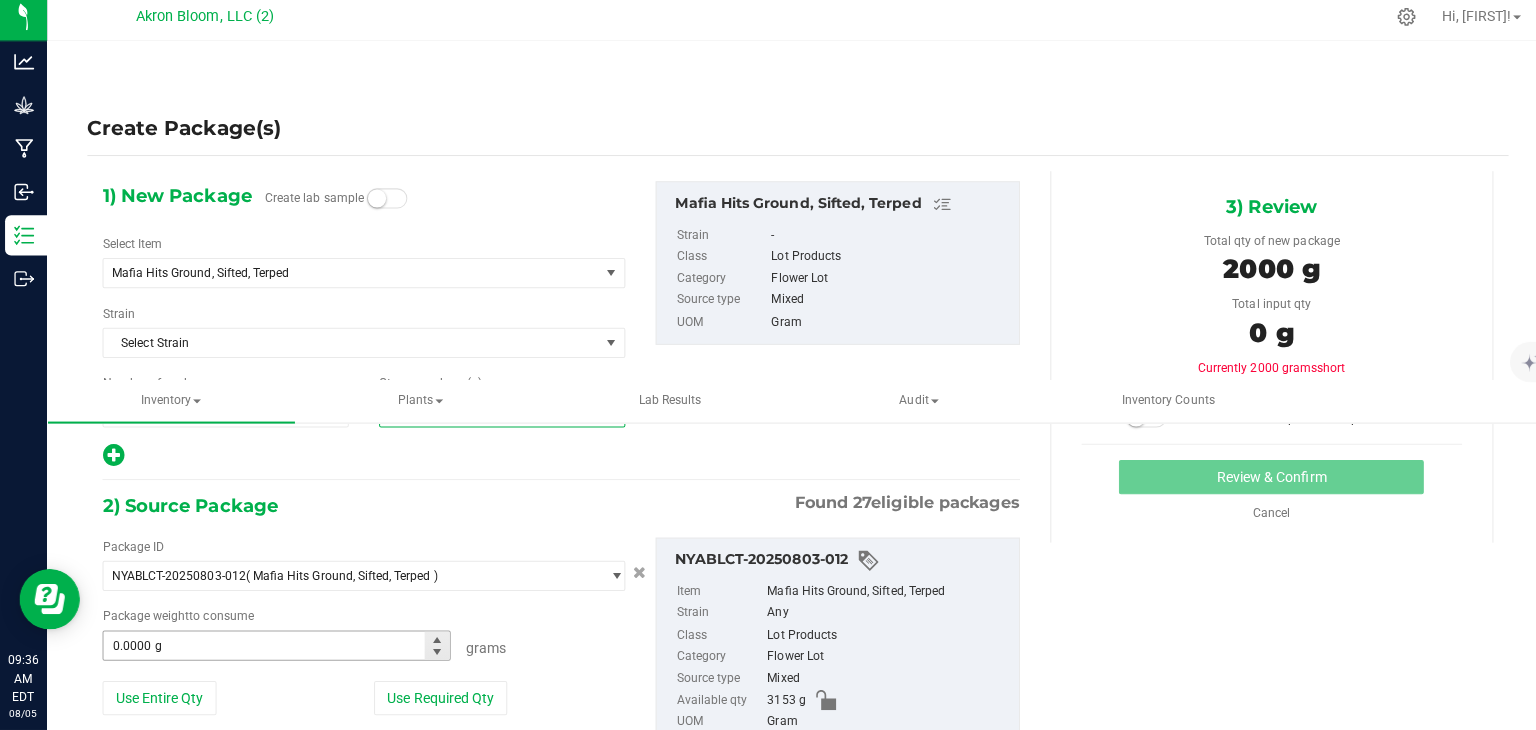 type on "2,000.0000" 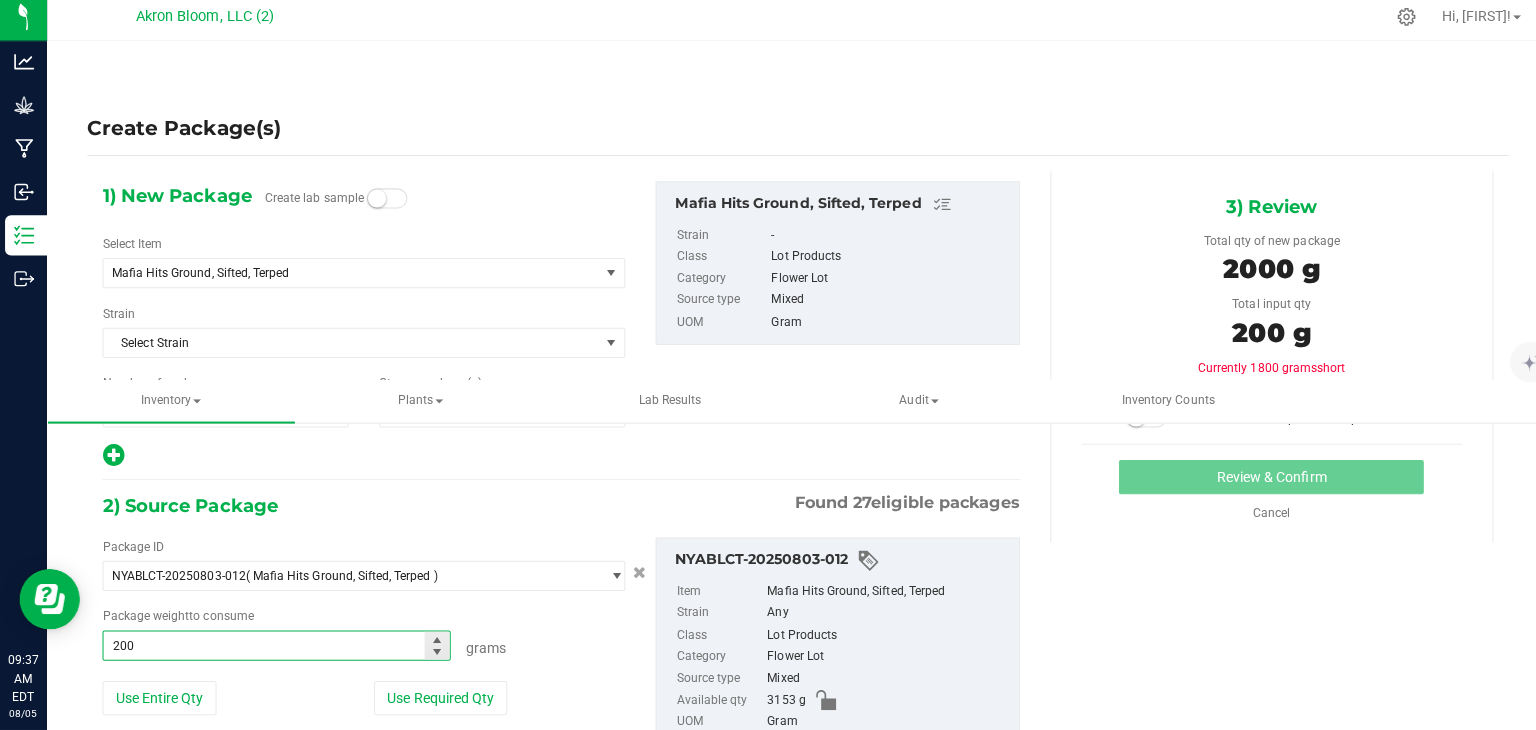 type on "2000" 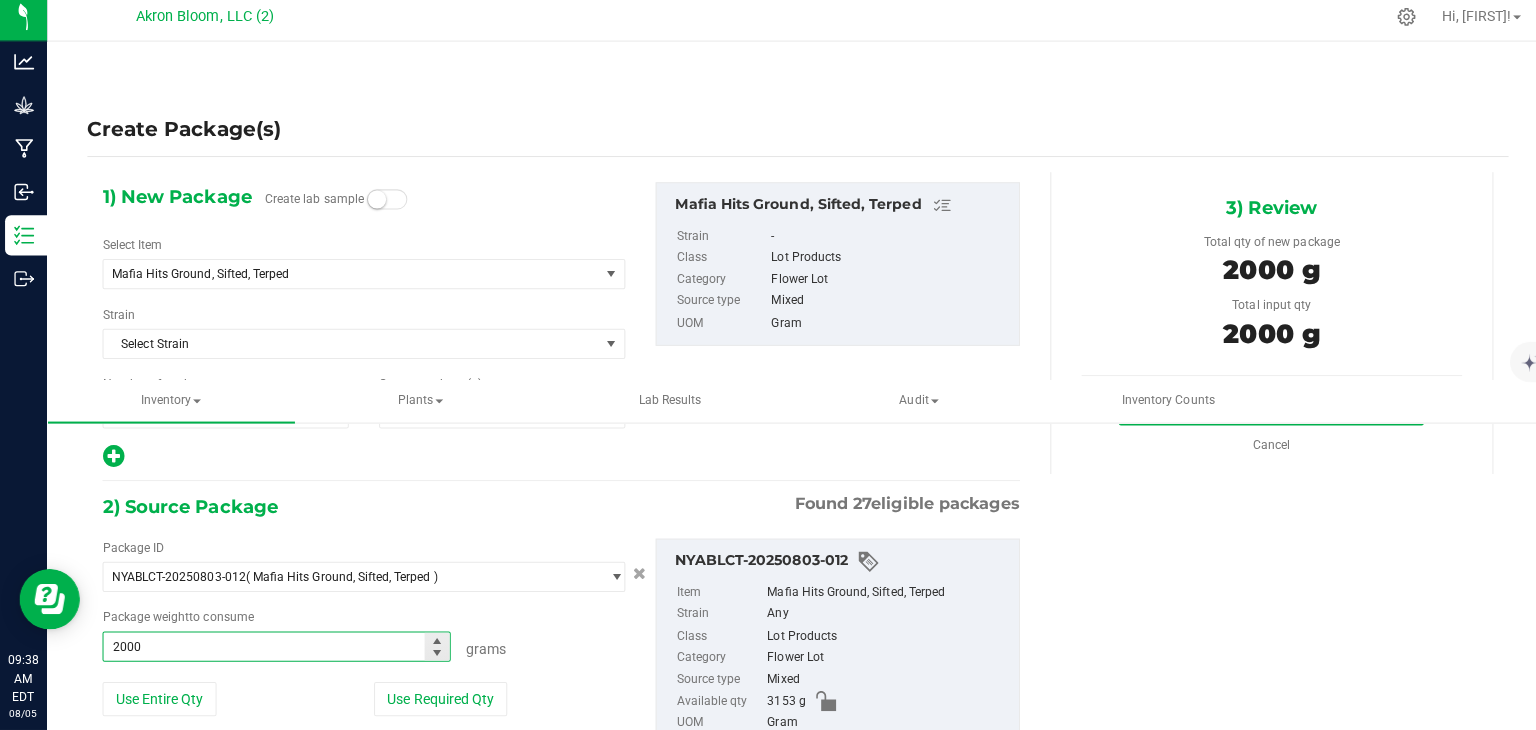 scroll, scrollTop: 92, scrollLeft: 0, axis: vertical 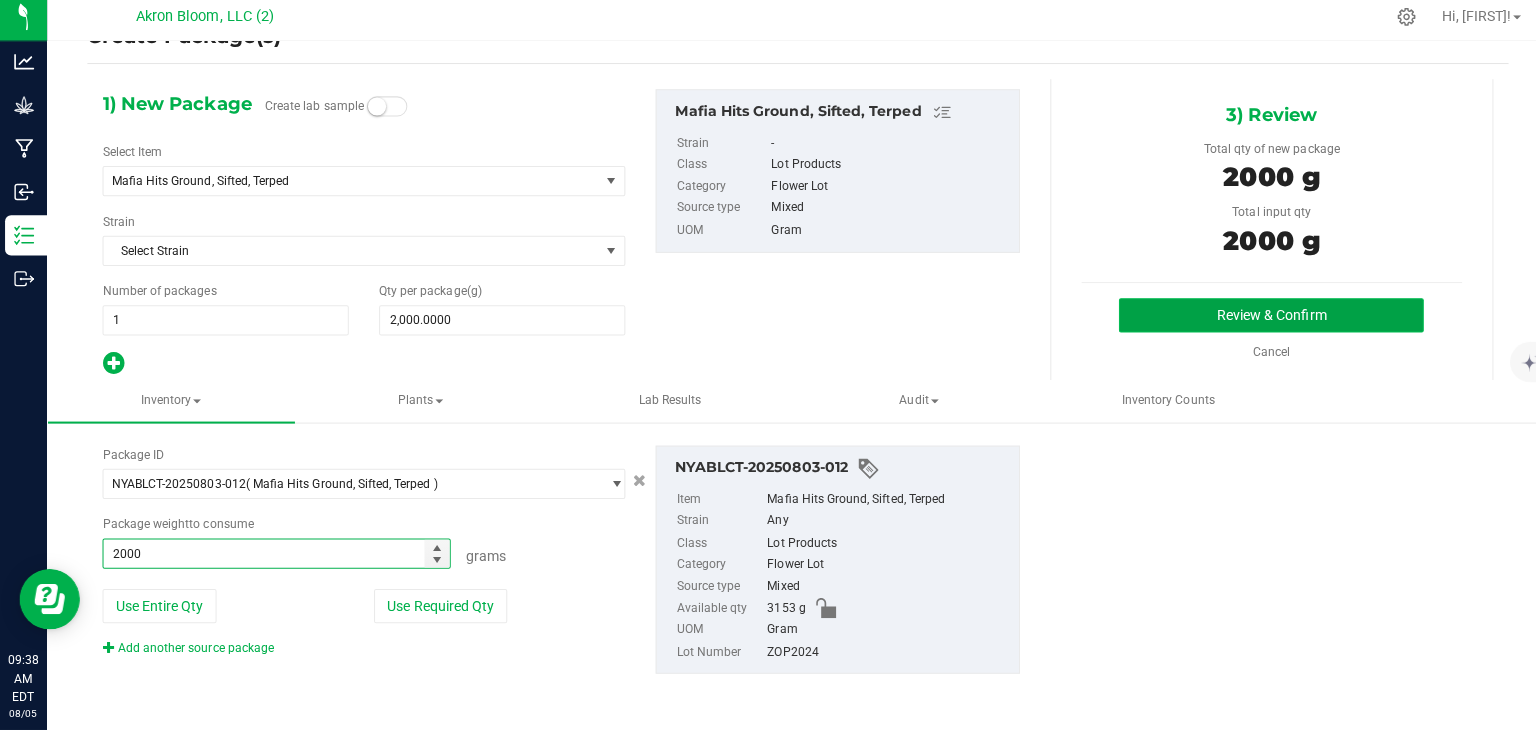click on "Review & Confirm" at bounding box center [1261, 319] 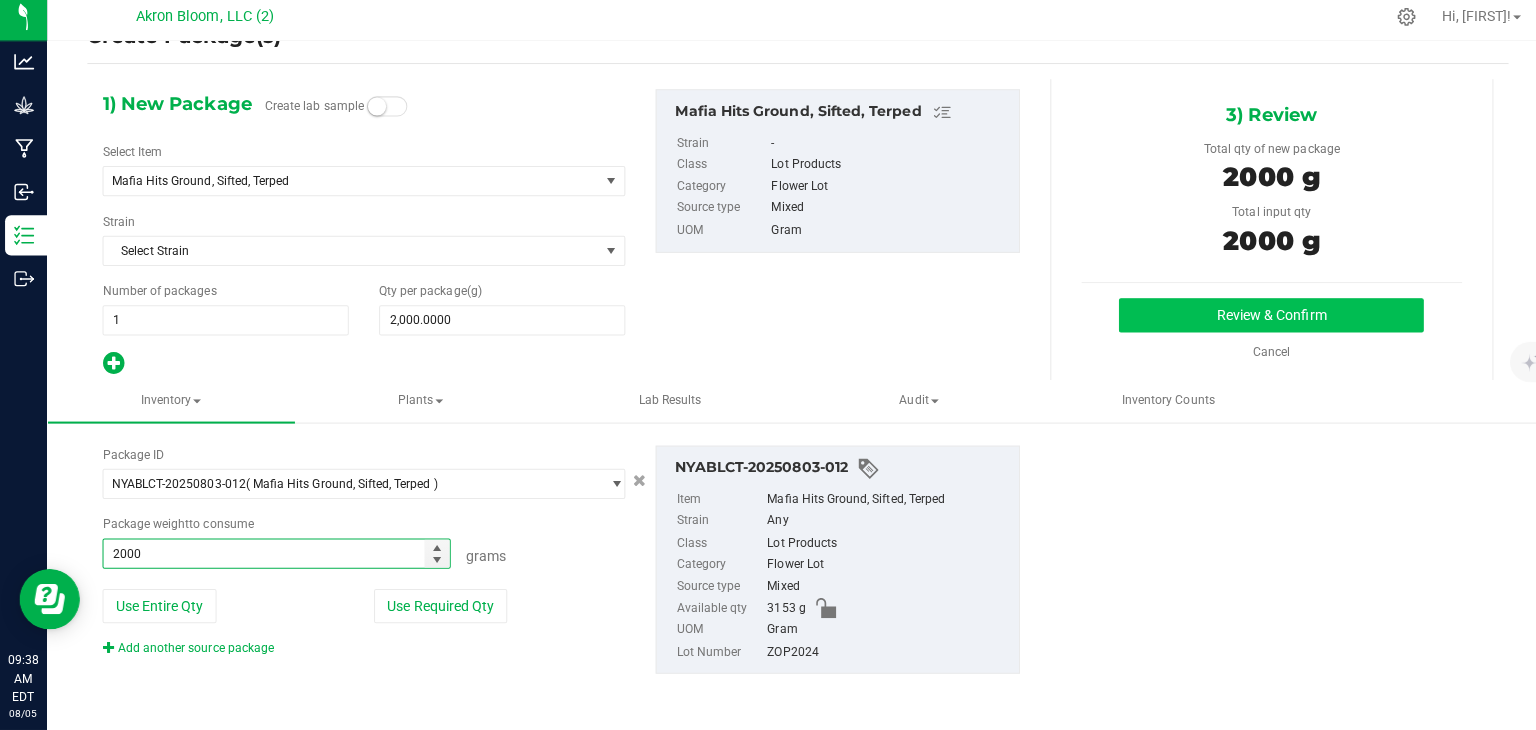 type on "2000.0000 g" 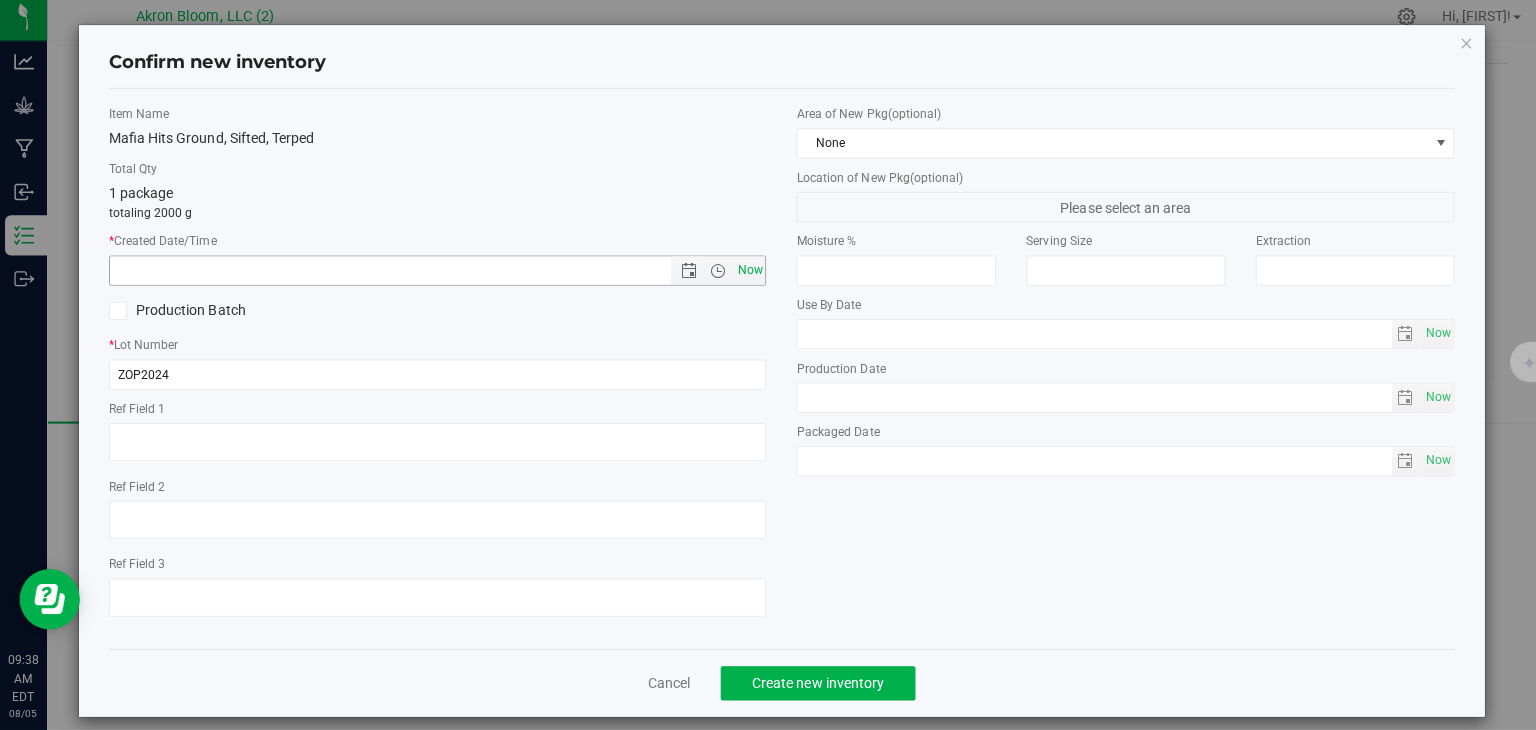 click on "Now" at bounding box center (744, 273) 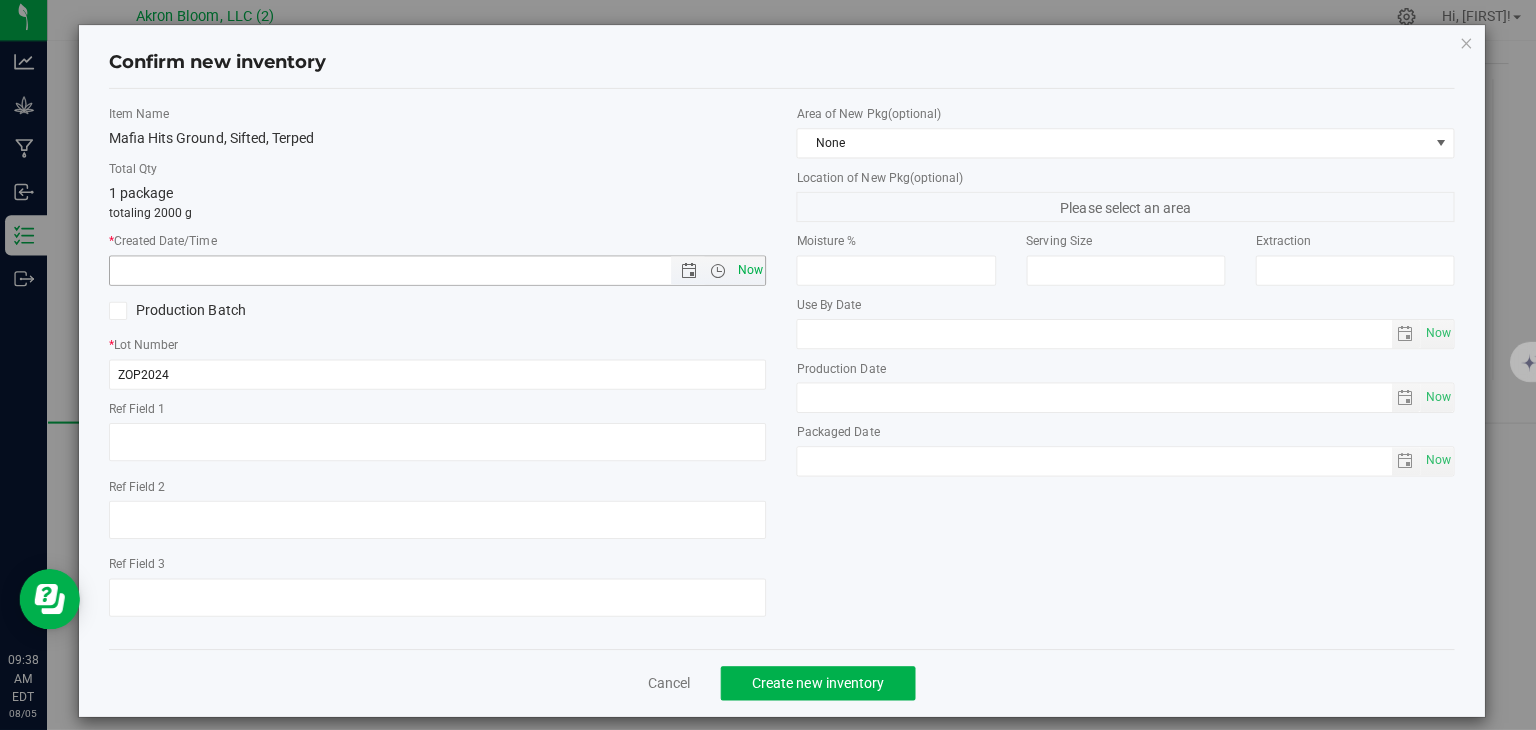 type on "8/5/2025 9:38 AM" 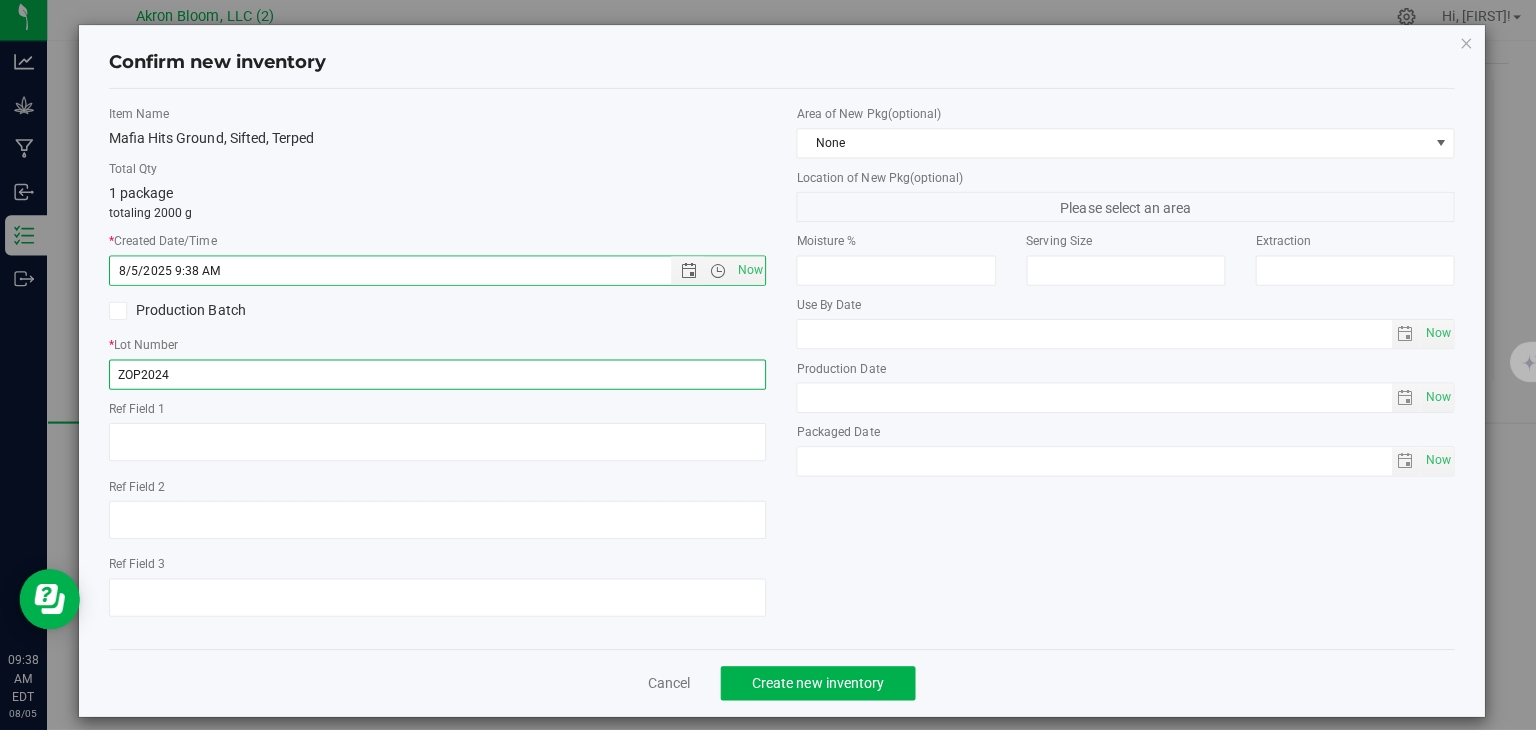click on "ZOP2024" at bounding box center (435, 377) 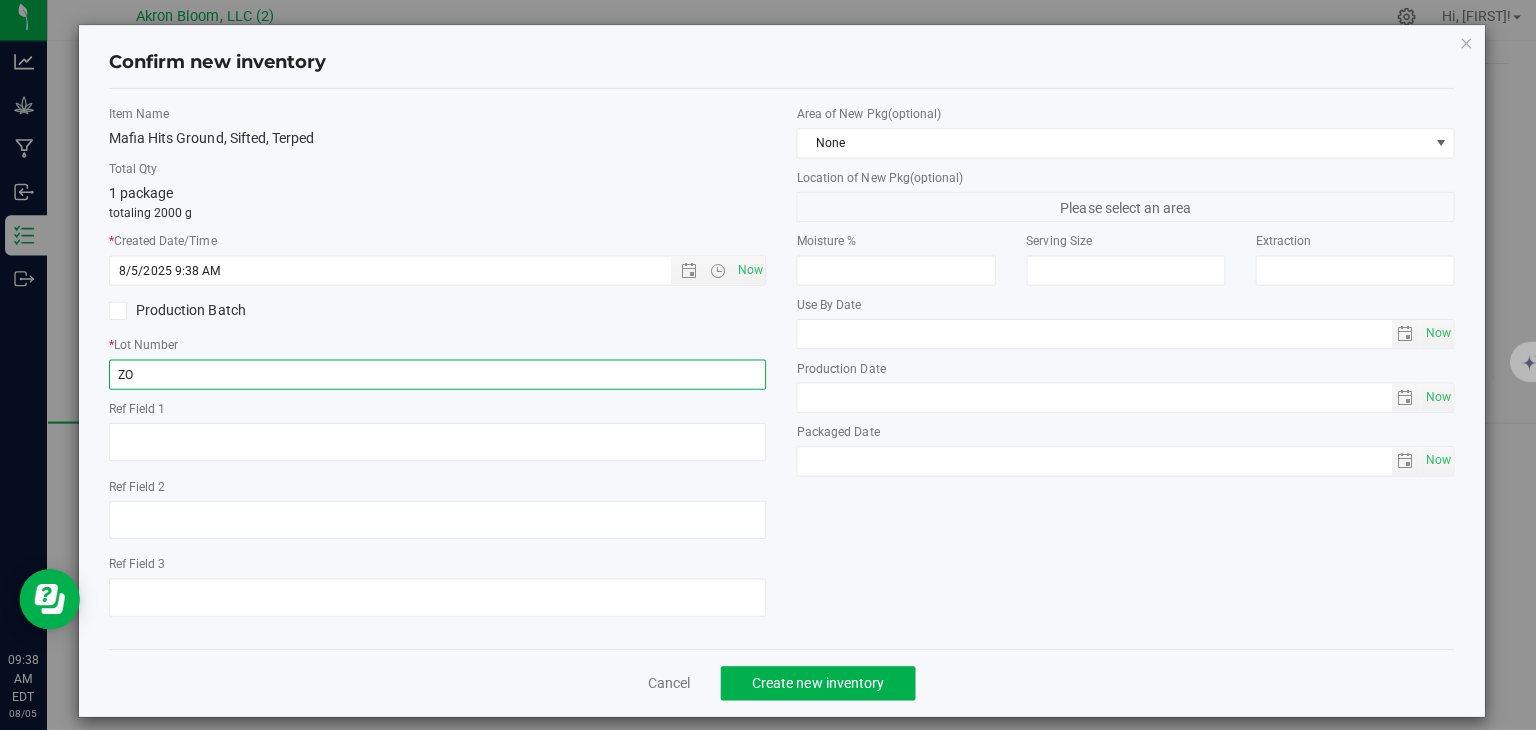 type on "Z" 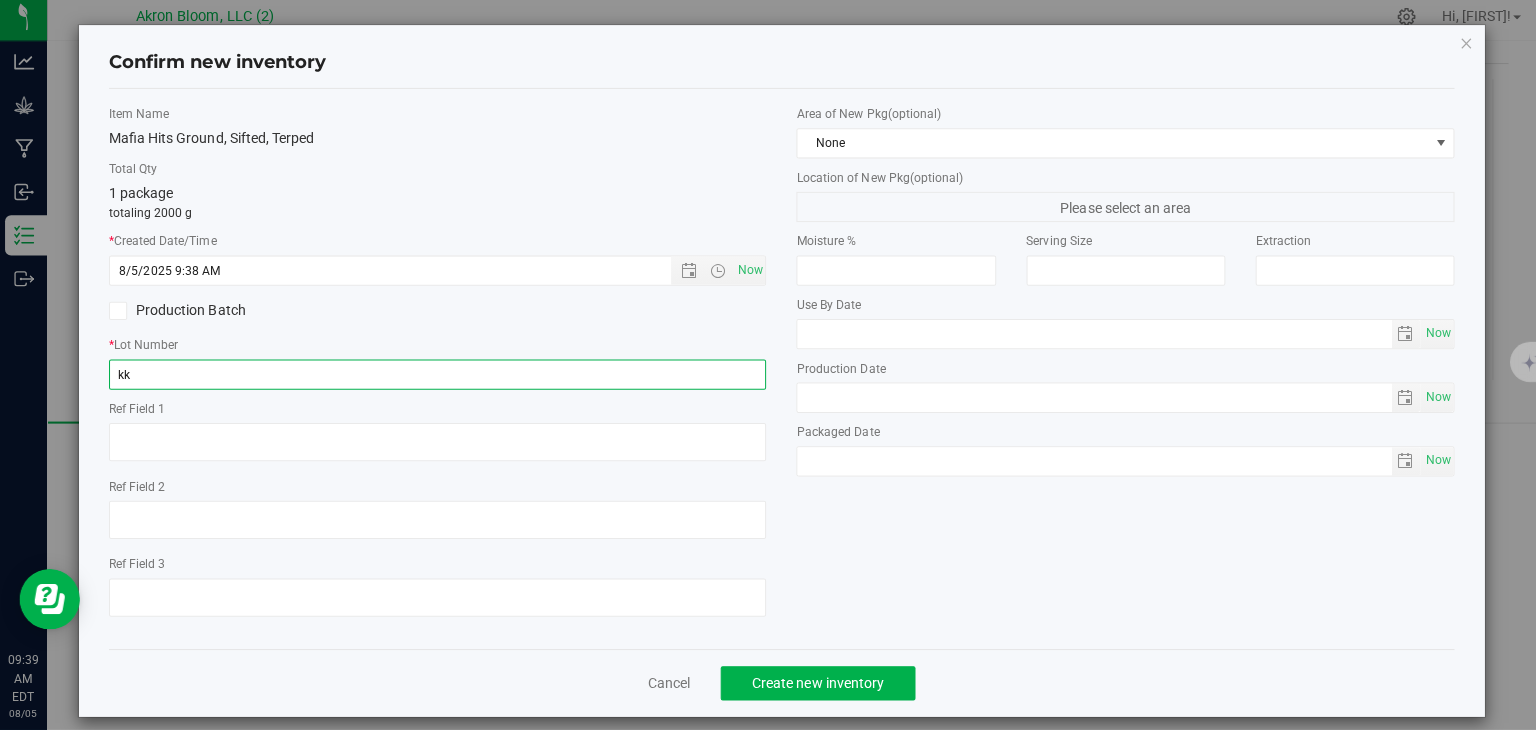type on "k" 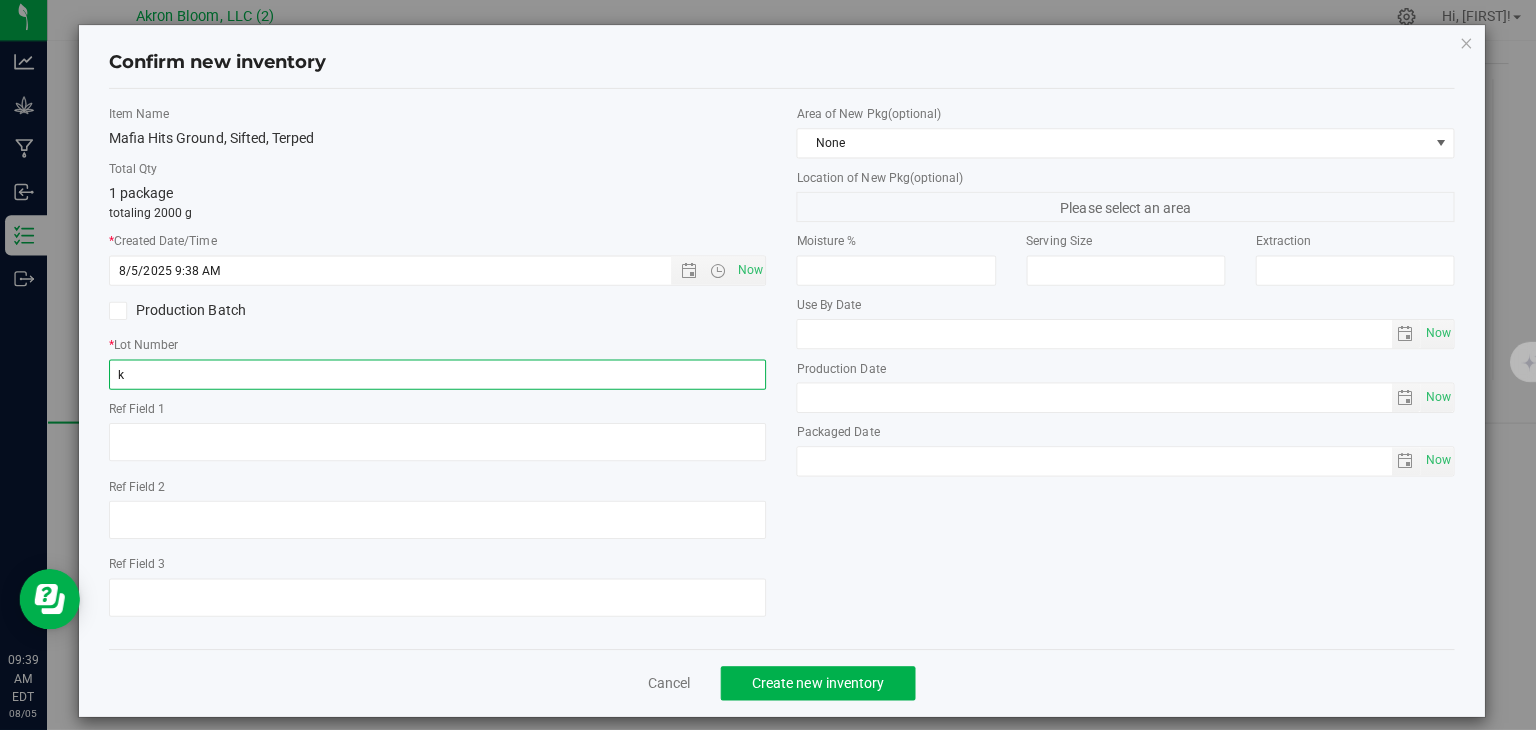type 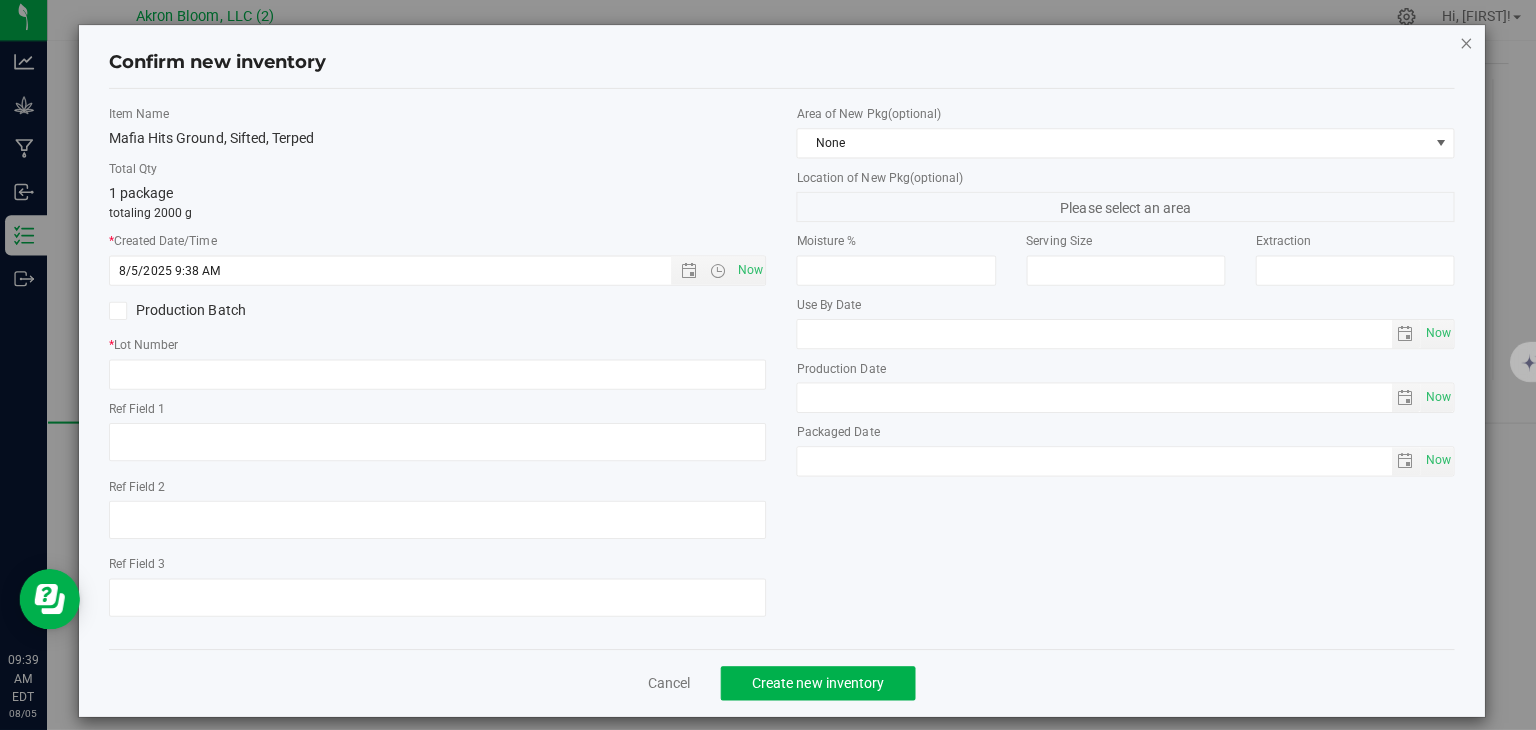 click at bounding box center (1454, 48) 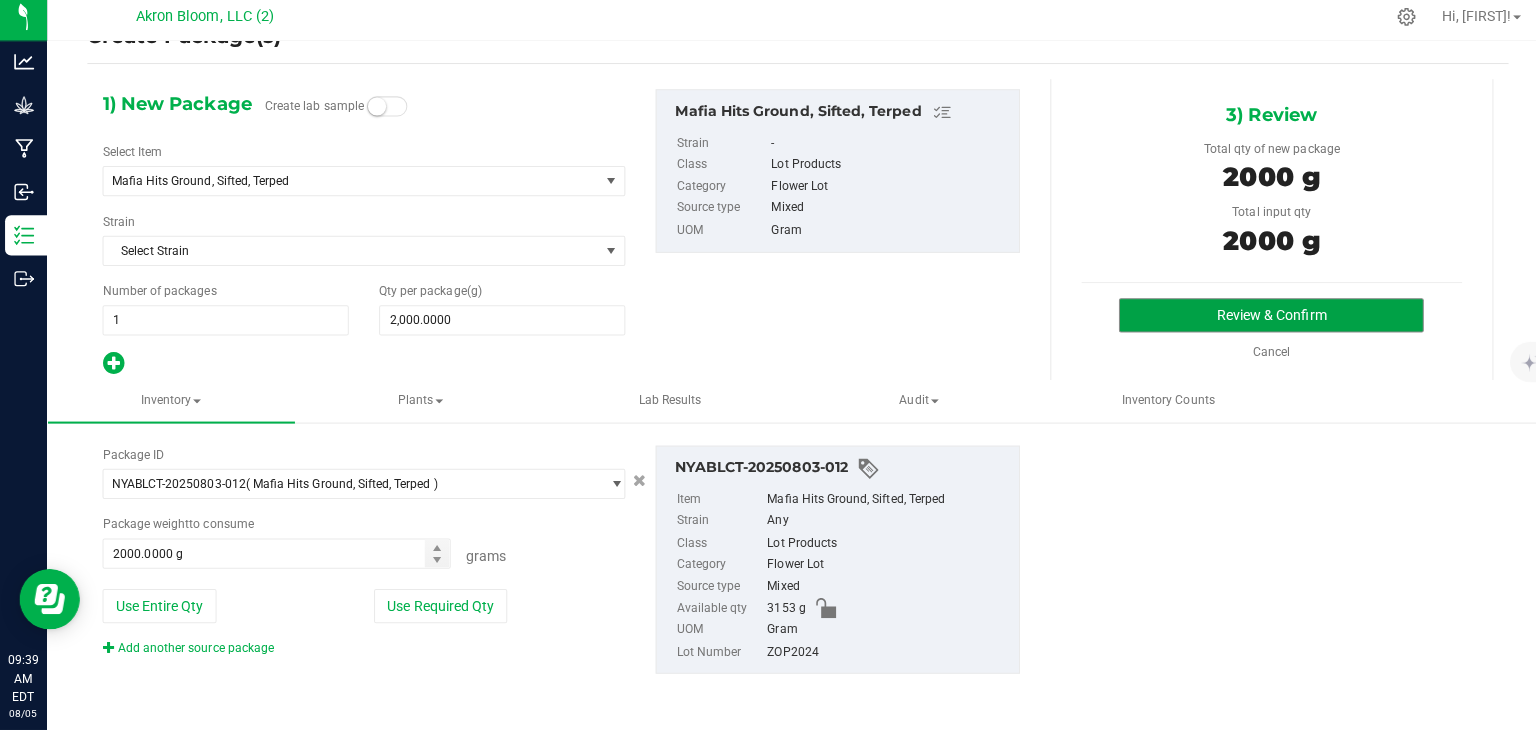 scroll, scrollTop: 0, scrollLeft: 0, axis: both 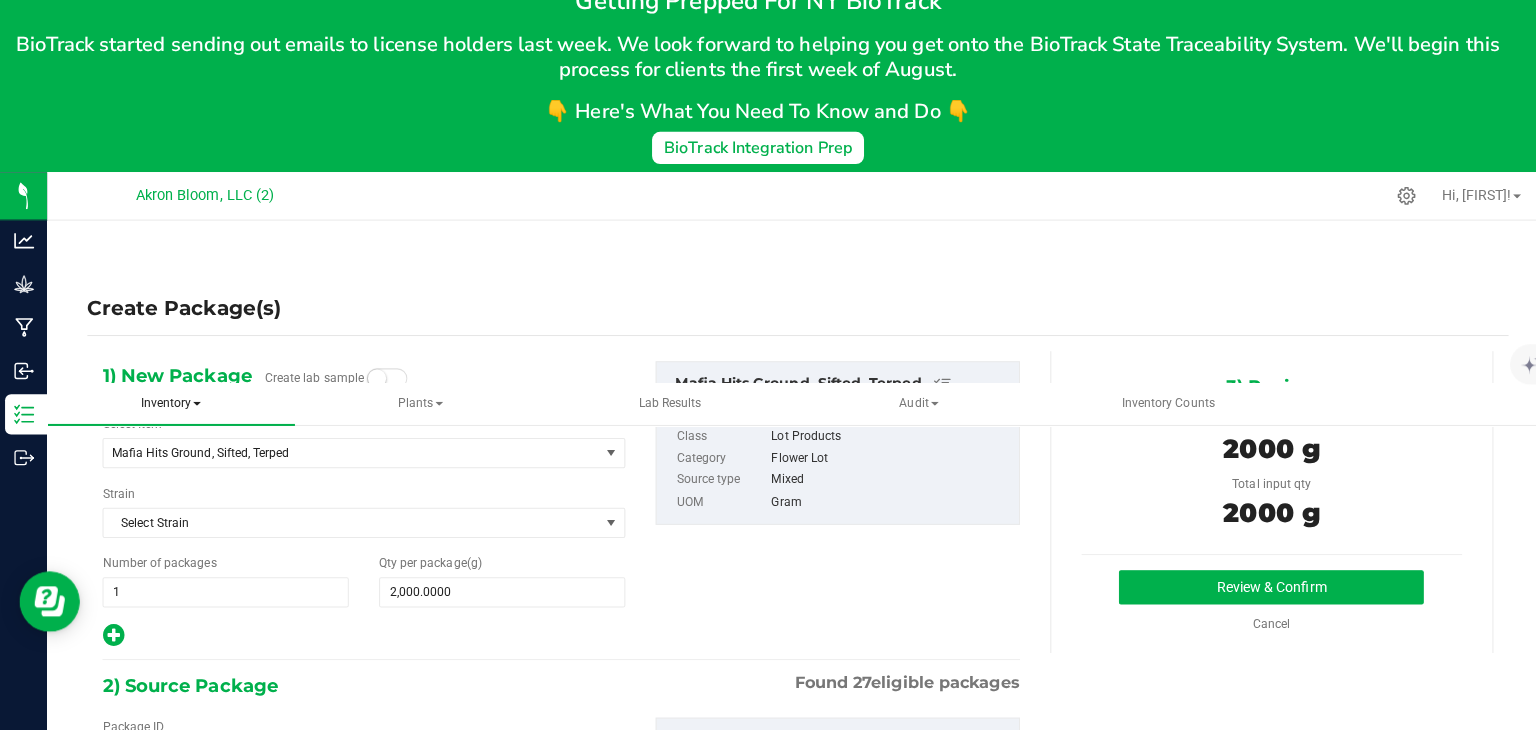 click on "Inventory" at bounding box center (170, 404) 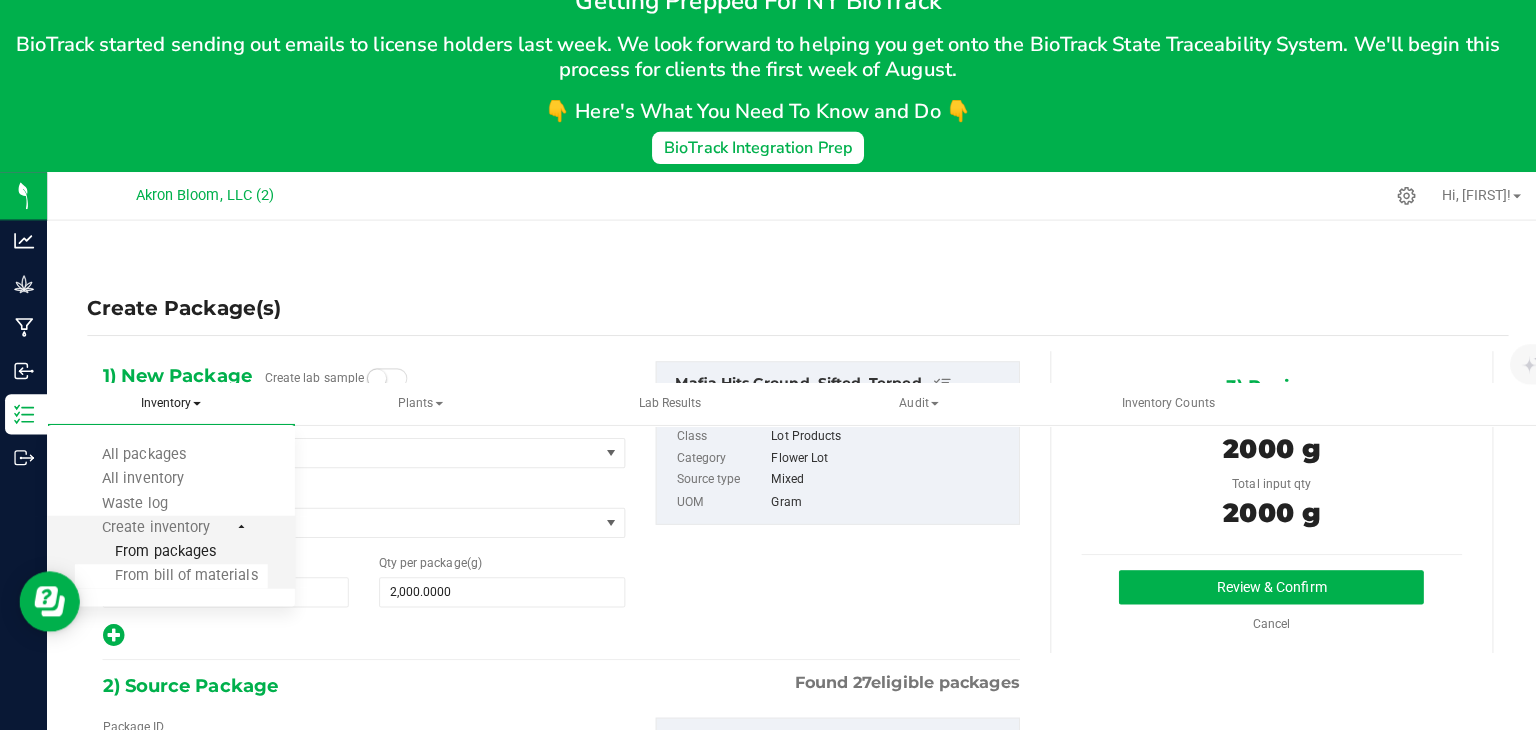 click on "From packages" at bounding box center [145, 550] 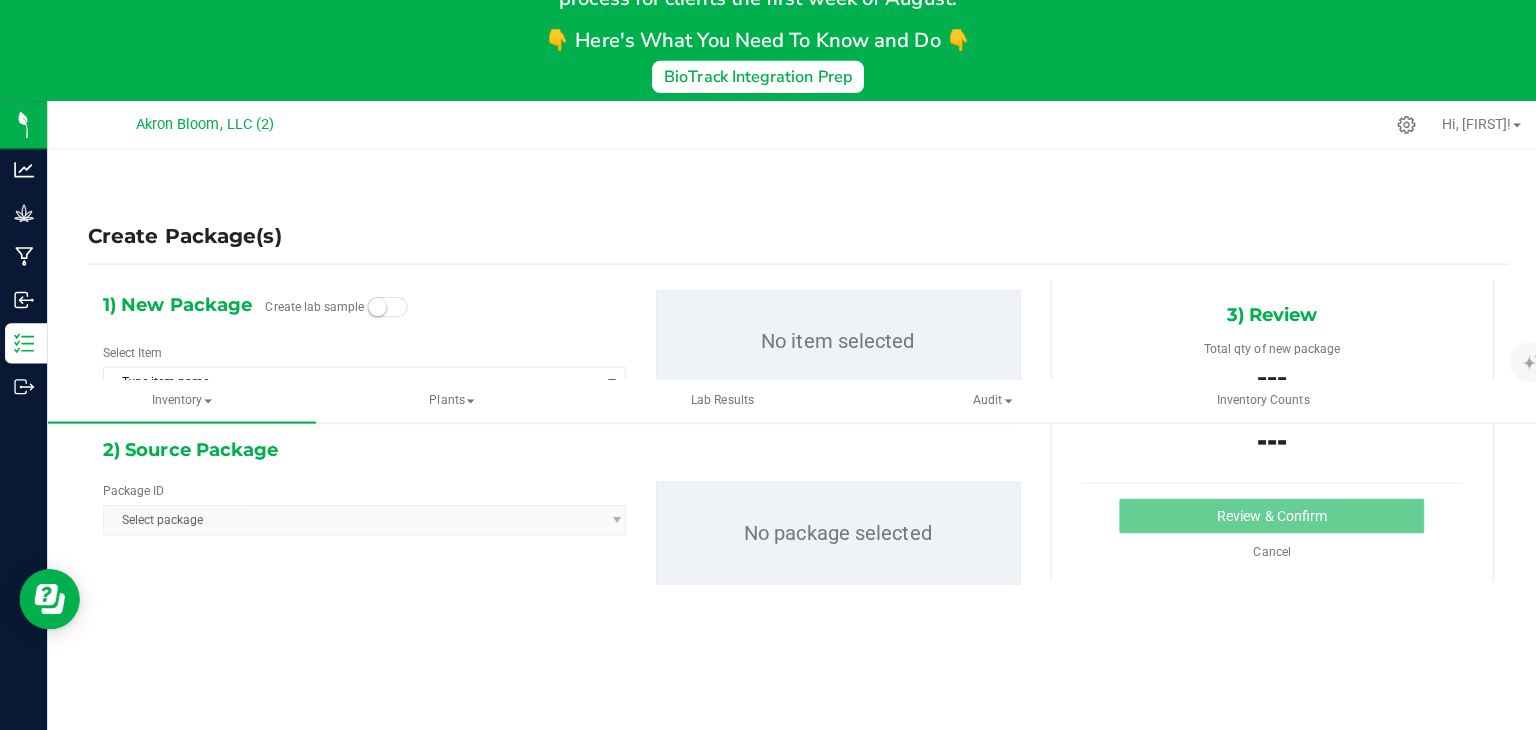 scroll, scrollTop: 228, scrollLeft: 0, axis: vertical 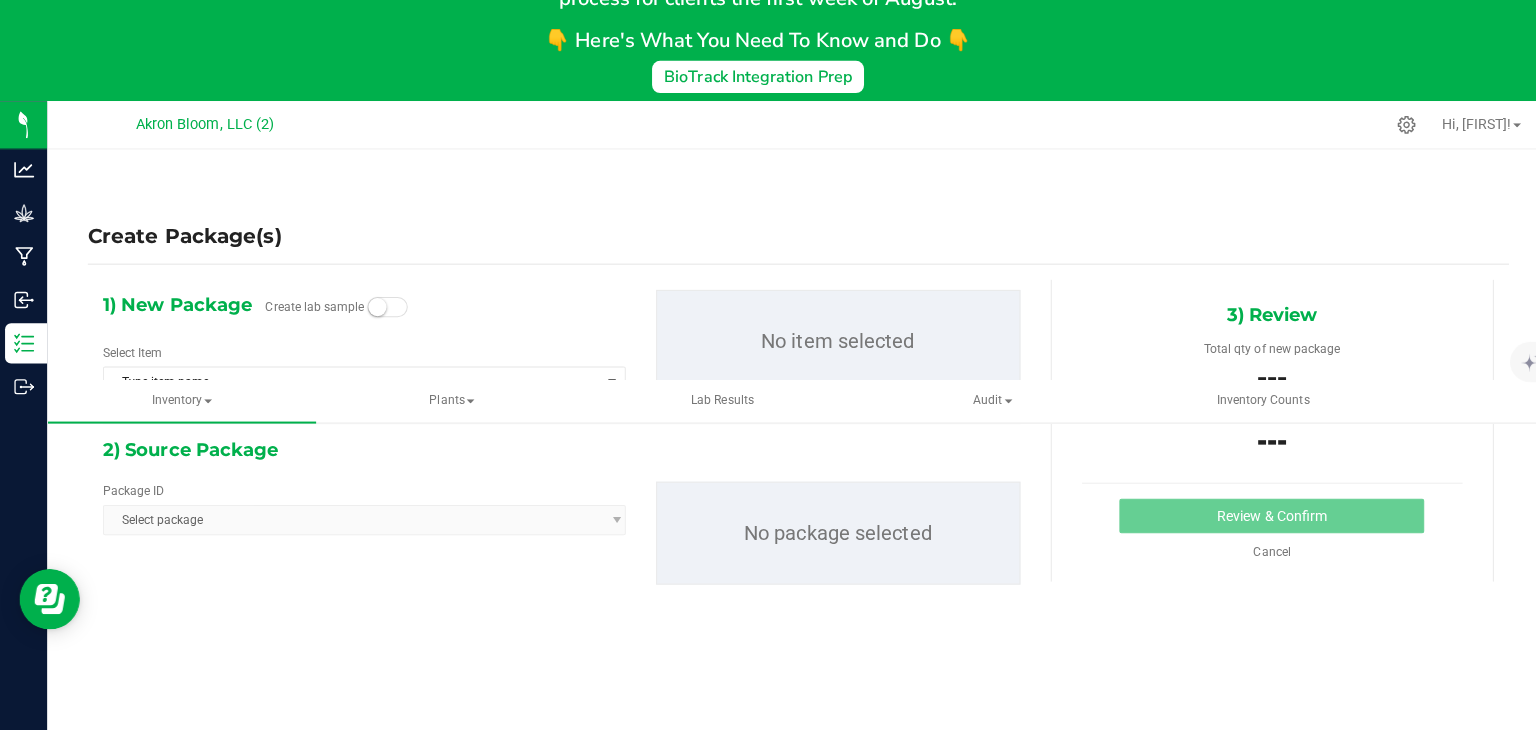 click on "Inventory
All packages
All inventory
Waste log
Create inventory
Plants
All plants
Waste log" at bounding box center (792, 175) 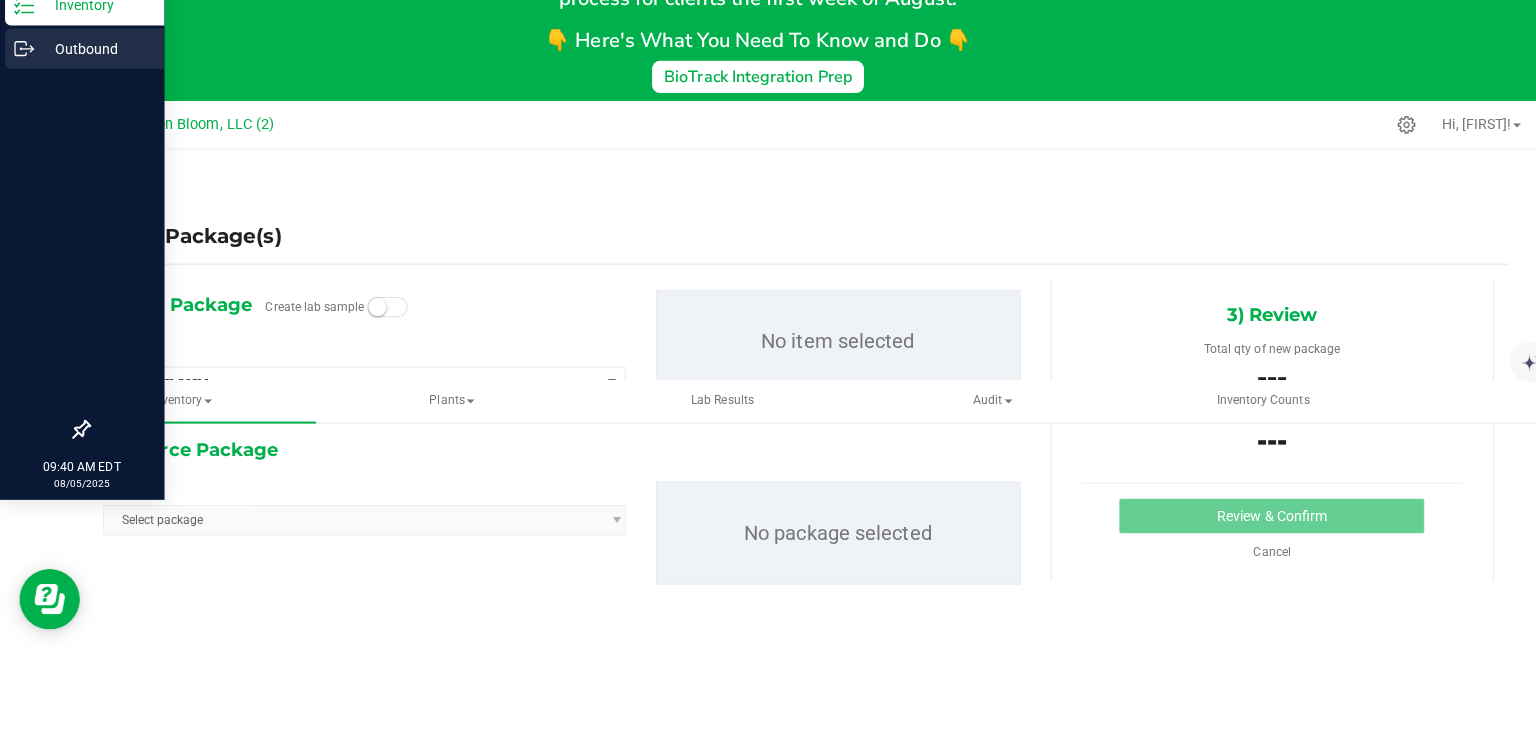 click on "Outbound" at bounding box center [95, 55] 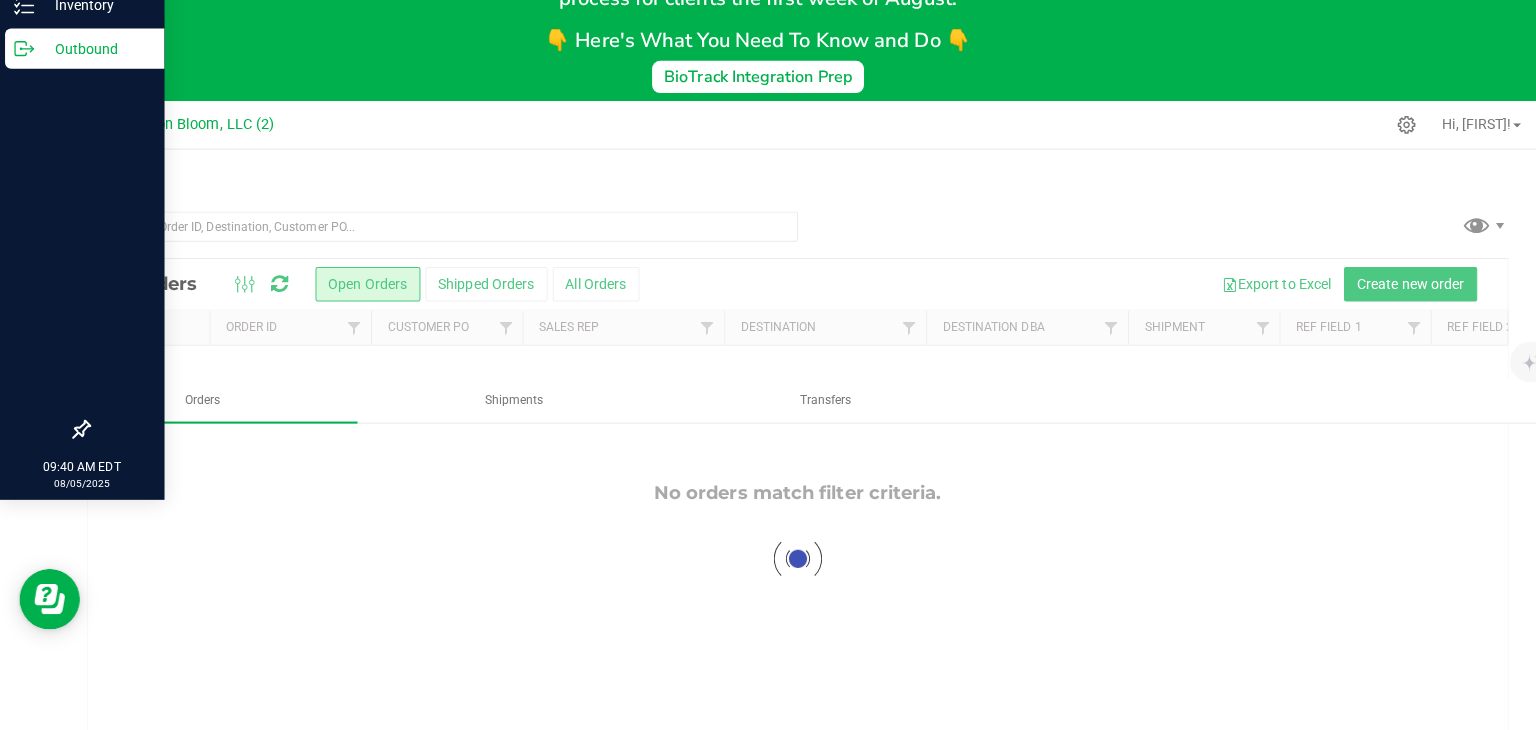 scroll, scrollTop: 0, scrollLeft: 0, axis: both 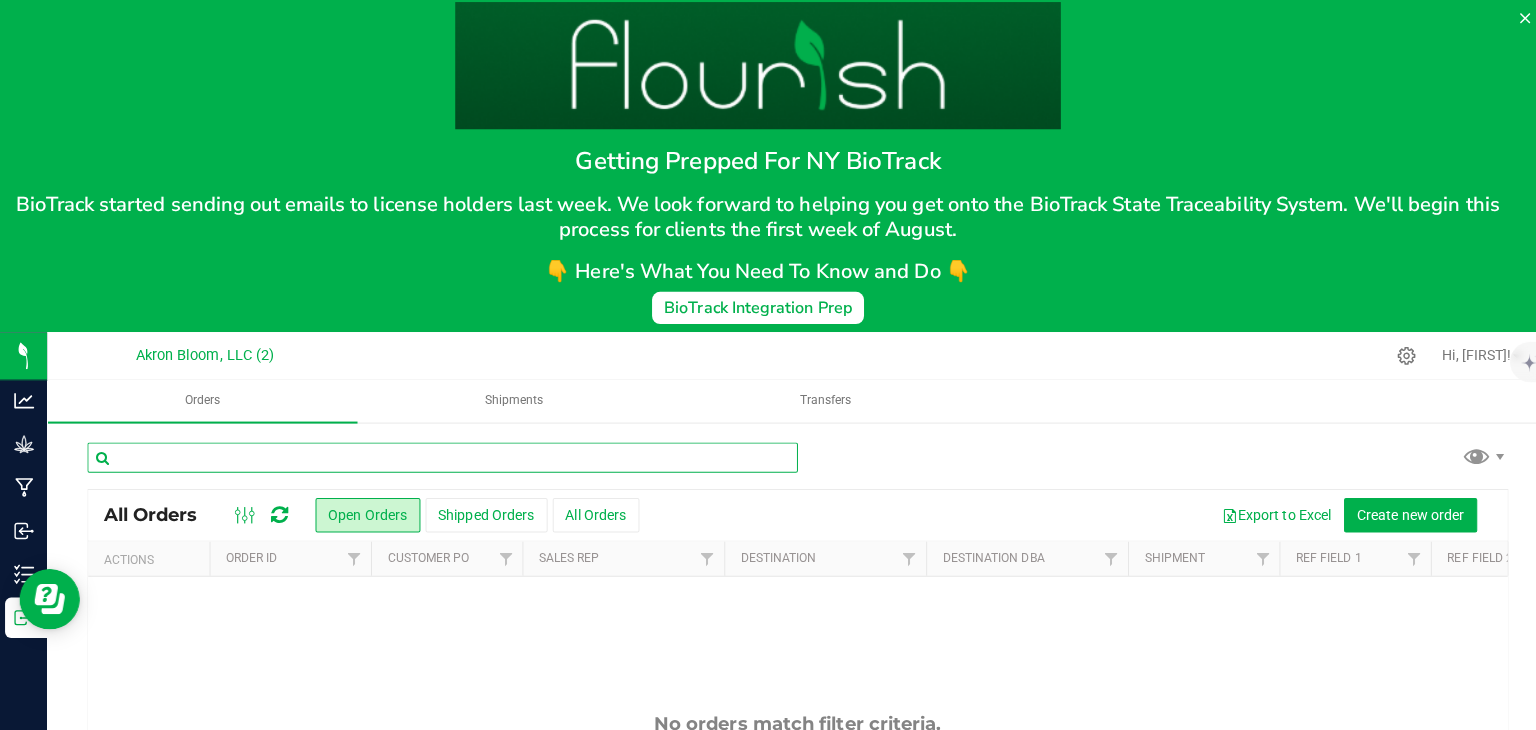 click at bounding box center [440, 459] 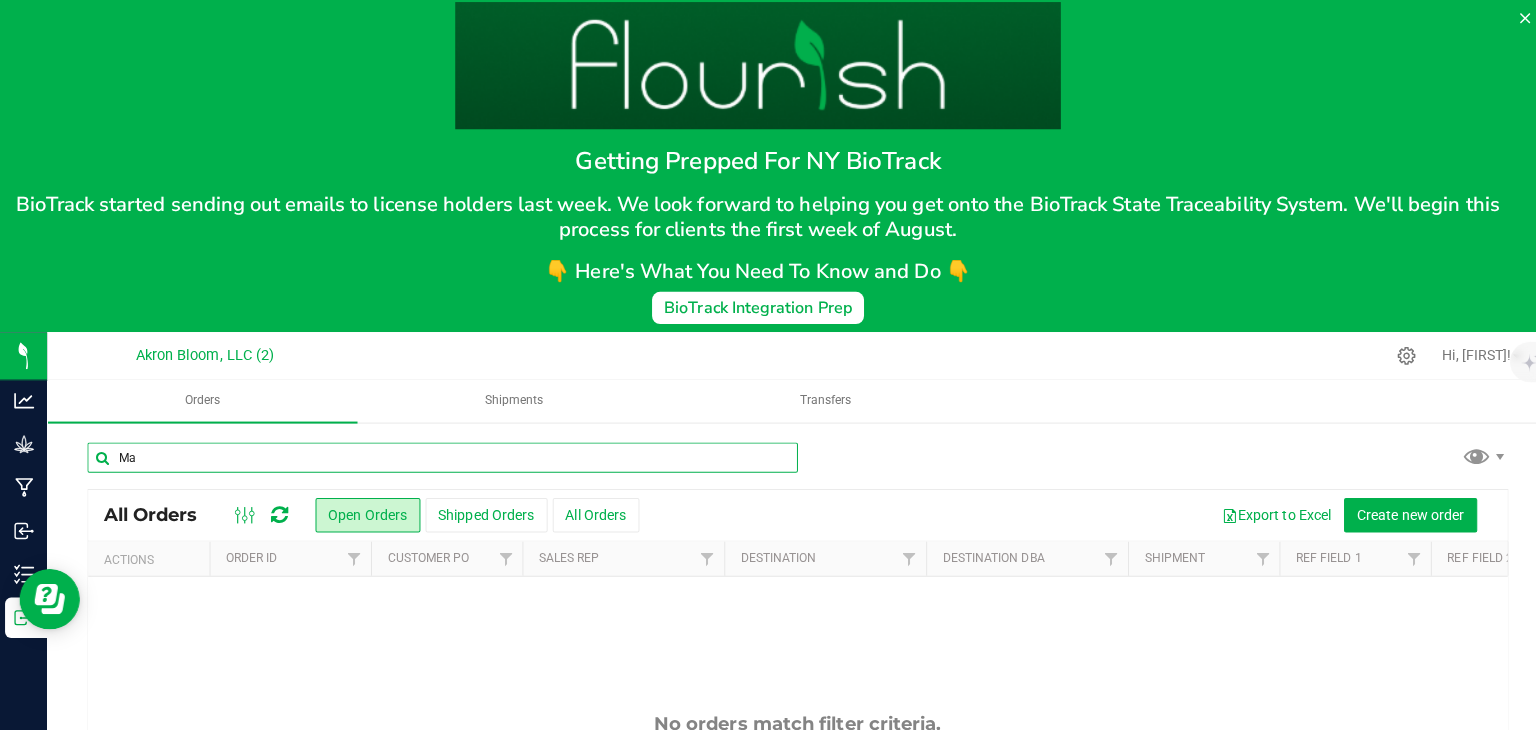 type on "M" 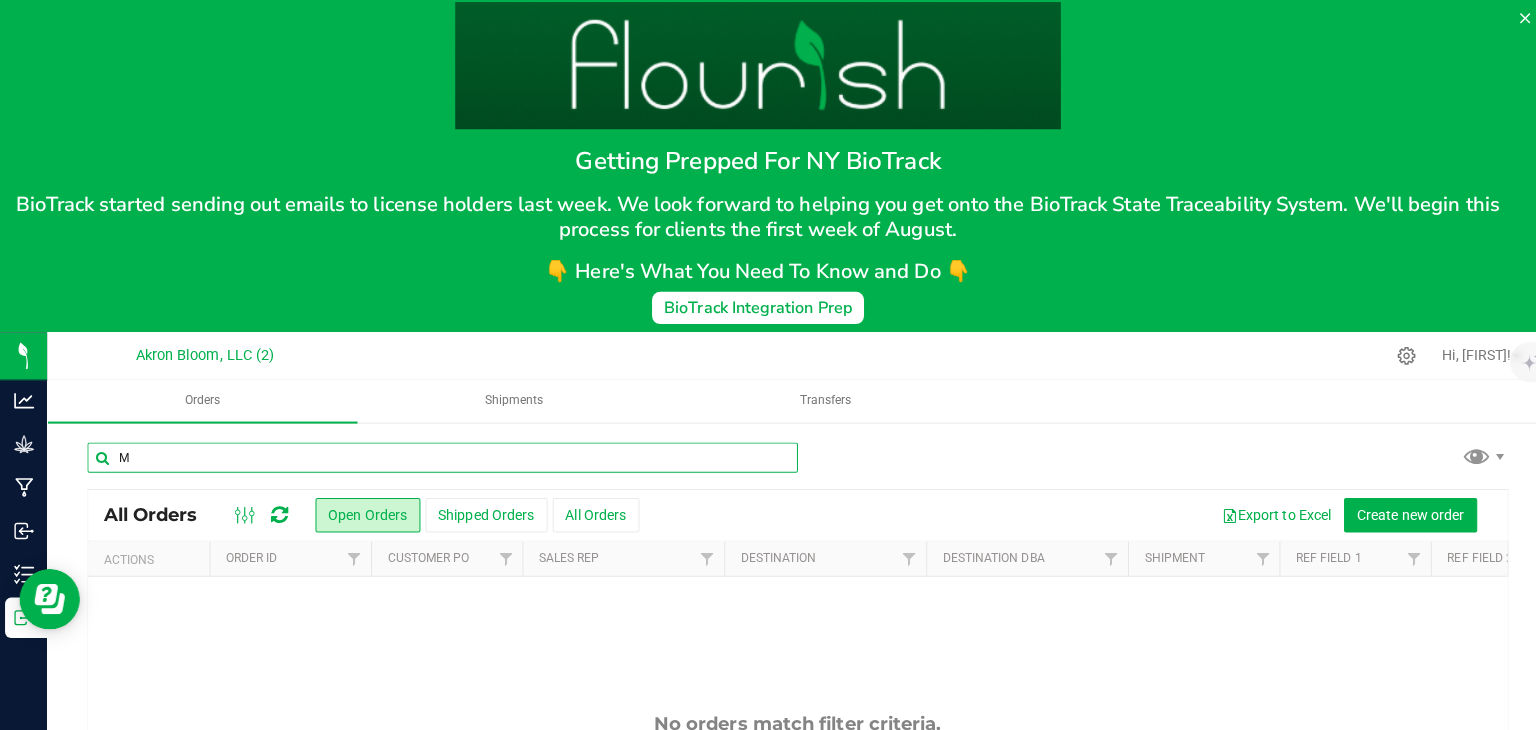 type 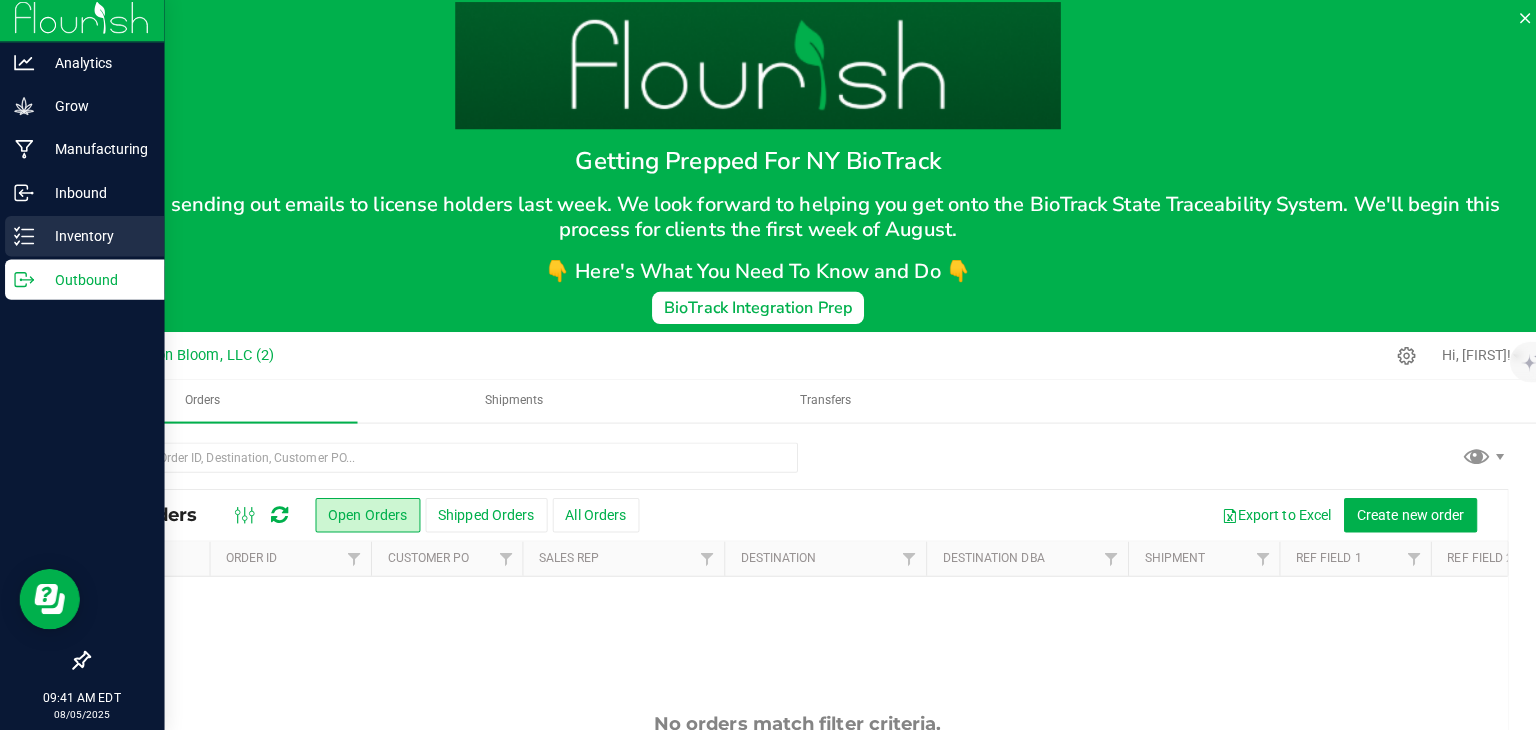 click on "Inventory" at bounding box center [95, 240] 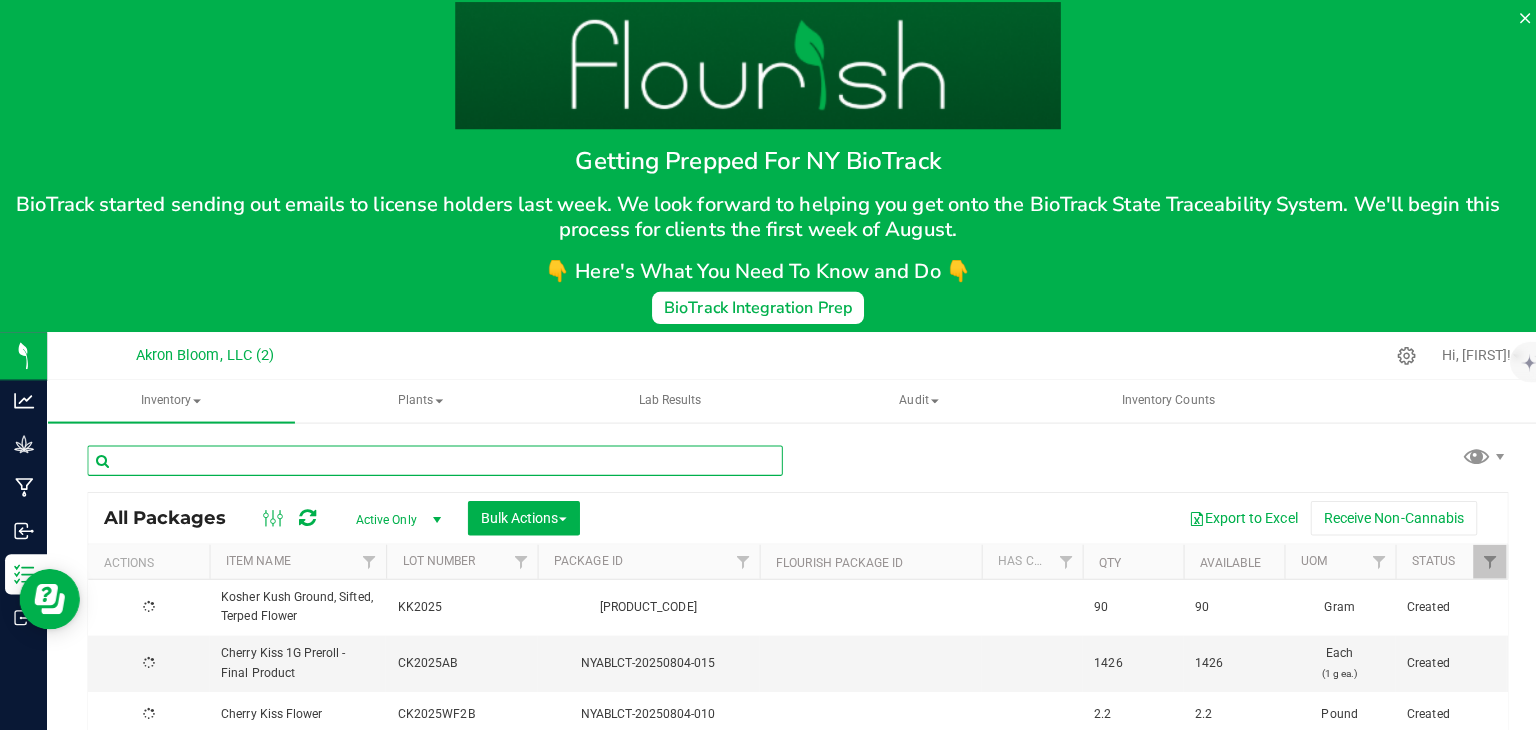 click at bounding box center [432, 462] 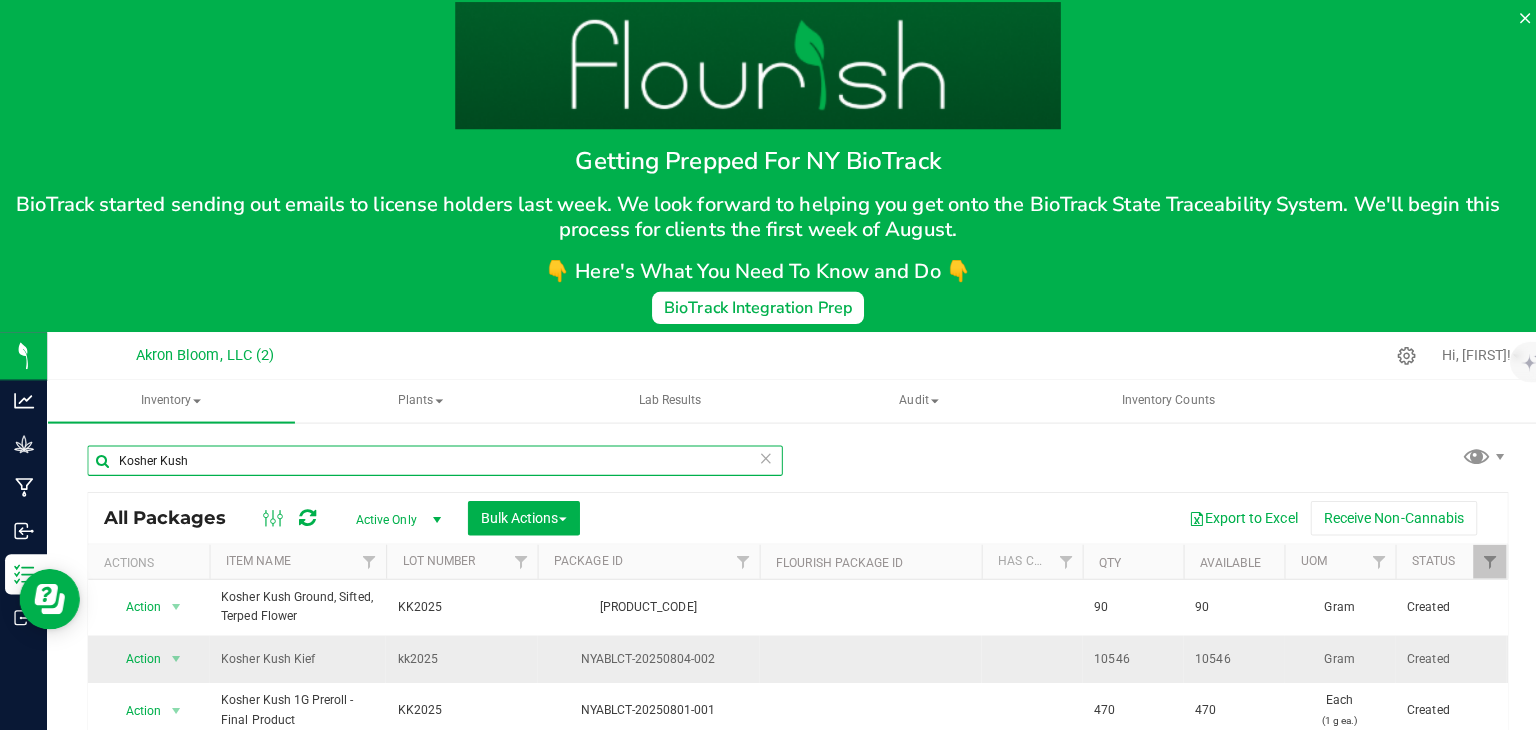 scroll, scrollTop: 22, scrollLeft: 0, axis: vertical 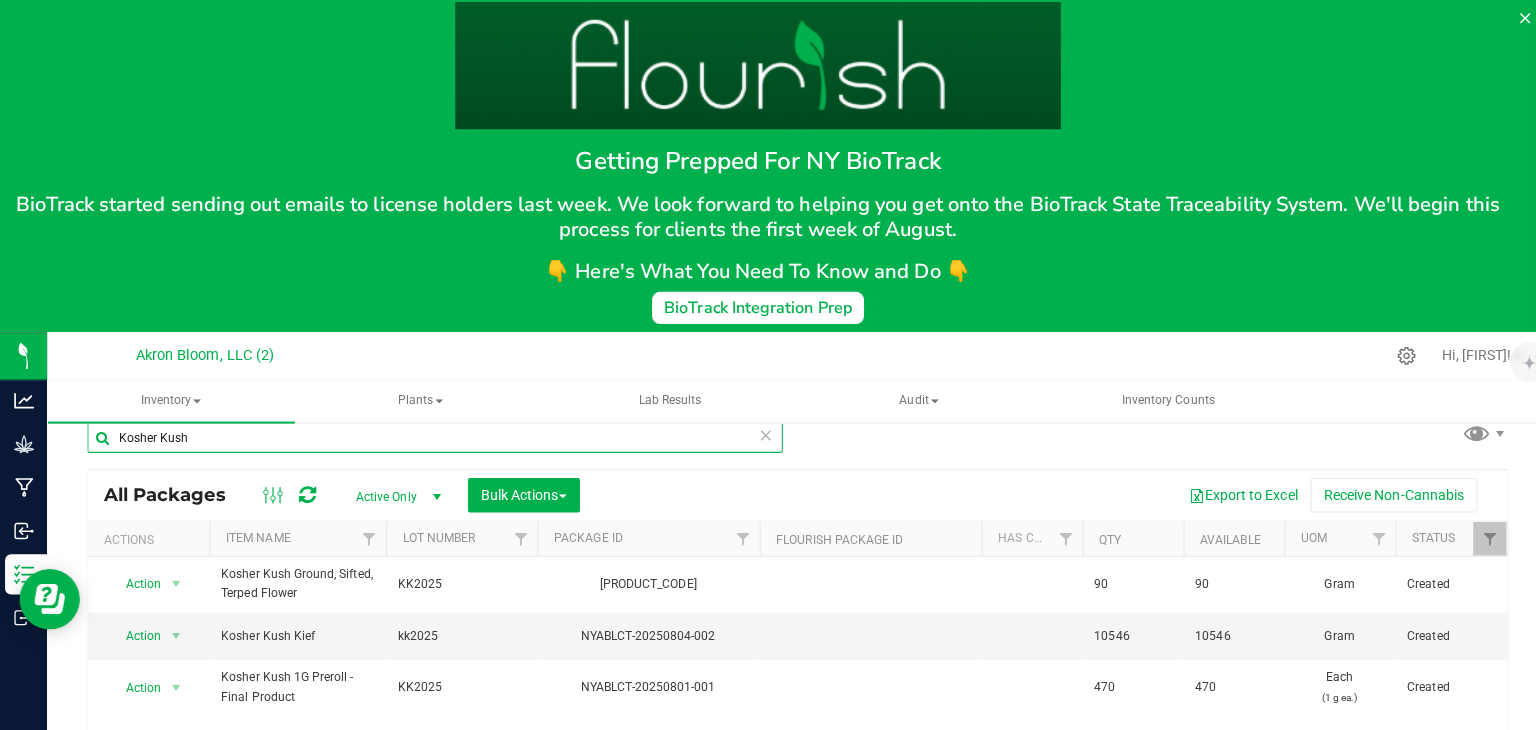 click on "Kosher Kush" at bounding box center [432, 440] 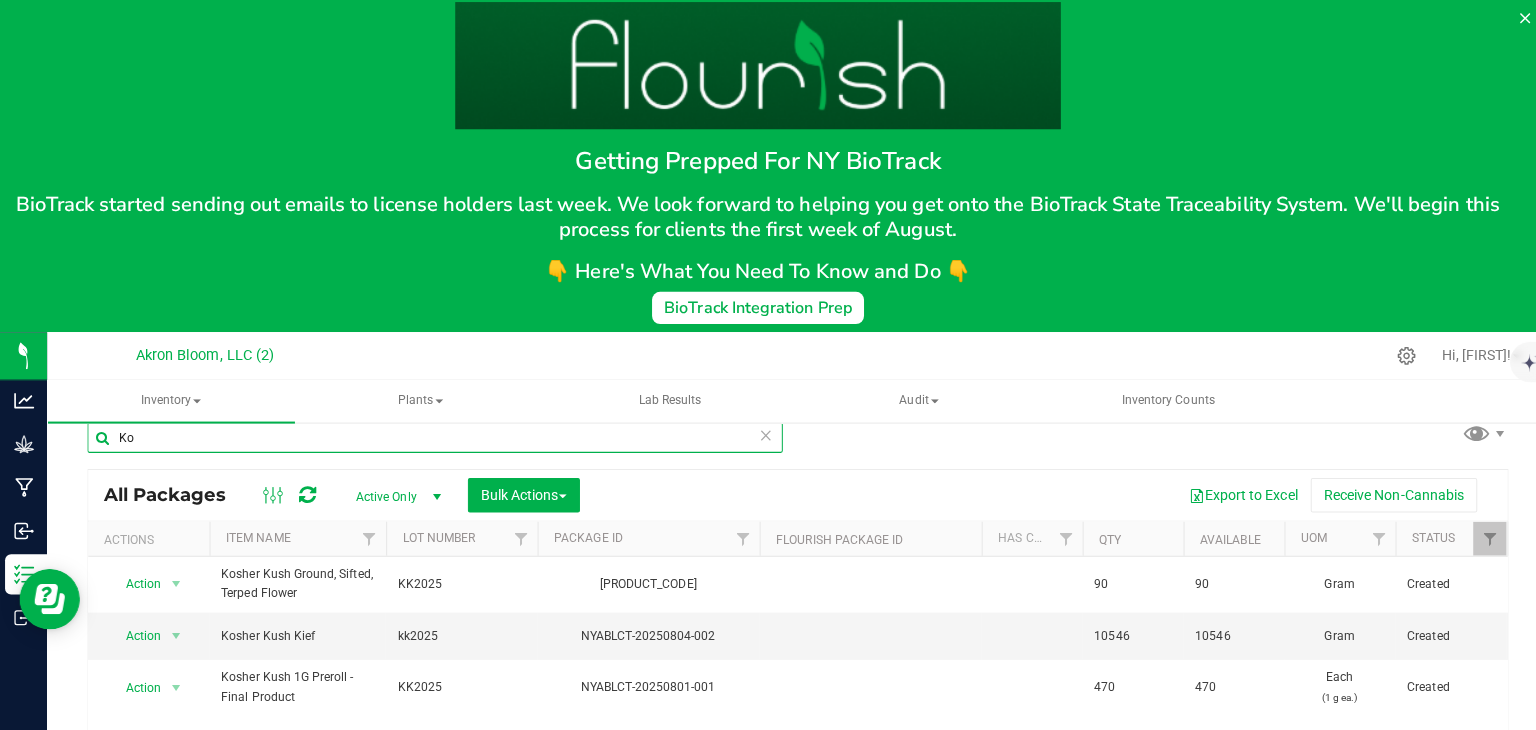 type on "K" 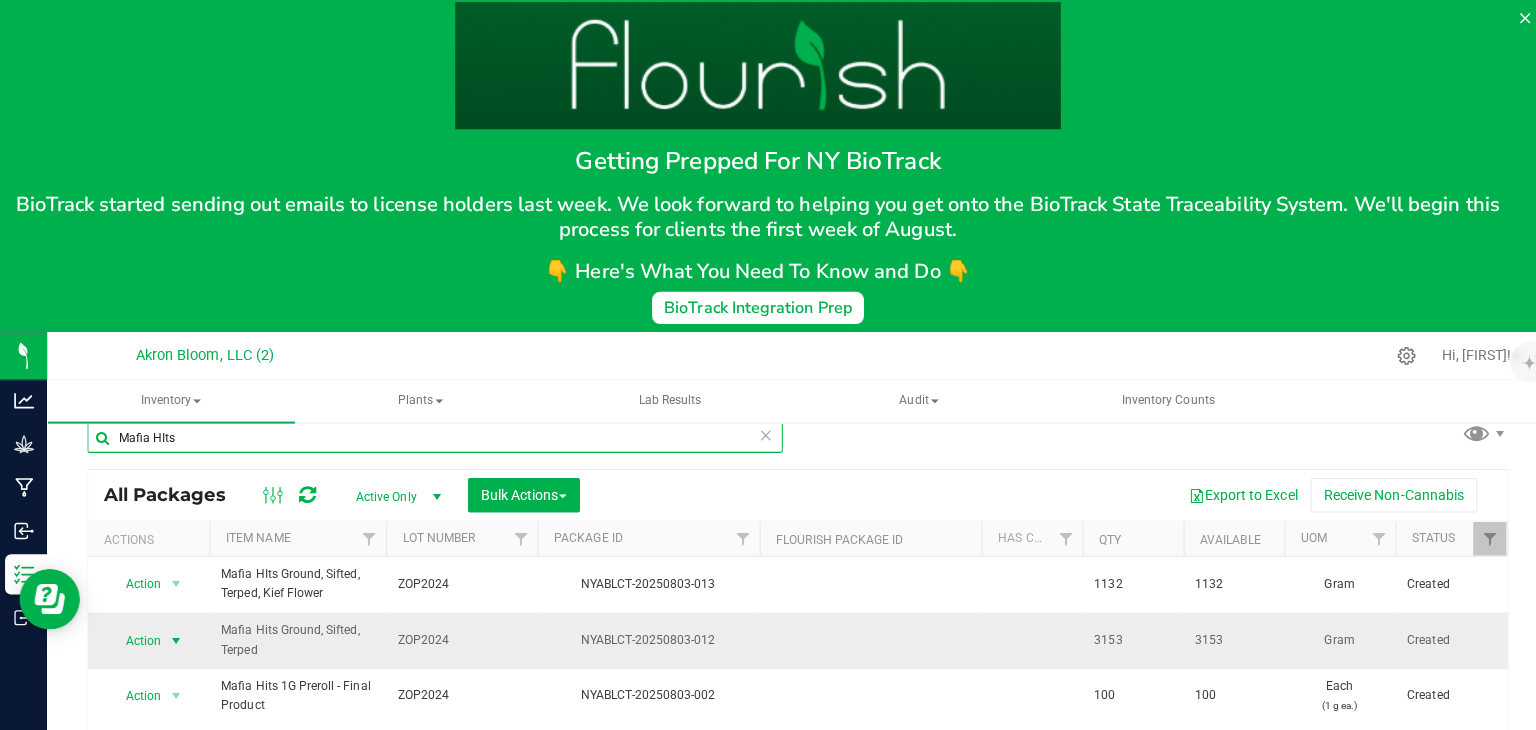 type on "Mafia HIts" 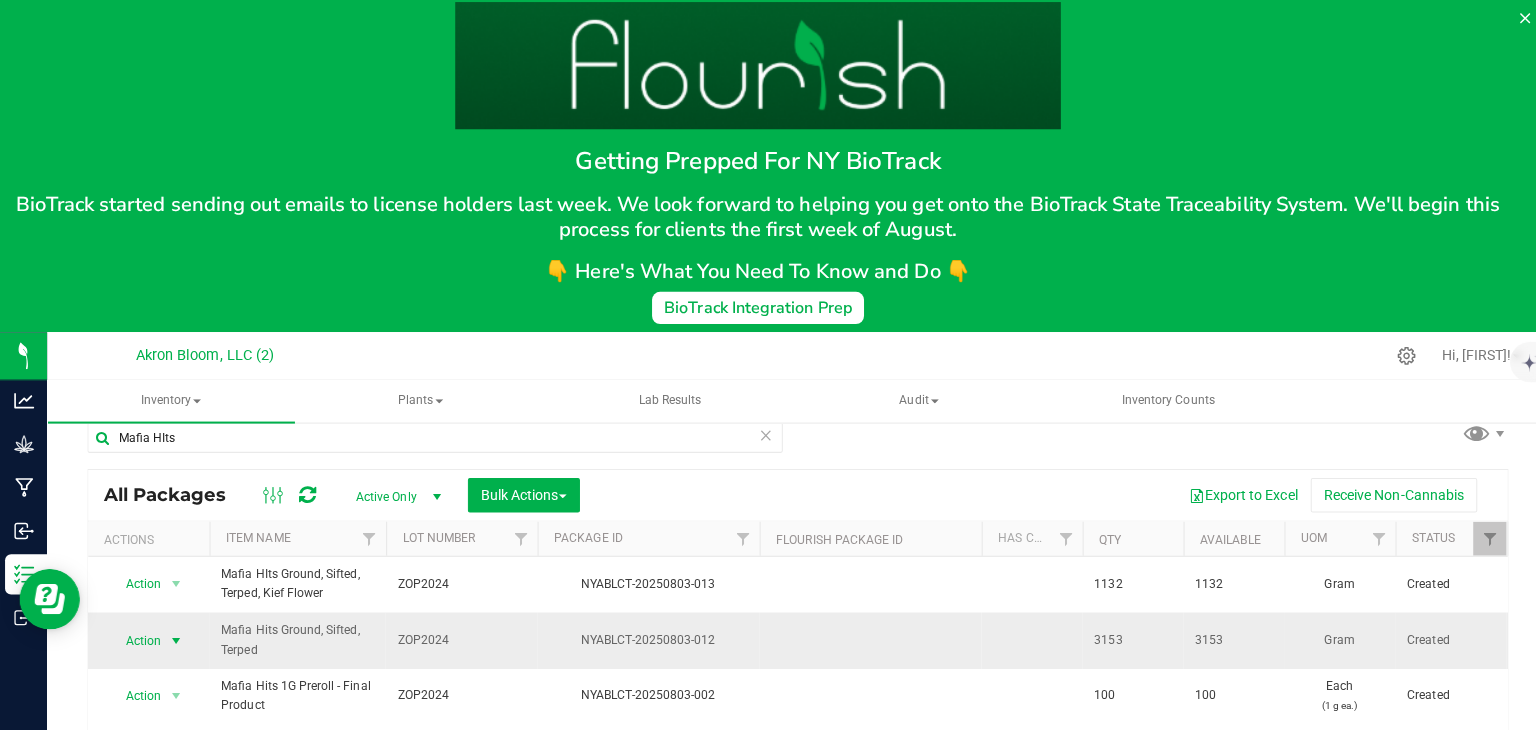 click at bounding box center (176, 641) 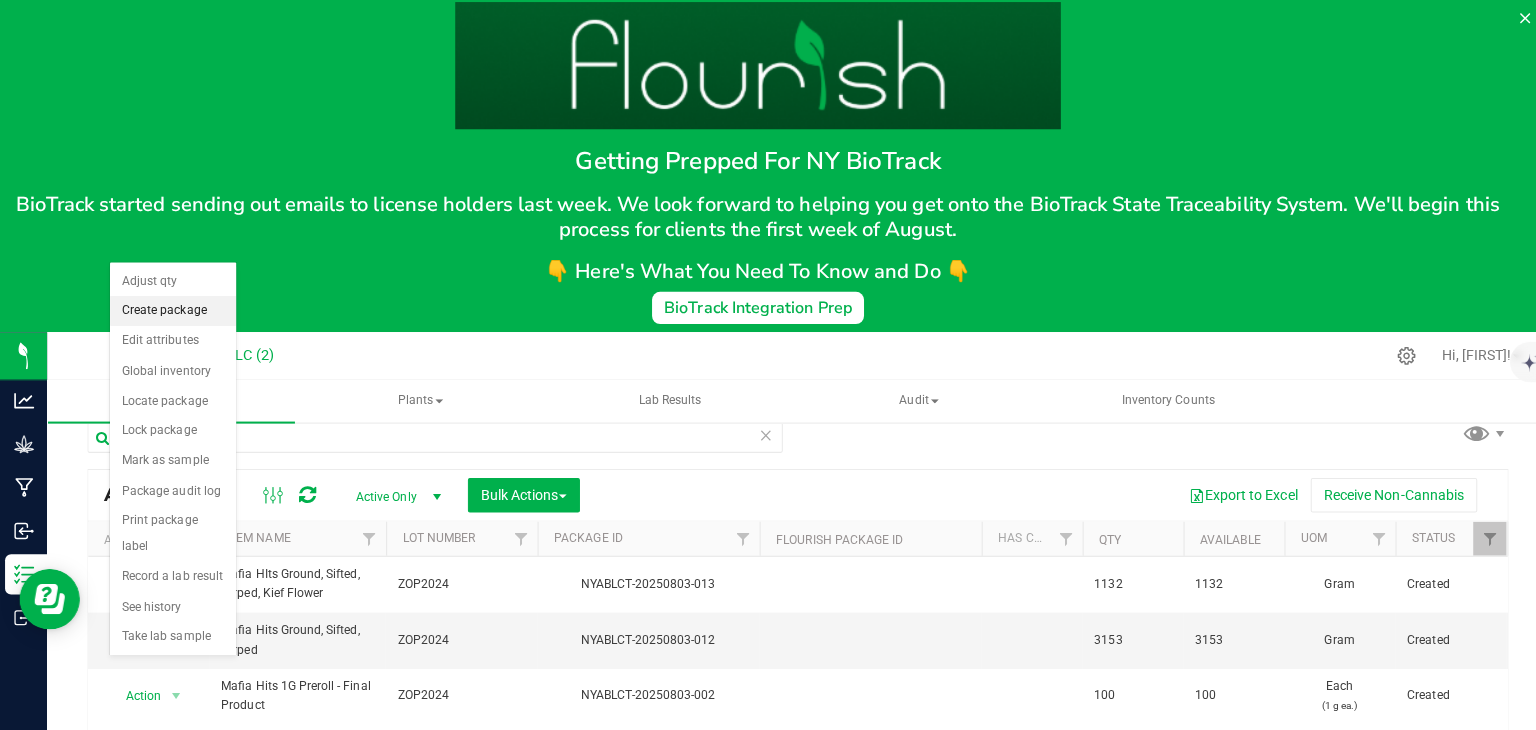 click on "Create package" at bounding box center [172, 314] 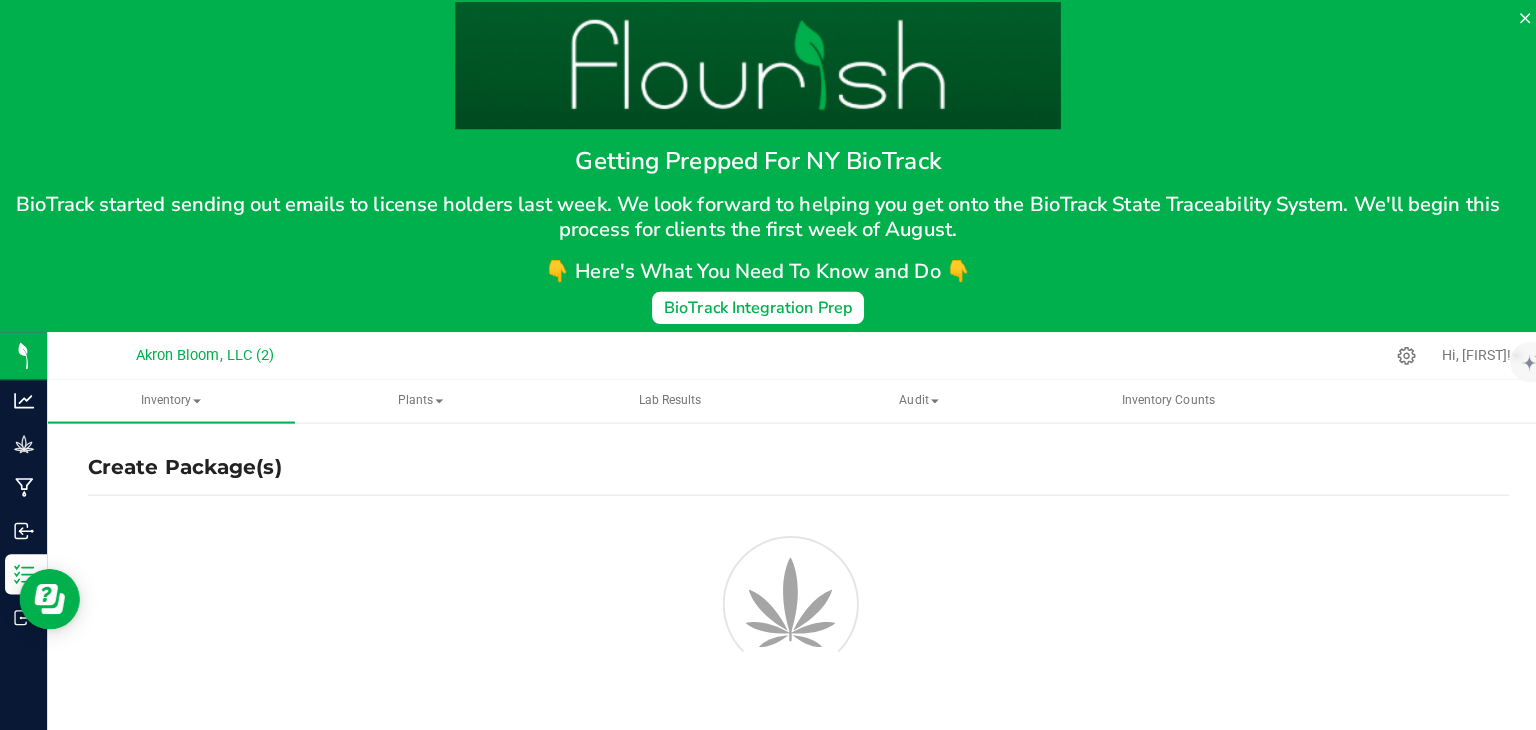 scroll, scrollTop: 0, scrollLeft: 0, axis: both 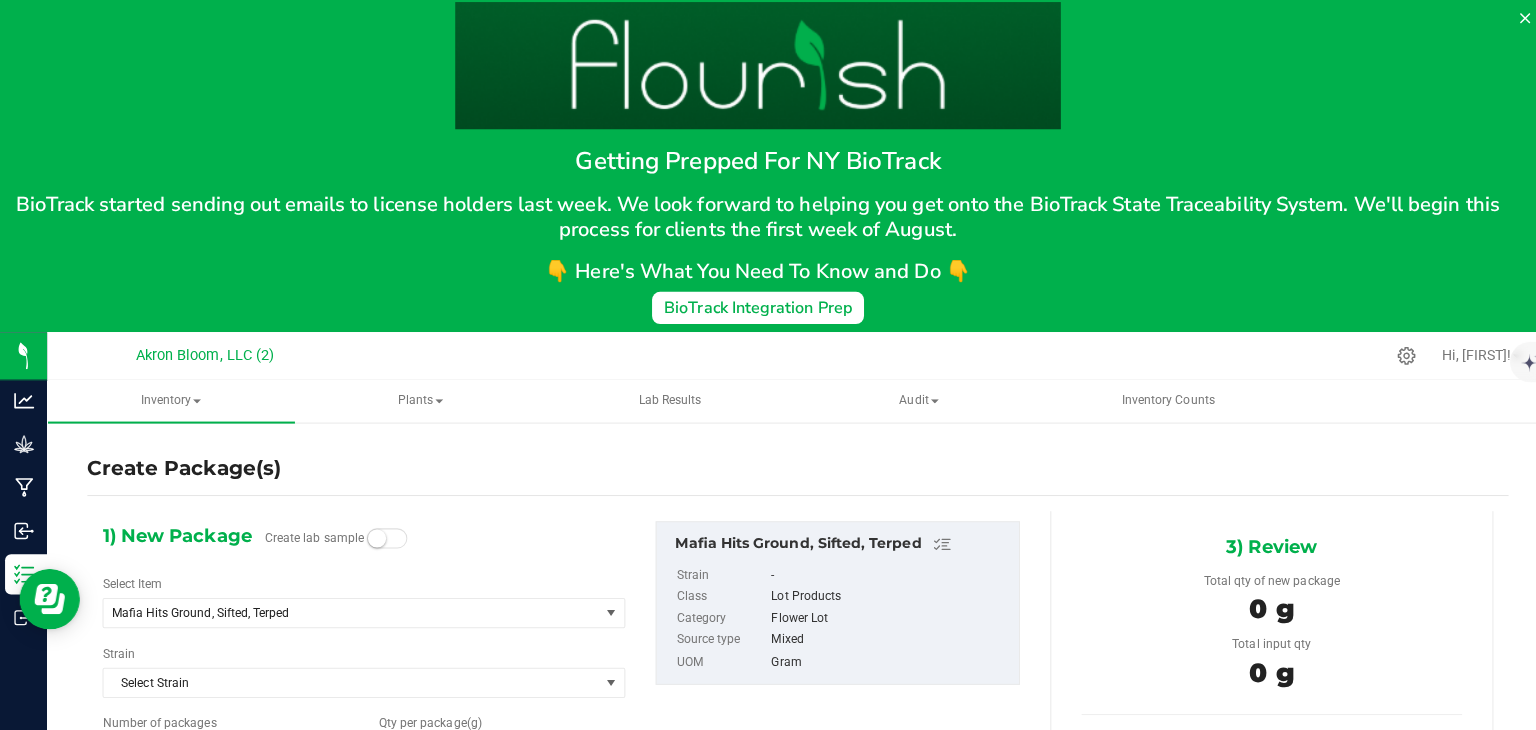 type on "0.0000 g" 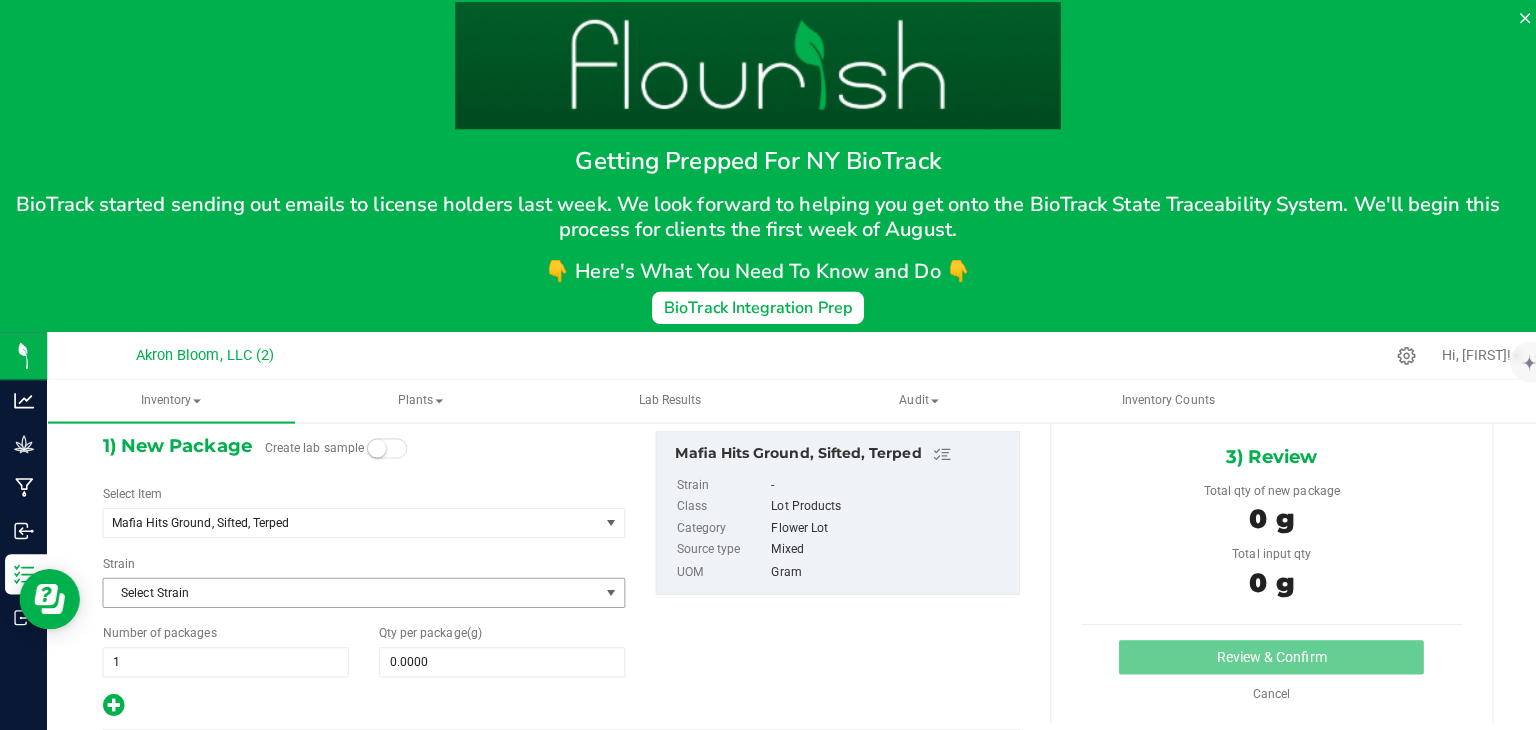 scroll, scrollTop: 92, scrollLeft: 0, axis: vertical 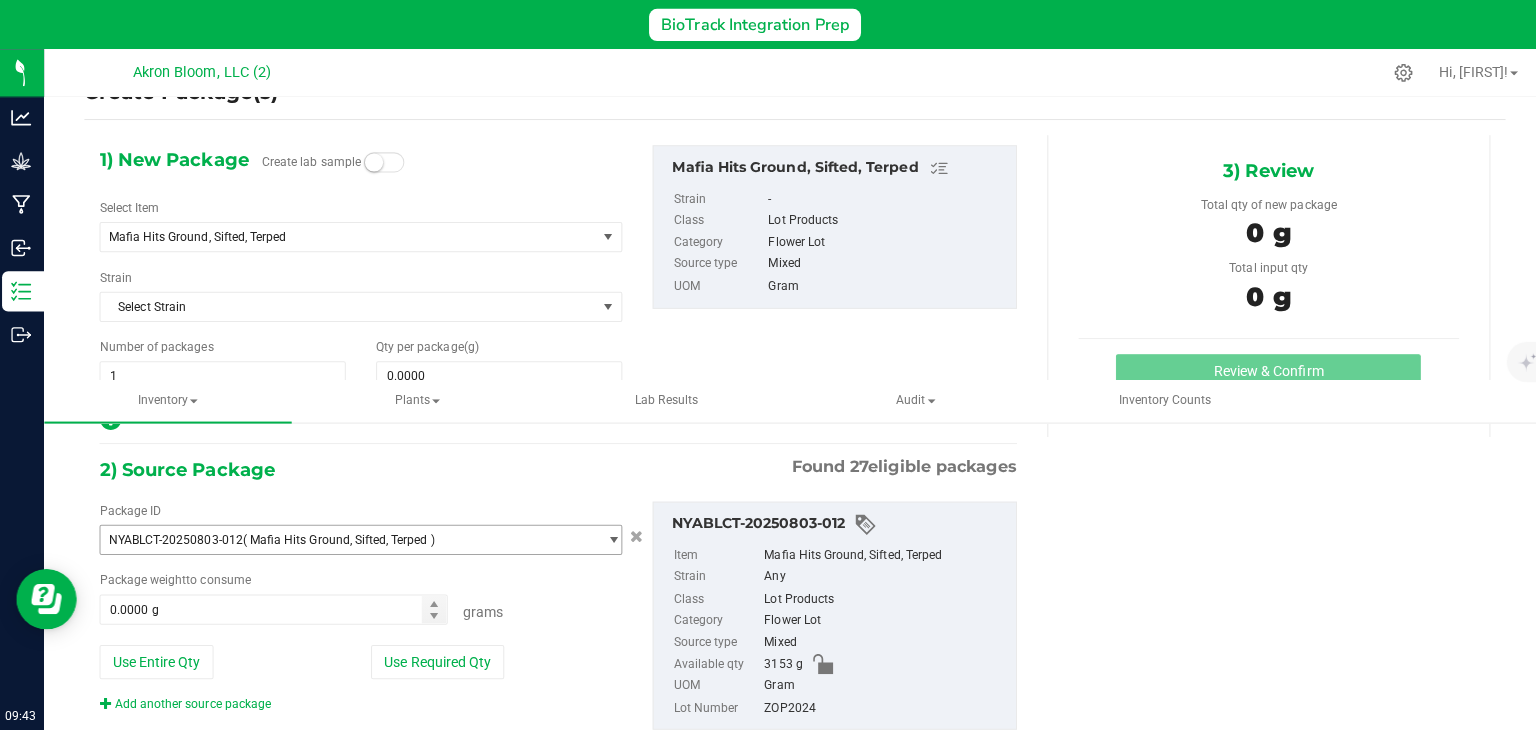 click at bounding box center [611, 541] 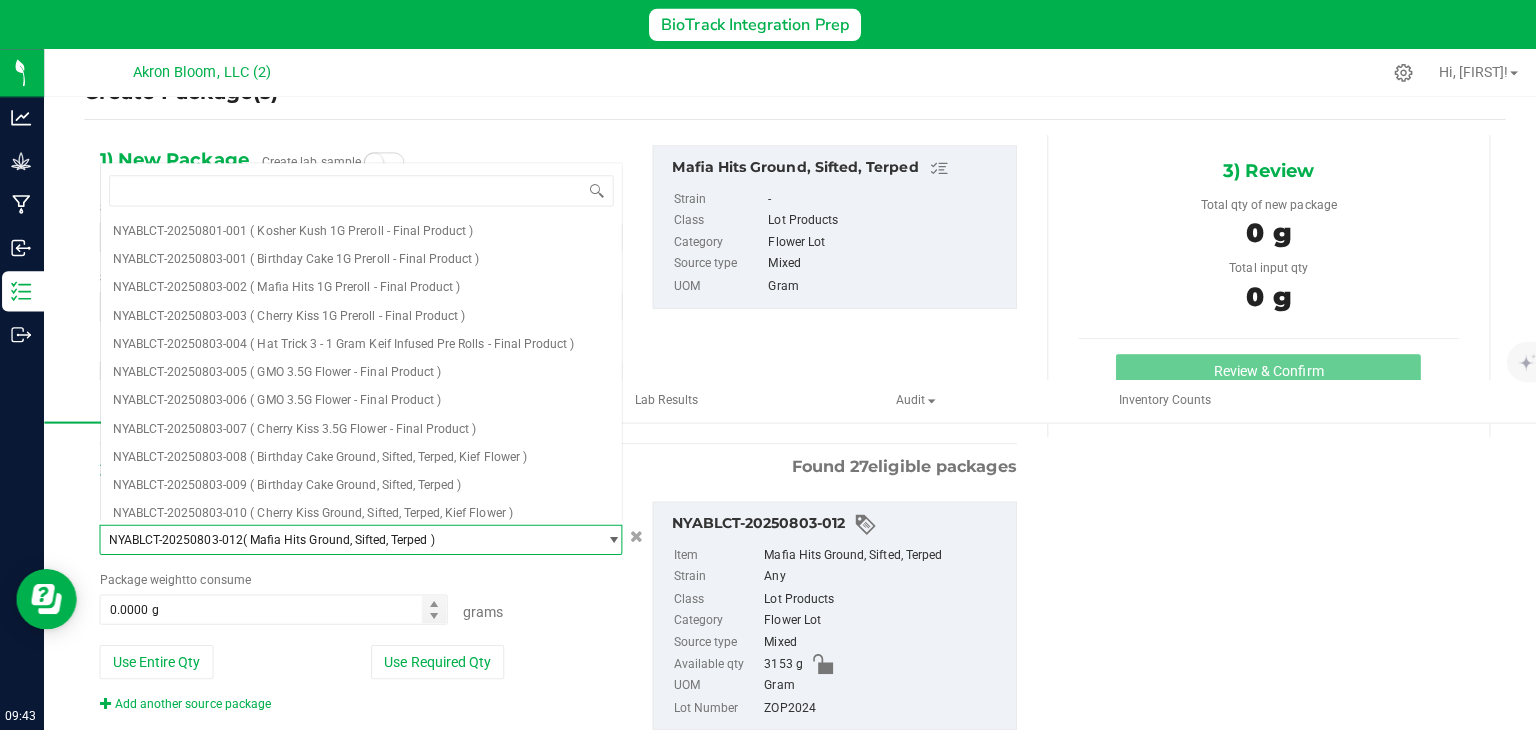 scroll, scrollTop: 336, scrollLeft: 0, axis: vertical 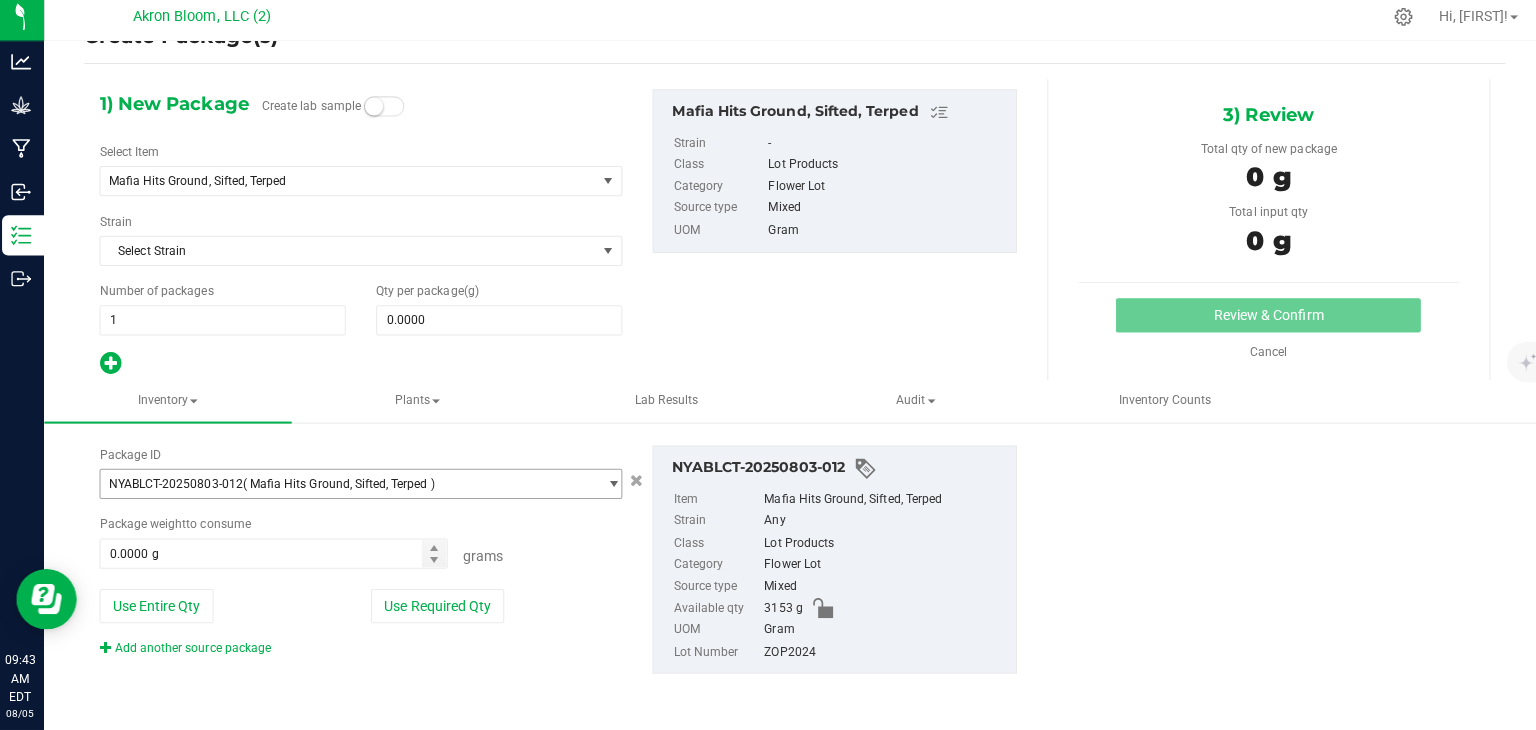click at bounding box center [611, 486] 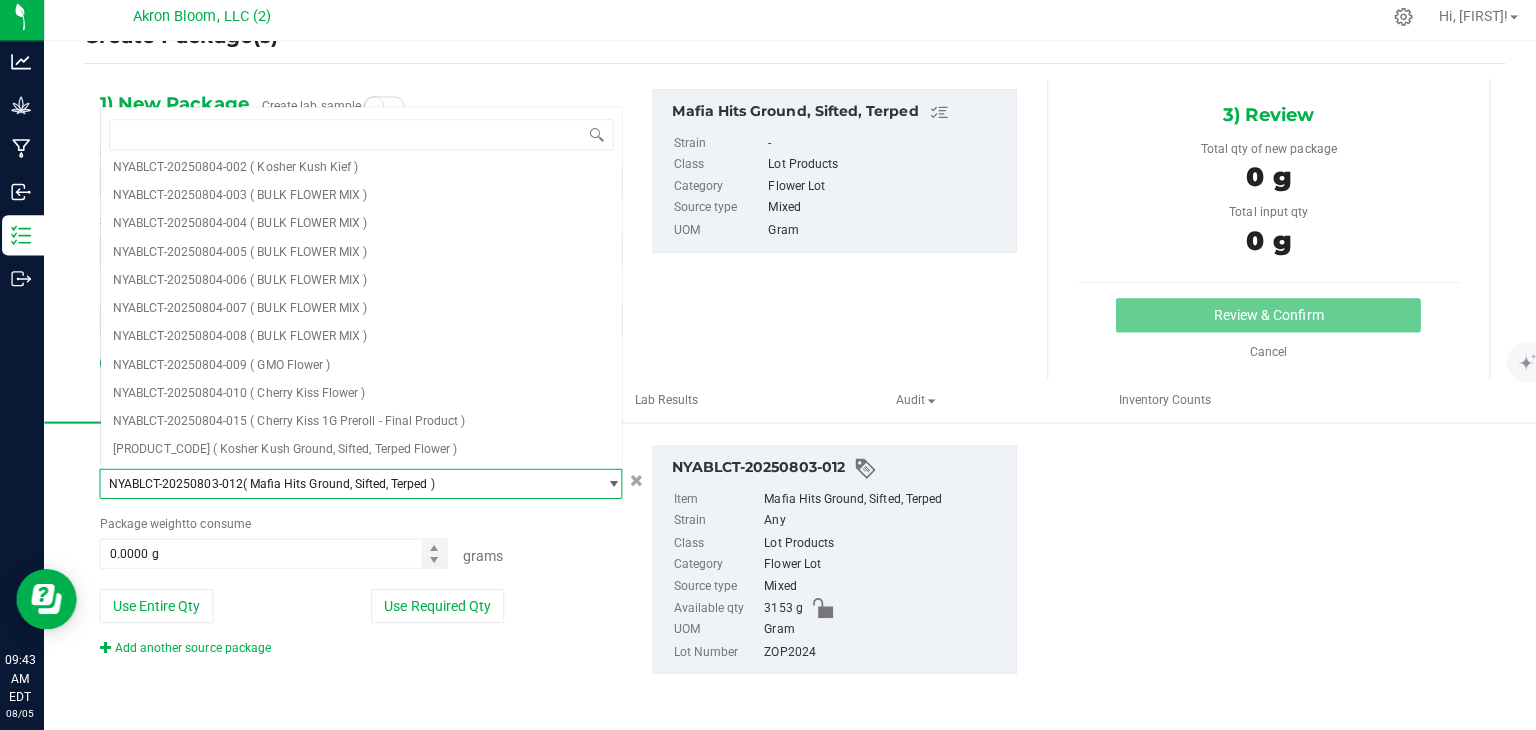 scroll, scrollTop: 336, scrollLeft: 0, axis: vertical 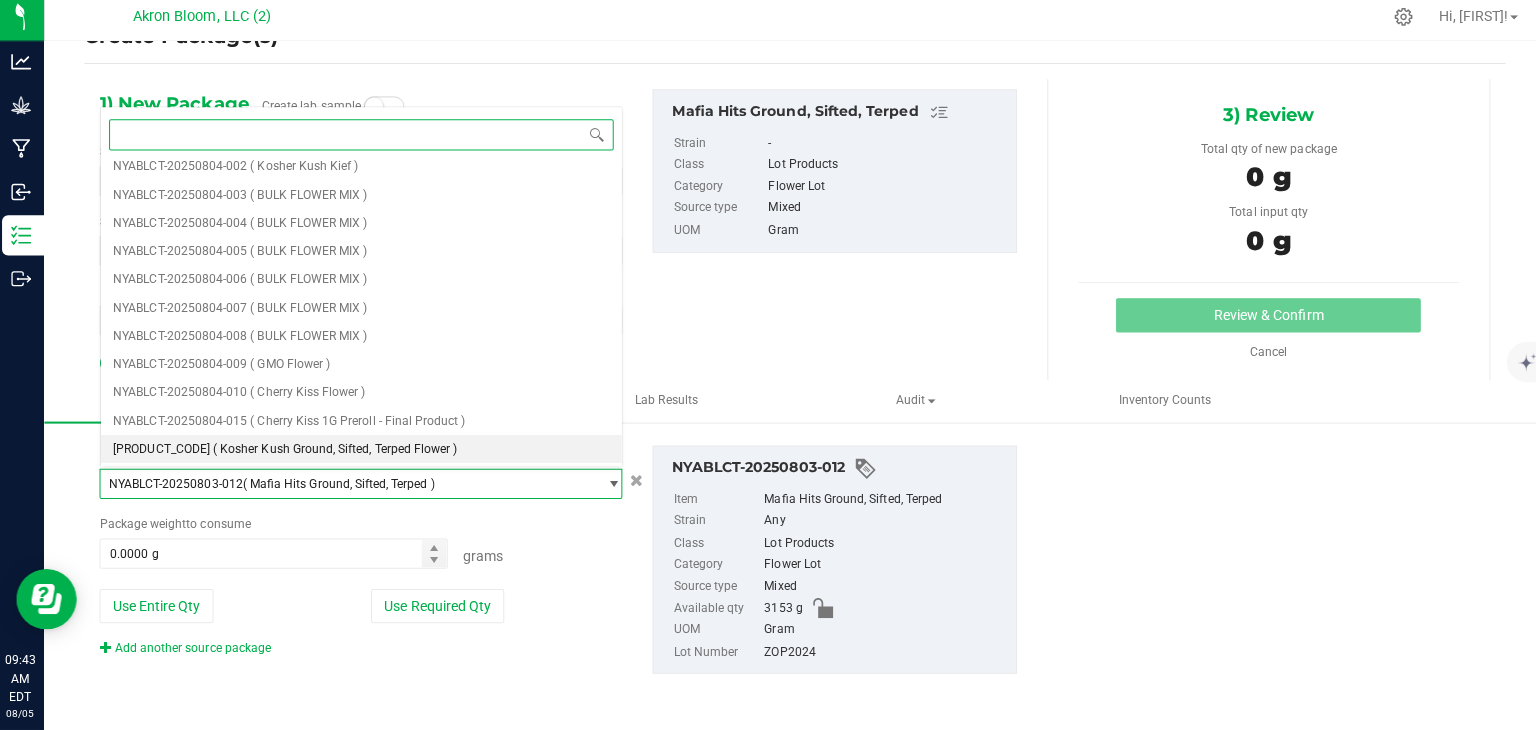 click on "[PRODUCT_CODE]
(
Kosher Kush Ground, Sifted, Terped Flower
)" at bounding box center (362, 452) 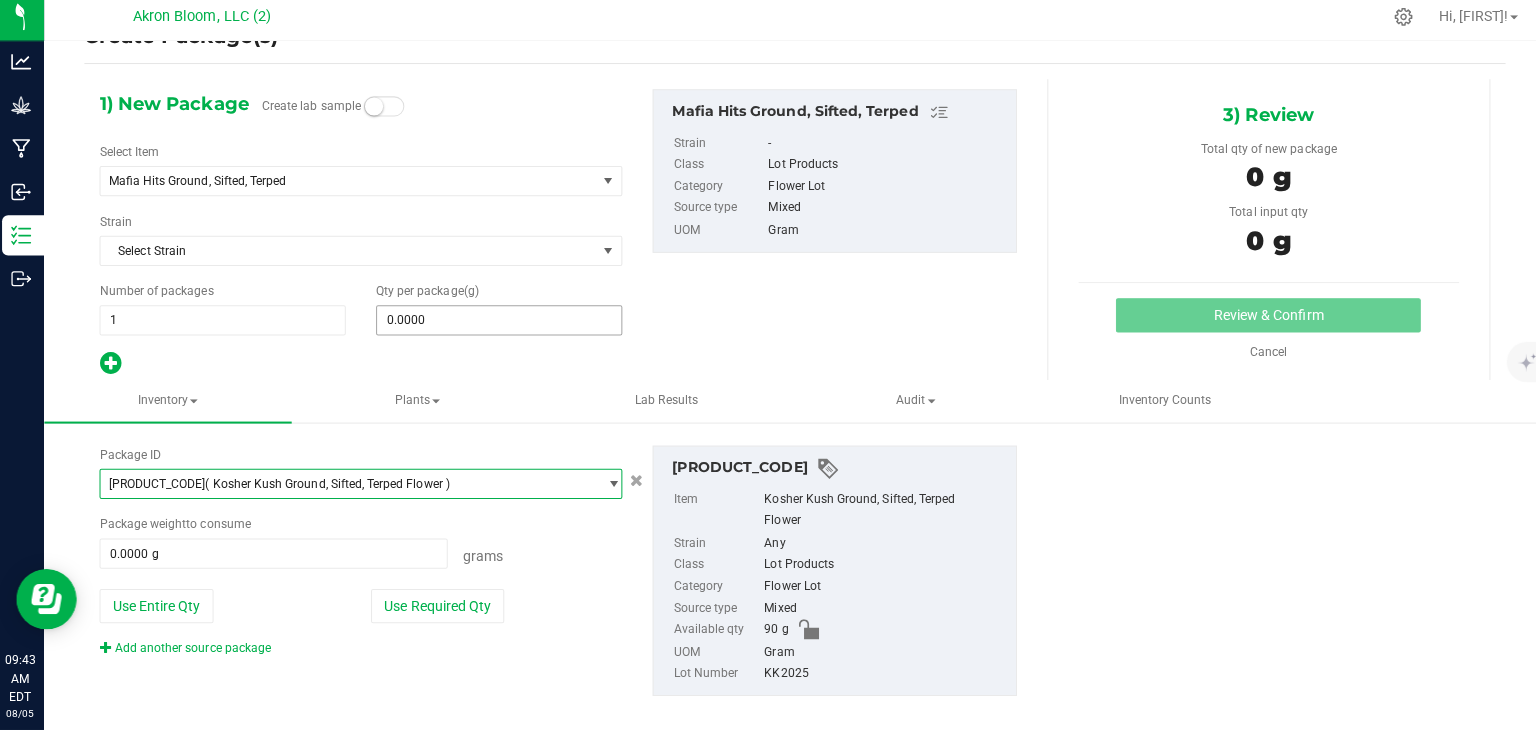 click on "0.0000 0" at bounding box center (499, 324) 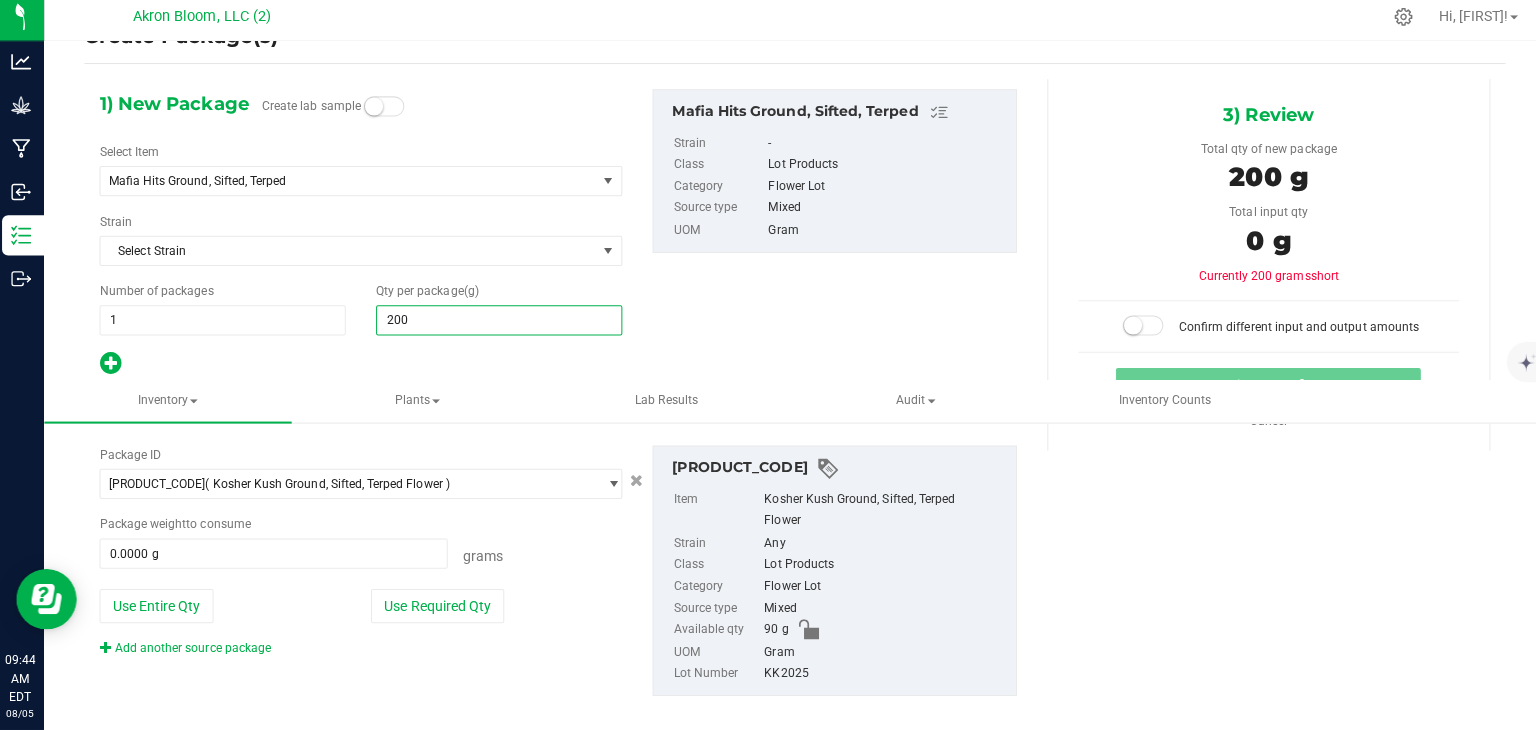 type on "2000" 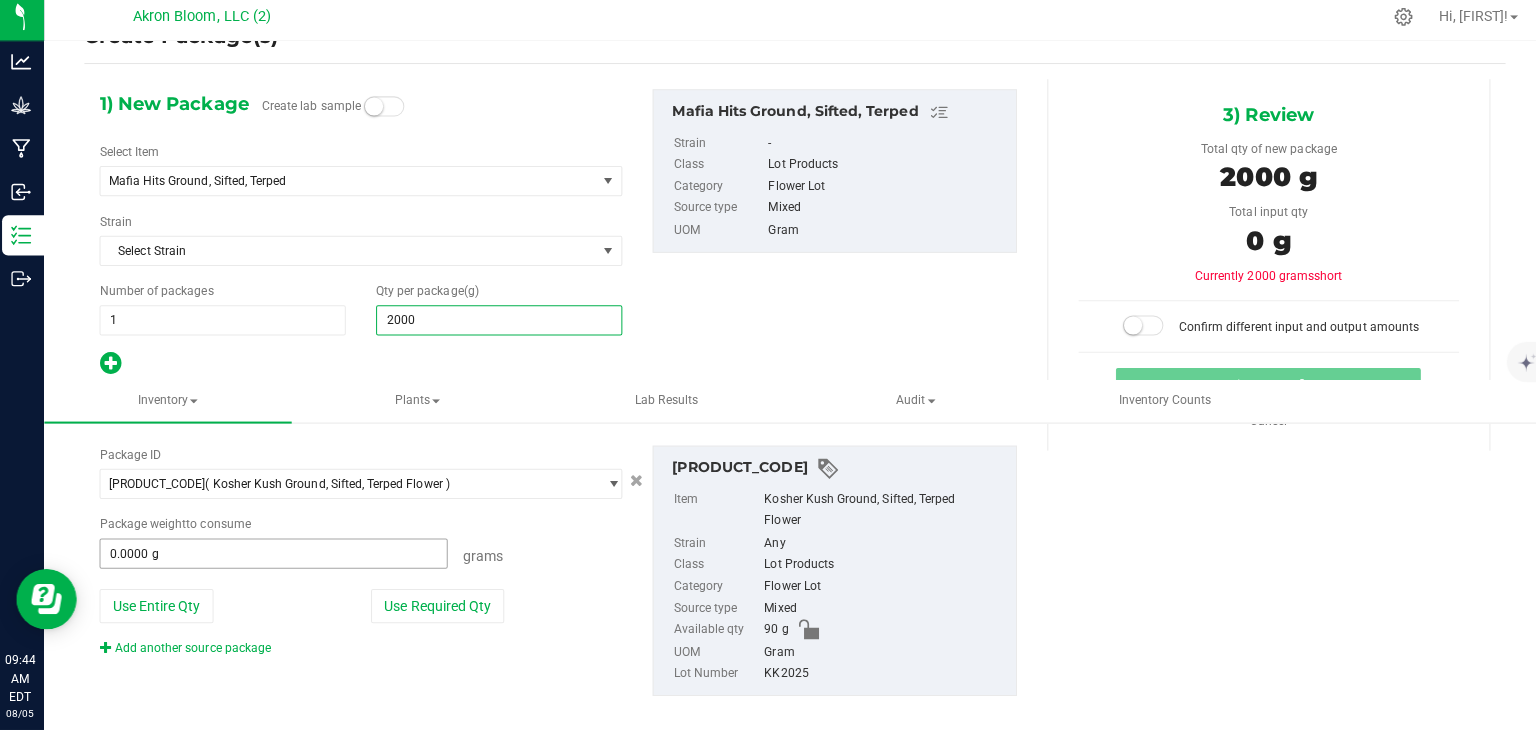click on "0.0000 g" at bounding box center (275, 555) 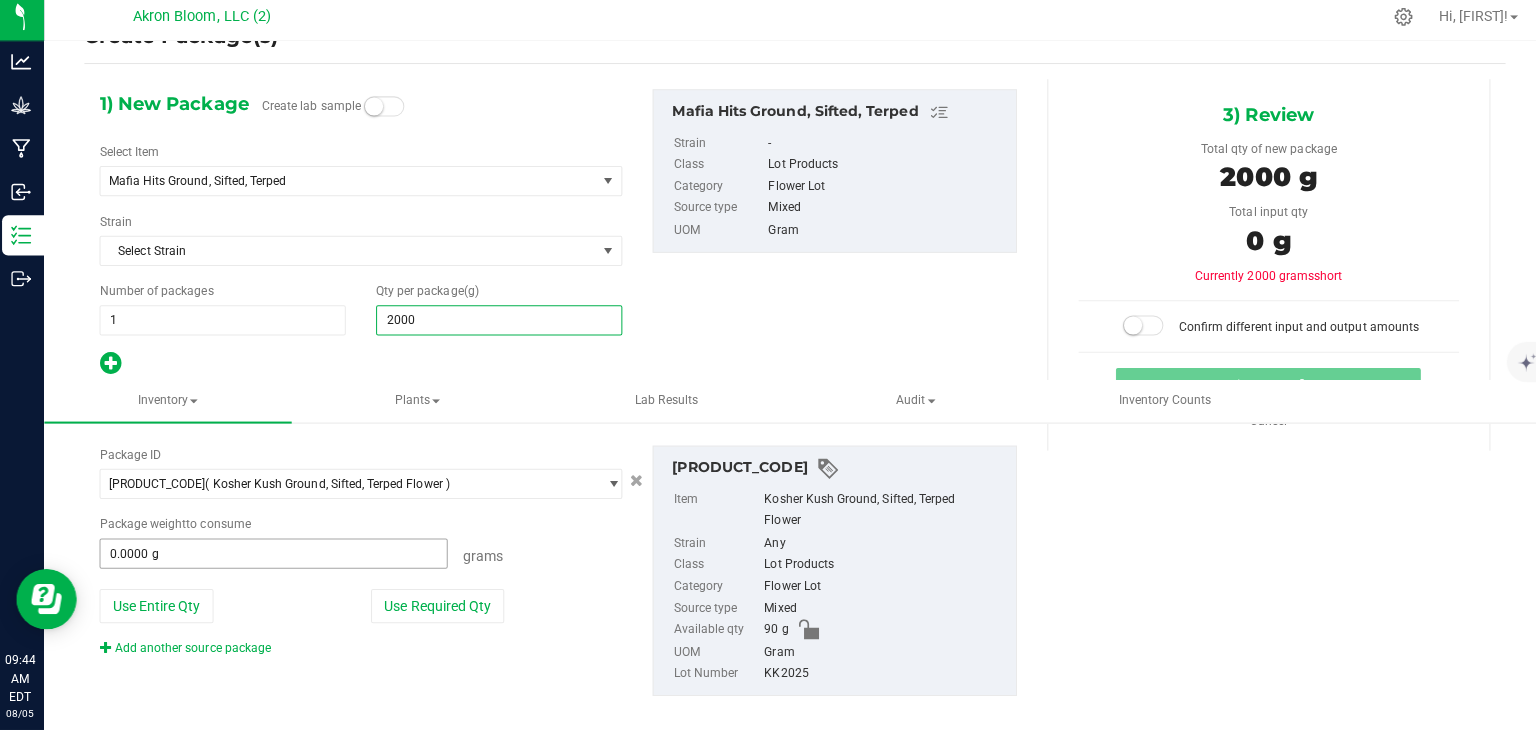 type on "2,000.0000" 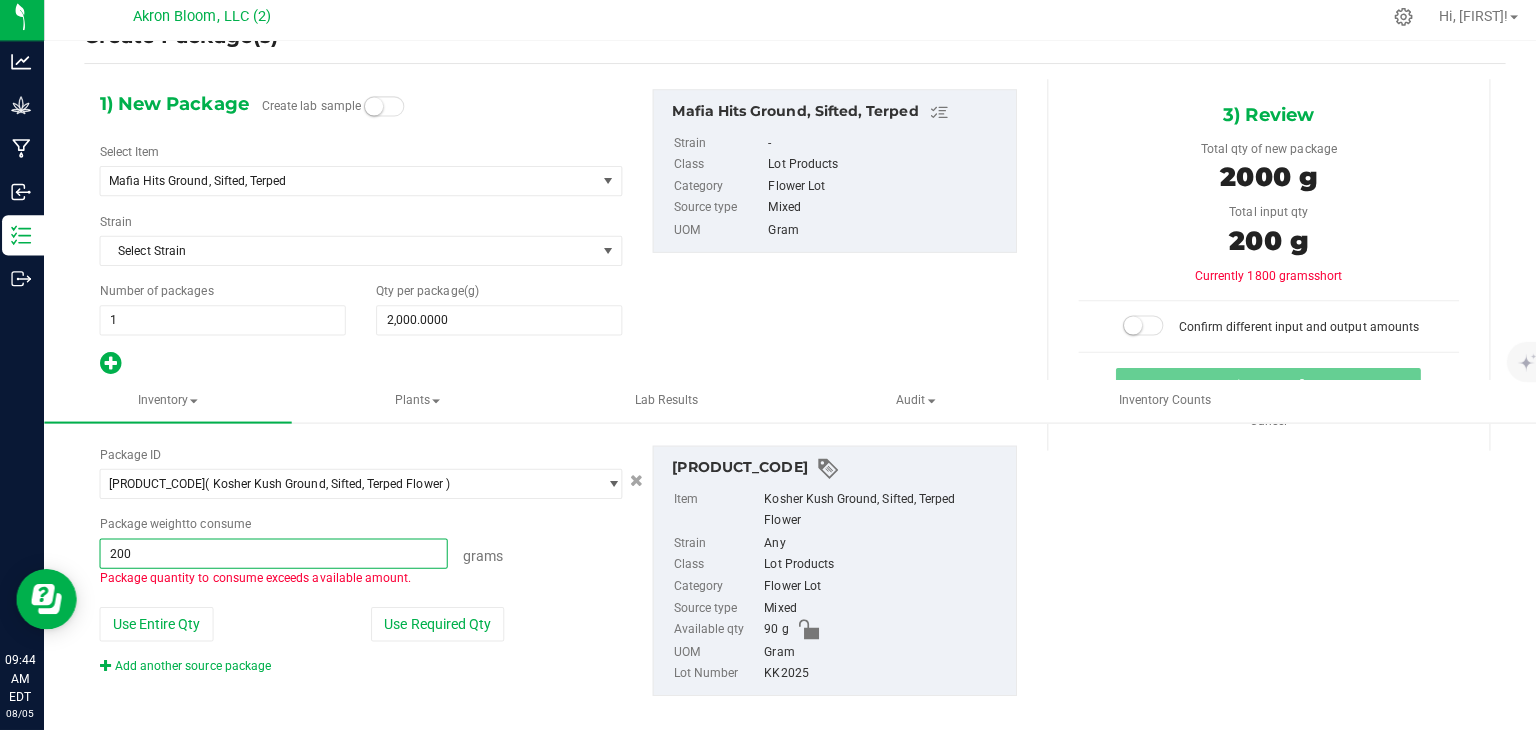 type on "2000" 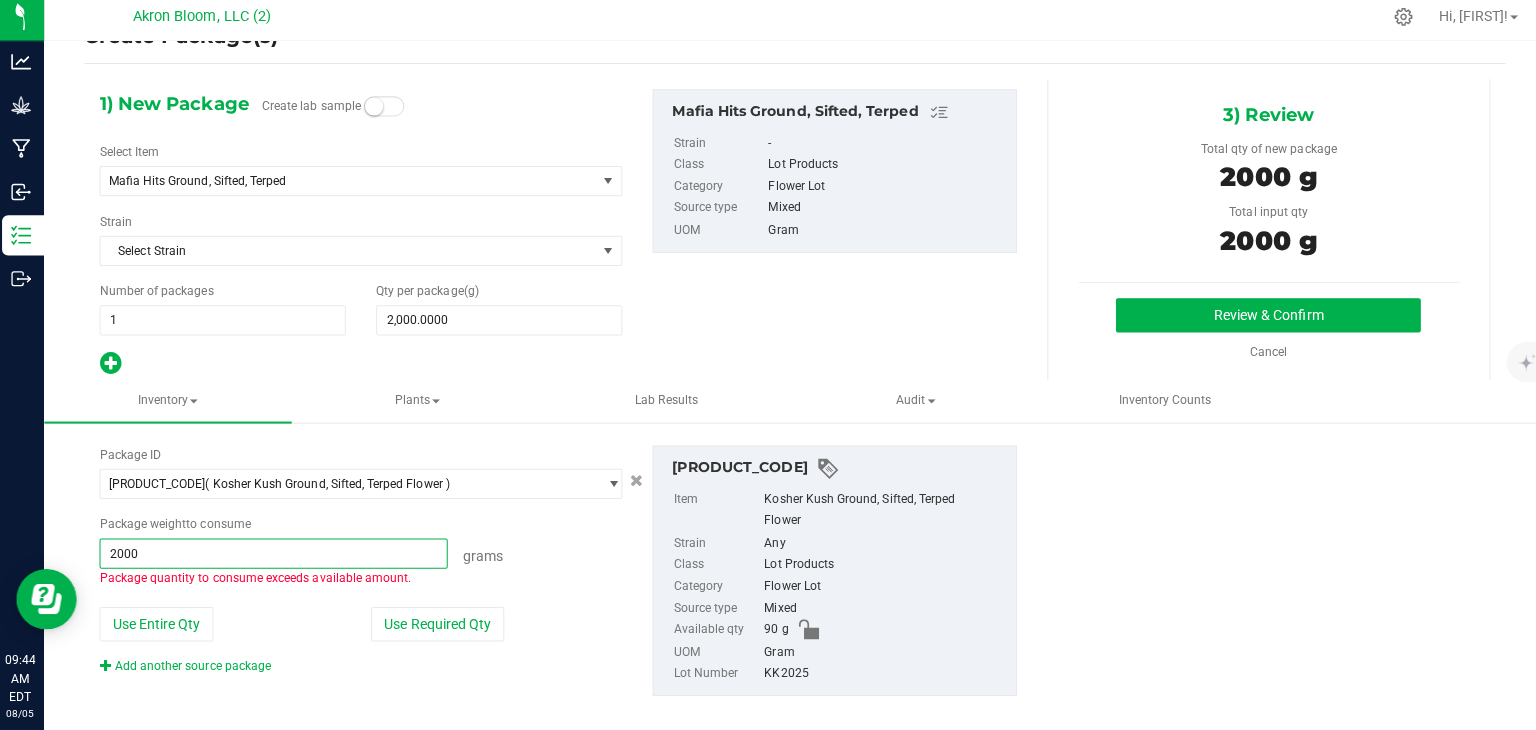 click on "Select Item
Mafia Hits Ground, Sifted, Terped
Birthday Cake 1G Preroll - Final Product Birthday Cake 1G Preroll. Birthday Cake Ground, Sifted, Terped Birthday Cake Ground, Sifted, Terped, Kief Flower Bulk Distillate BULK FLOWER MIX Cherry Kiss 1G Preroll - Final Product Cherry Kiss 1G Preroll. Cherry Kiss 3.5G Flower - Final Product Cherry Kiss Flower Cherry Kiss Ground, Sifted, Terped Flower Cherry Kiss Ground, Sifted, Terped, Kief Flower GMO 3.5G Flower - Final Product GMO Flower Hat Trick 1G Preroll Hat Trick 3 - 1 Gram Keif Infused Pre Rolls - Final Product Hat Trick Ground, Sifted, Terped Flower Hat Trick Ground, Sifted, Terped, Kief Flower Kosher Kush 1G Preroll - Final Product Kosher Kush 1G Preroll. Kosher Kush Ground, Sifted, Terped Flower Kosher Kush Ground, Sifted, Terped, Kief Flower Kosher Kush Kief Mafia Hits 1 Gram Pre Roll" at bounding box center (362, 174) 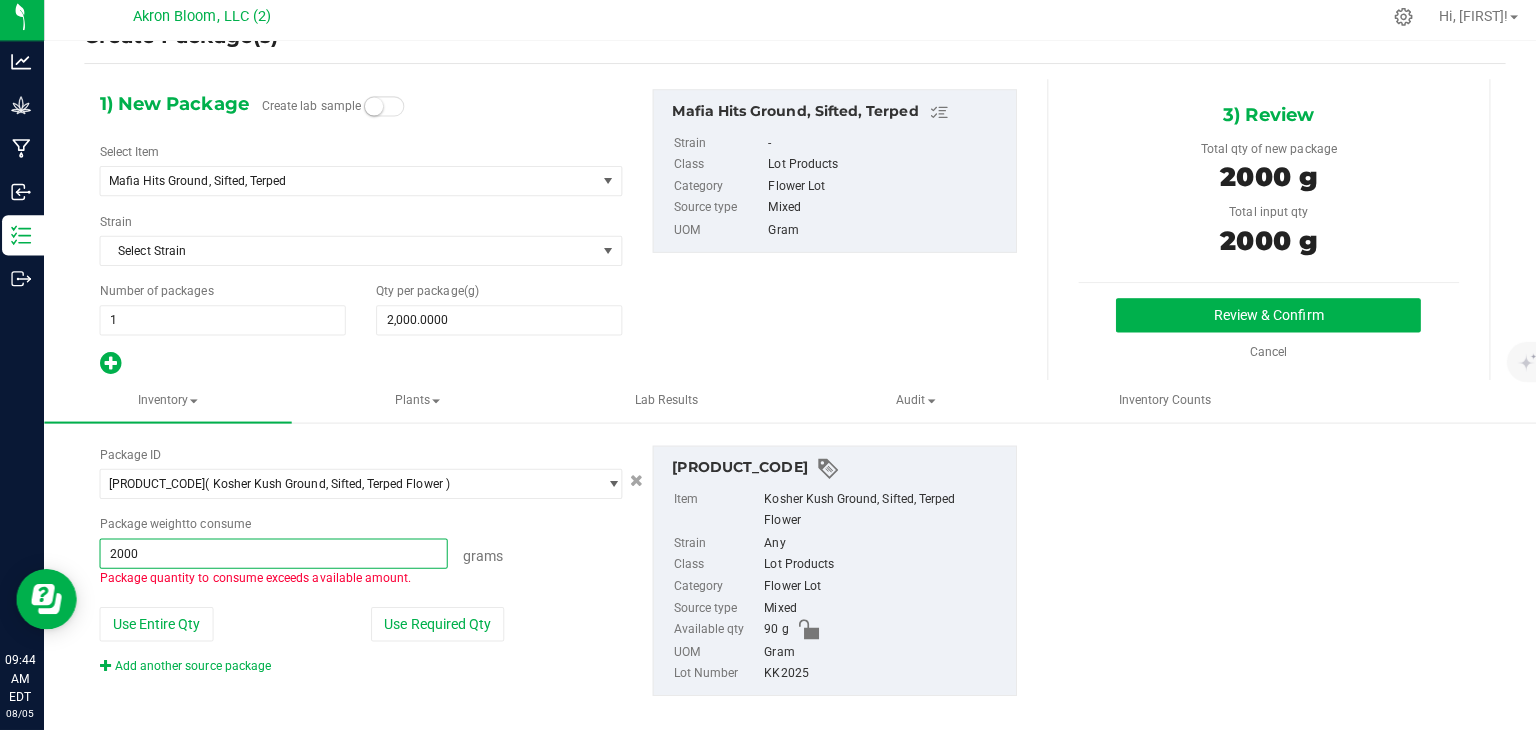 type on "2000.0000 g" 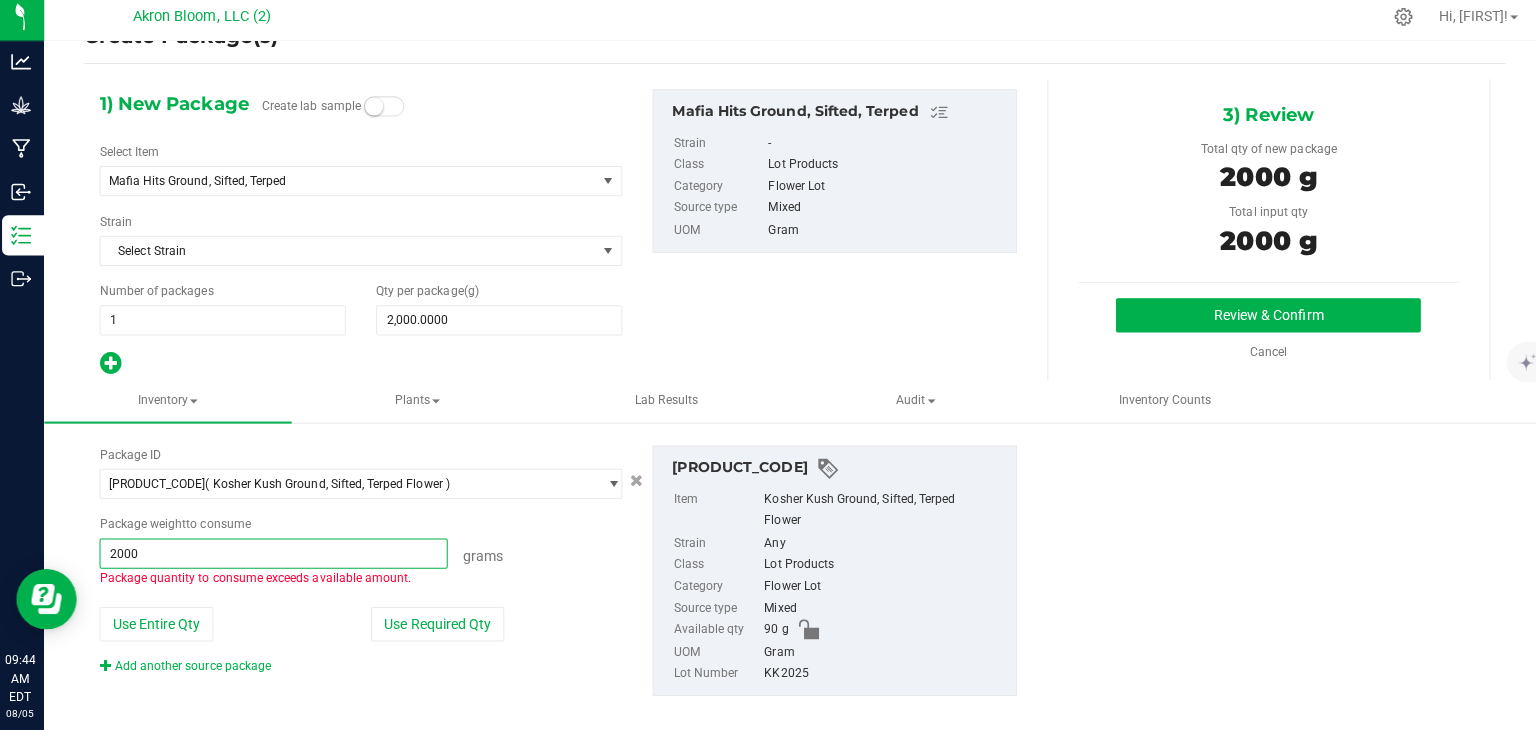 click on "Select Item
Mafia Hits Ground, Sifted, Terped
Birthday Cake 1G Preroll - Final Product Birthday Cake 1G Preroll. Birthday Cake Ground, Sifted, Terped Birthday Cake Ground, Sifted, Terped, Kief Flower Bulk Distillate BULK FLOWER MIX Cherry Kiss 1G Preroll - Final Product Cherry Kiss 1G Preroll. Cherry Kiss 3.5G Flower - Final Product Cherry Kiss Flower Cherry Kiss Ground, Sifted, Terped Flower Cherry Kiss Ground, Sifted, Terped, Kief Flower GMO 3.5G Flower - Final Product GMO Flower Hat Trick 1G Preroll Hat Trick 3 - 1 Gram Keif Infused Pre Rolls - Final Product Hat Trick Ground, Sifted, Terped Flower Hat Trick Ground, Sifted, Terped, Kief Flower Kosher Kush 1G Preroll - Final Product Kosher Kush 1G Preroll. Kosher Kush Ground, Sifted, Terped Flower Kosher Kush Ground, Sifted, Terped, Kief Flower Kosher Kush Kief Mafia Hits 1 Gram Pre Roll" at bounding box center (362, 174) 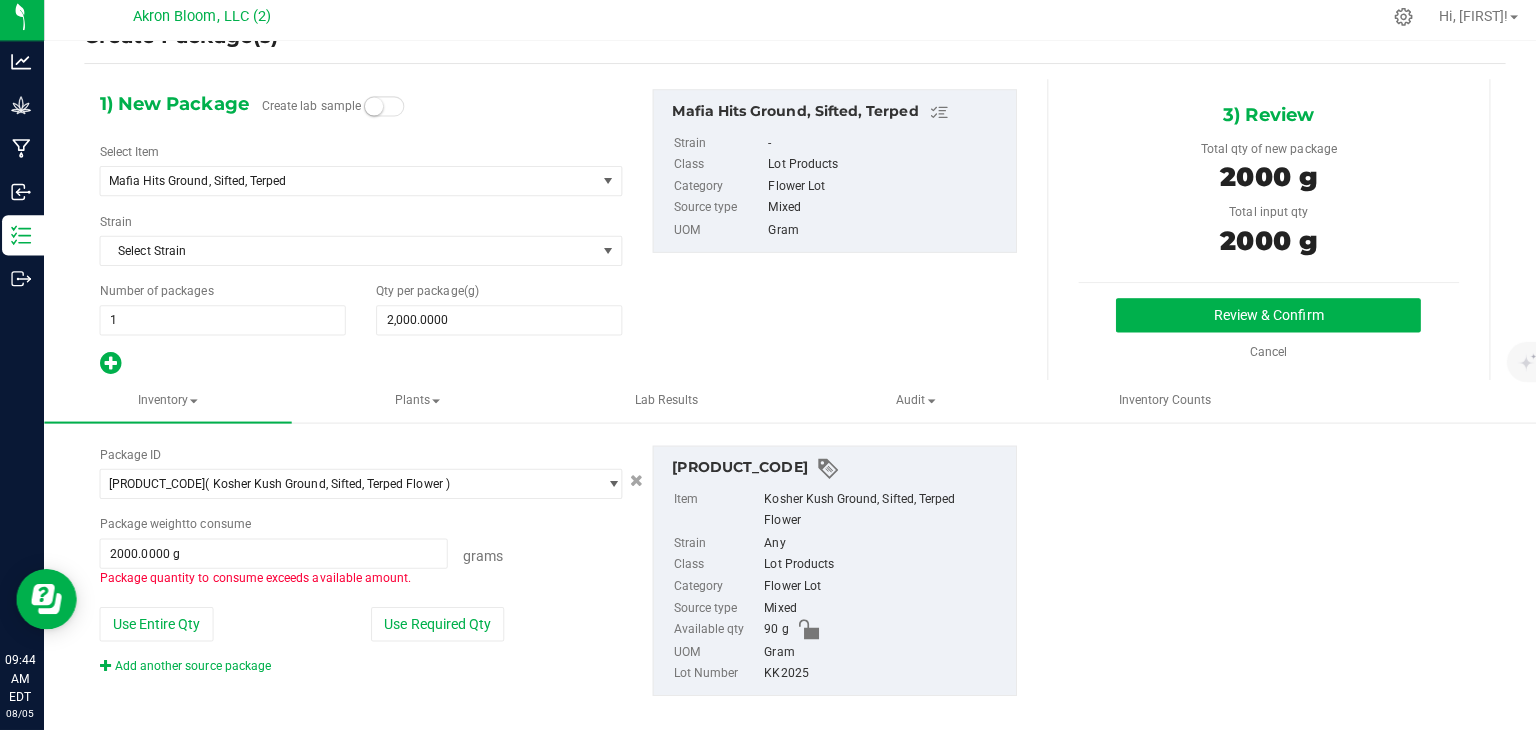 scroll, scrollTop: 0, scrollLeft: 0, axis: both 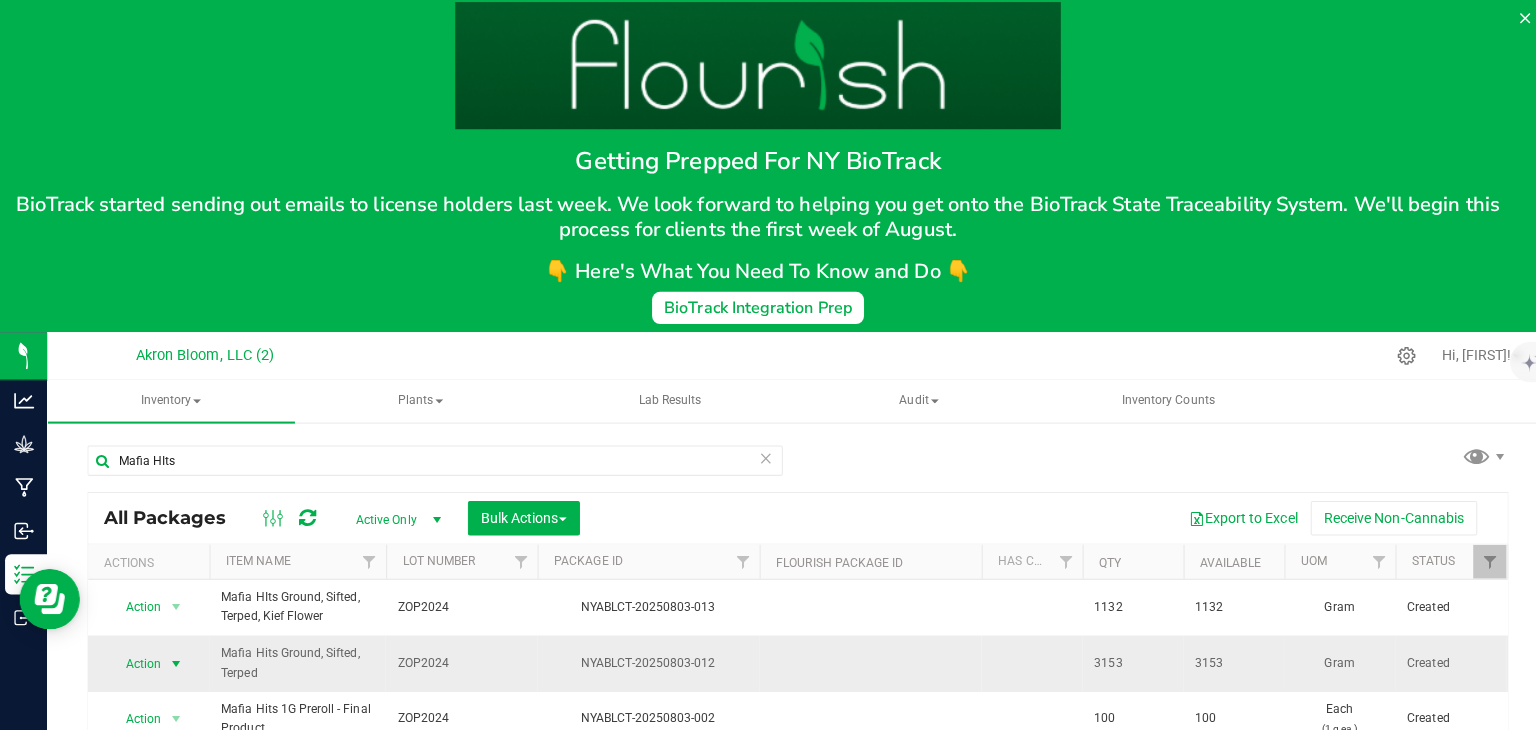click at bounding box center [176, 663] 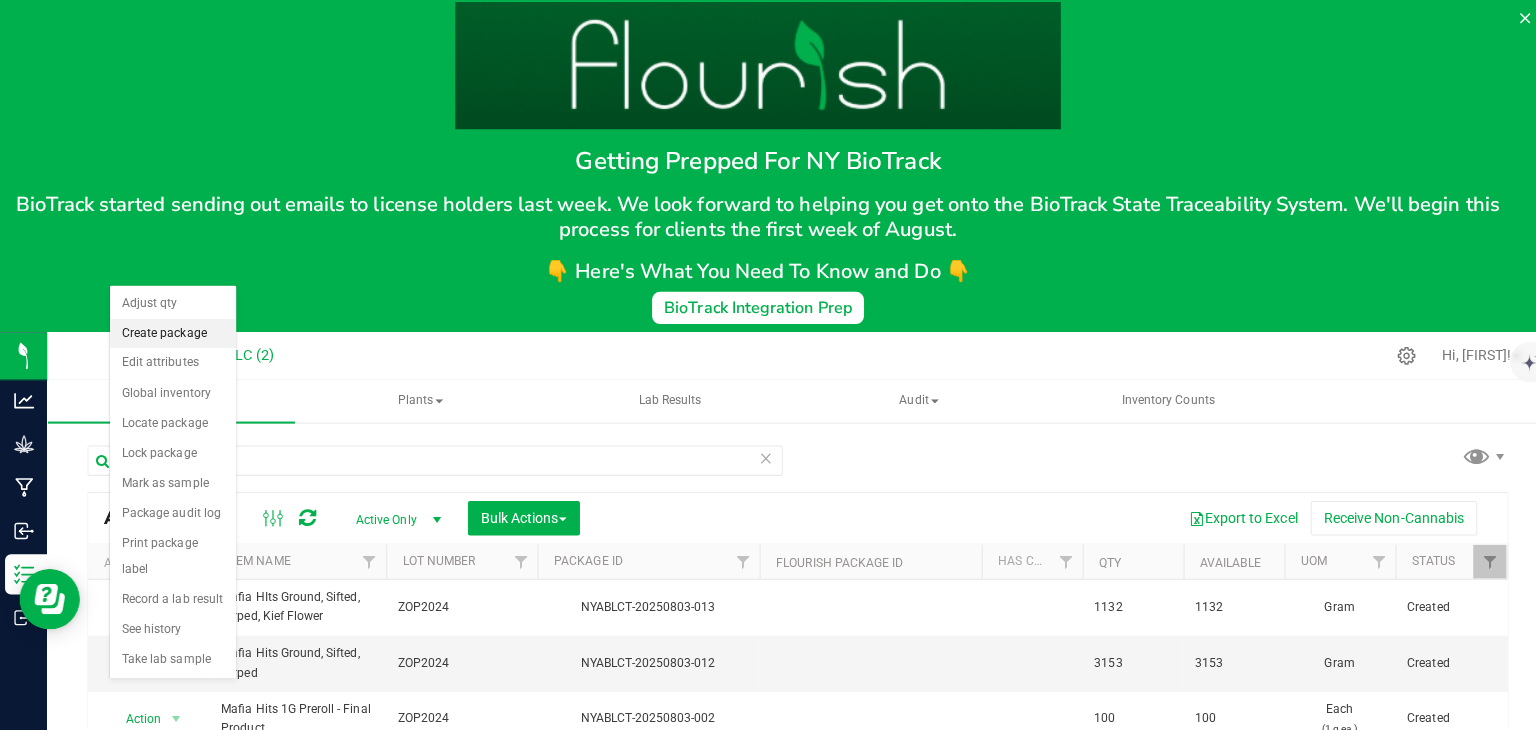click on "Create package" at bounding box center (172, 337) 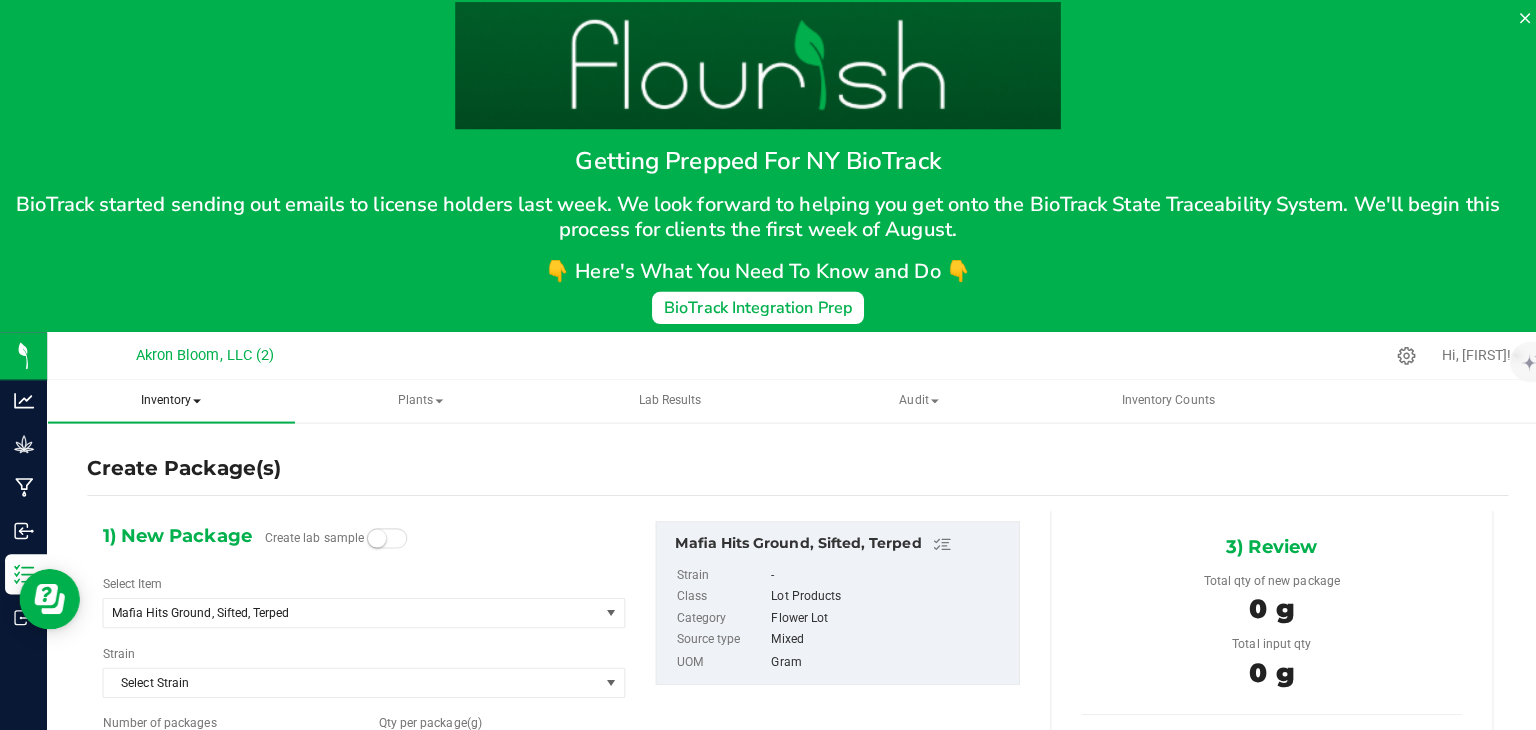 type on "0.0000 g" 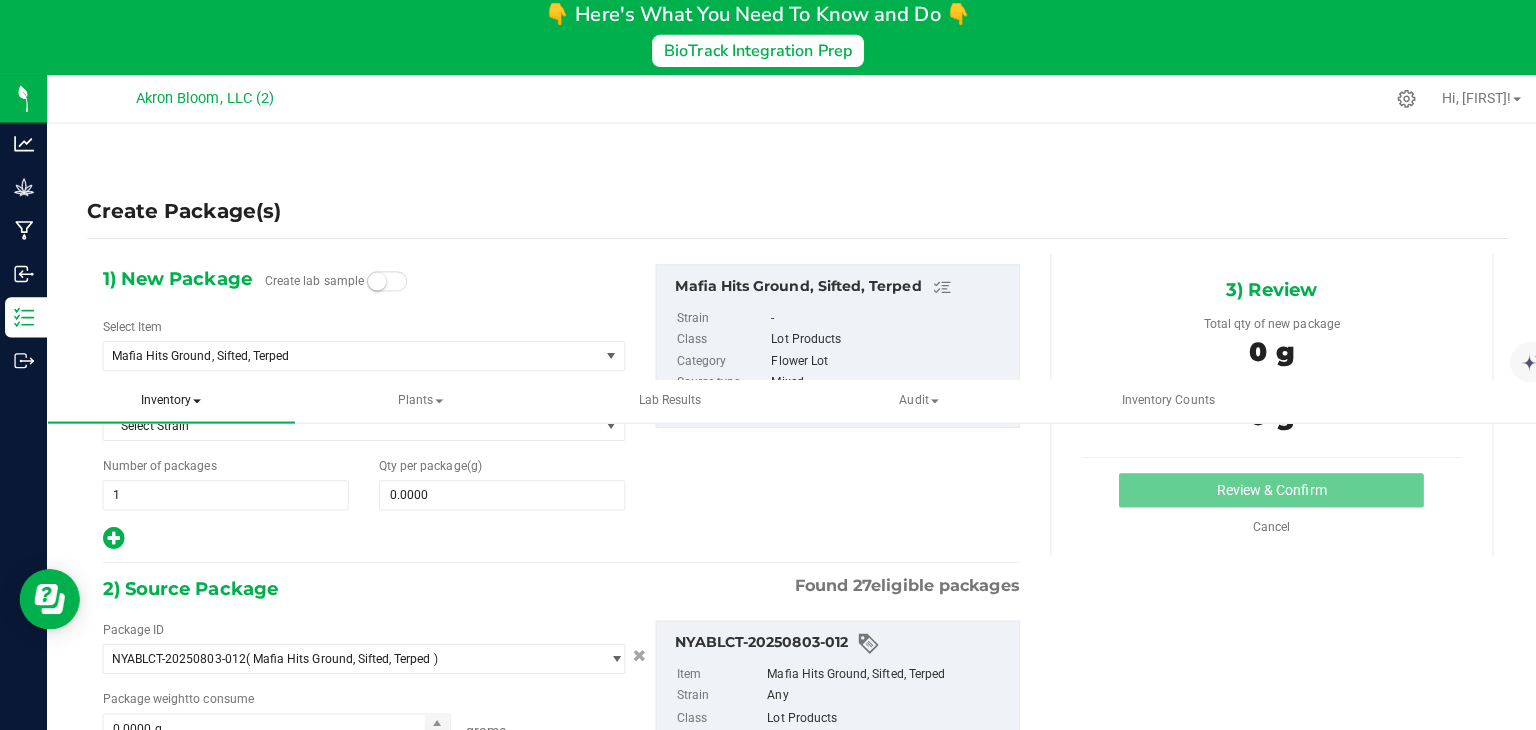 scroll, scrollTop: 279, scrollLeft: 0, axis: vertical 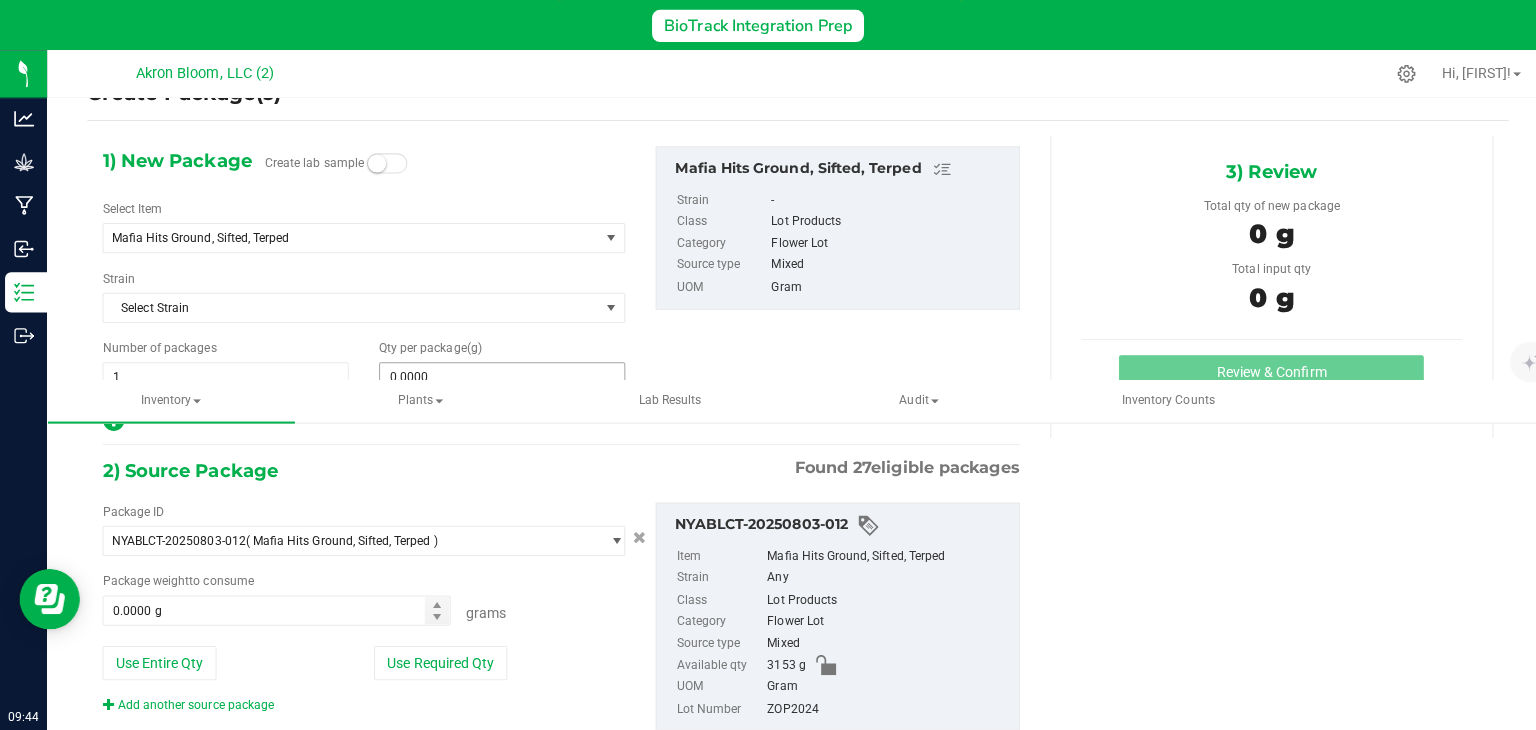 click on "0.0000 0" at bounding box center (499, 380) 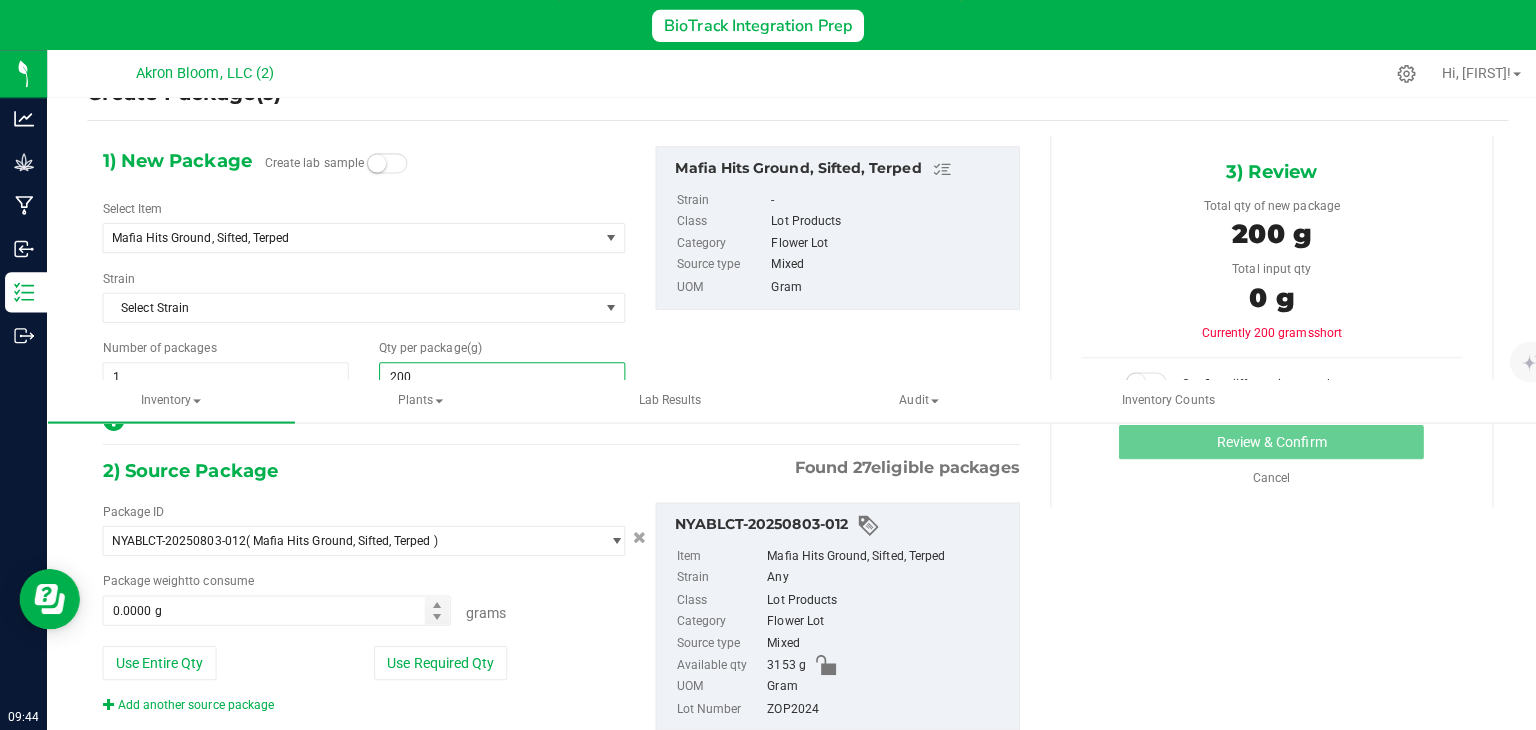type on "2000" 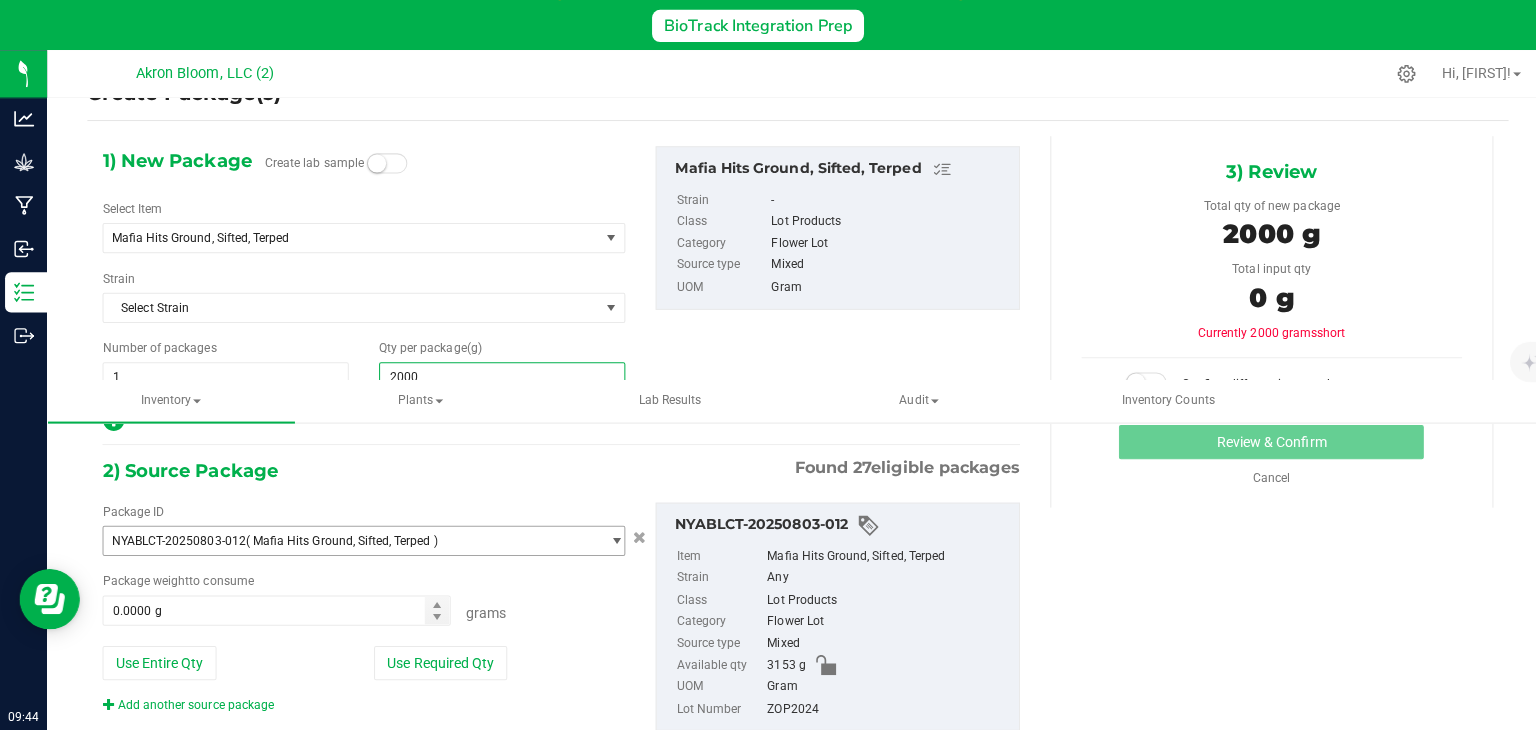 click at bounding box center [611, 542] 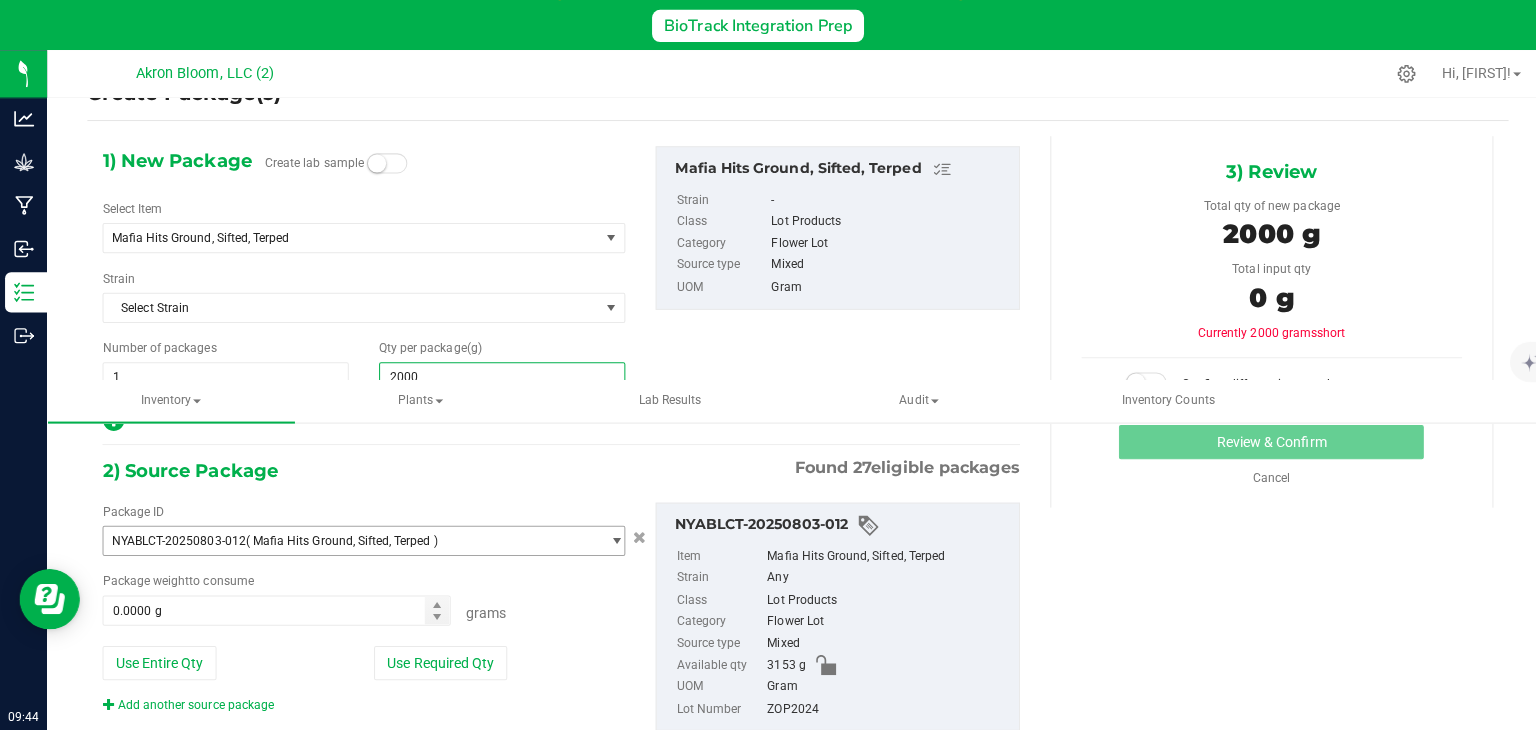 type on "2,000.0000" 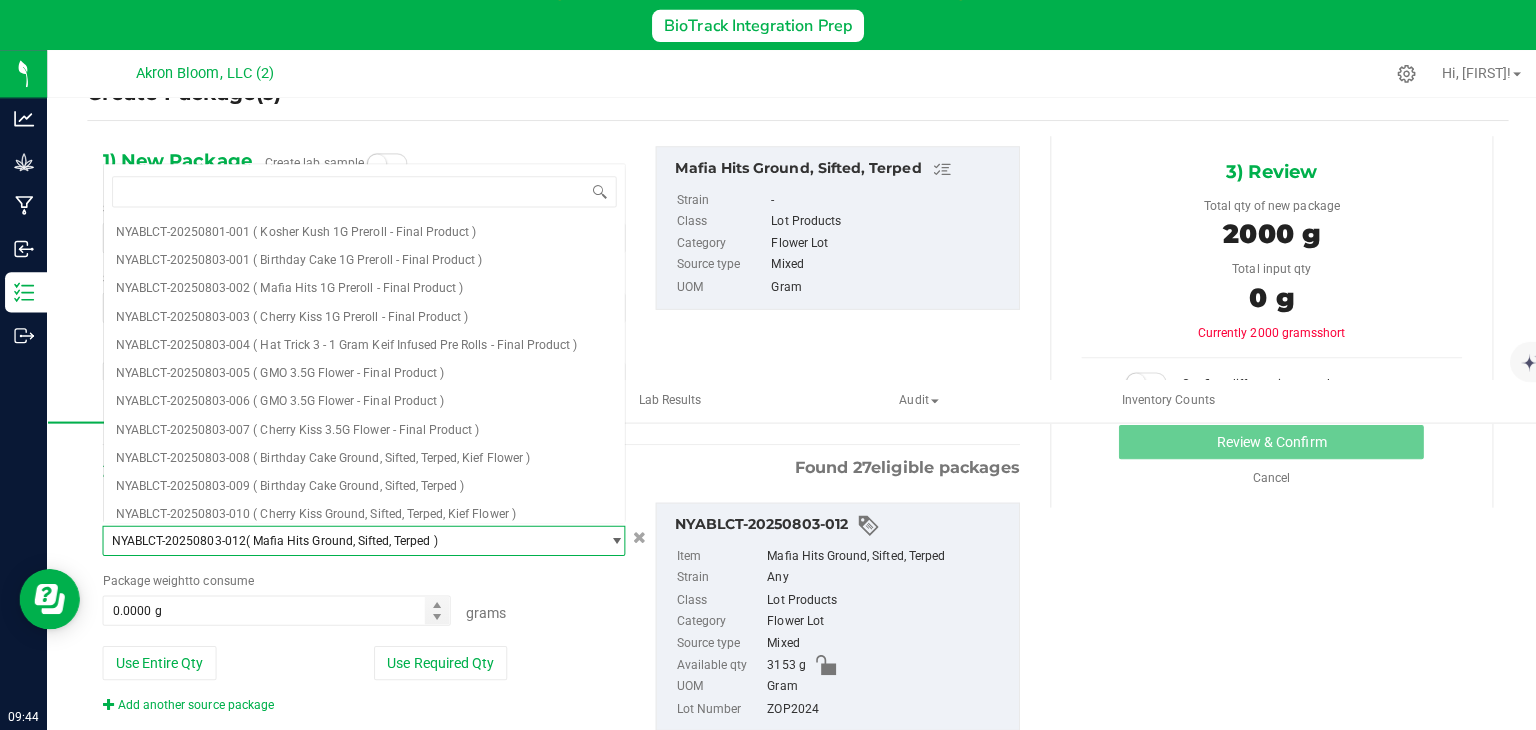 scroll, scrollTop: 336, scrollLeft: 0, axis: vertical 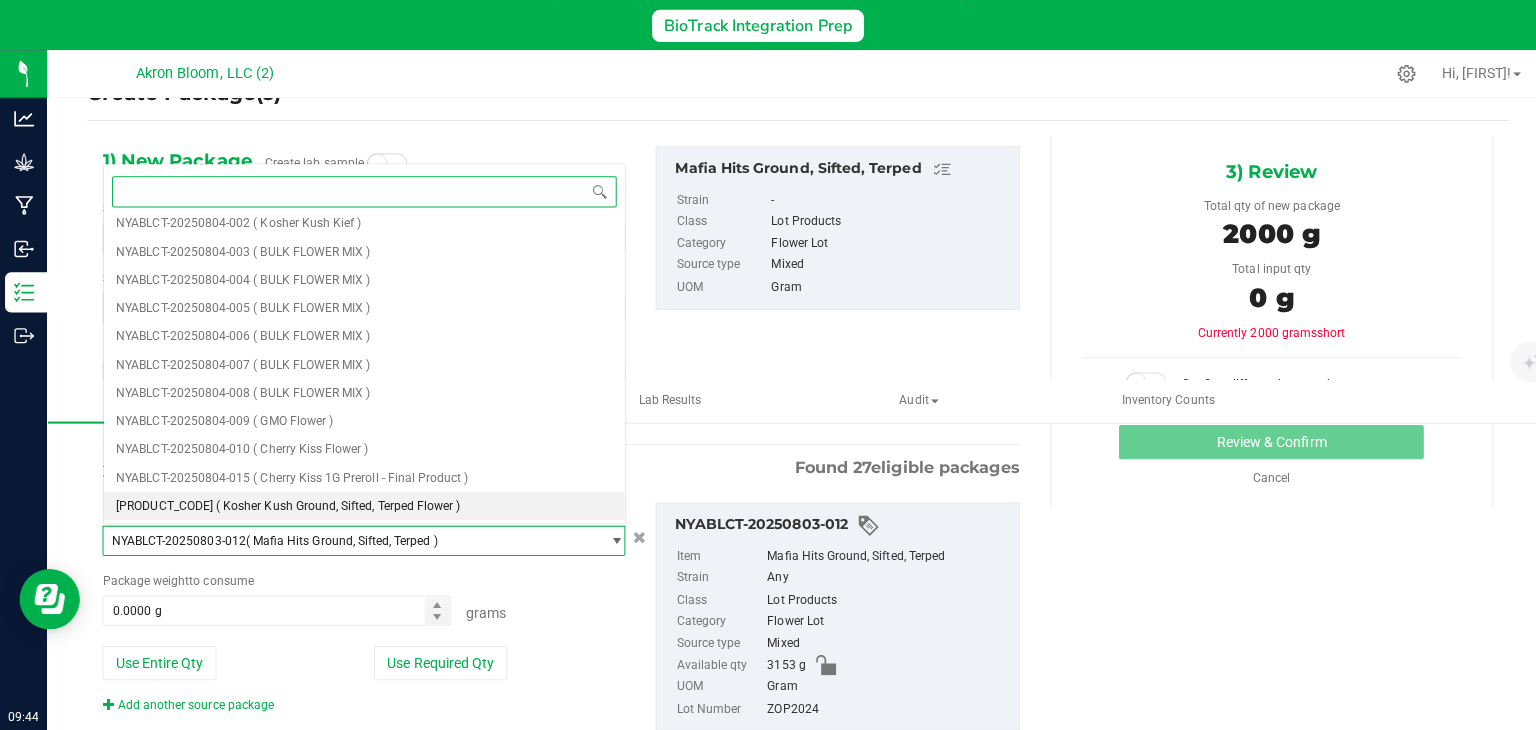 click on "[PRODUCT_CODE]
(
Kosher Kush Ground, Sifted, Terped Flower
)" at bounding box center [362, 508] 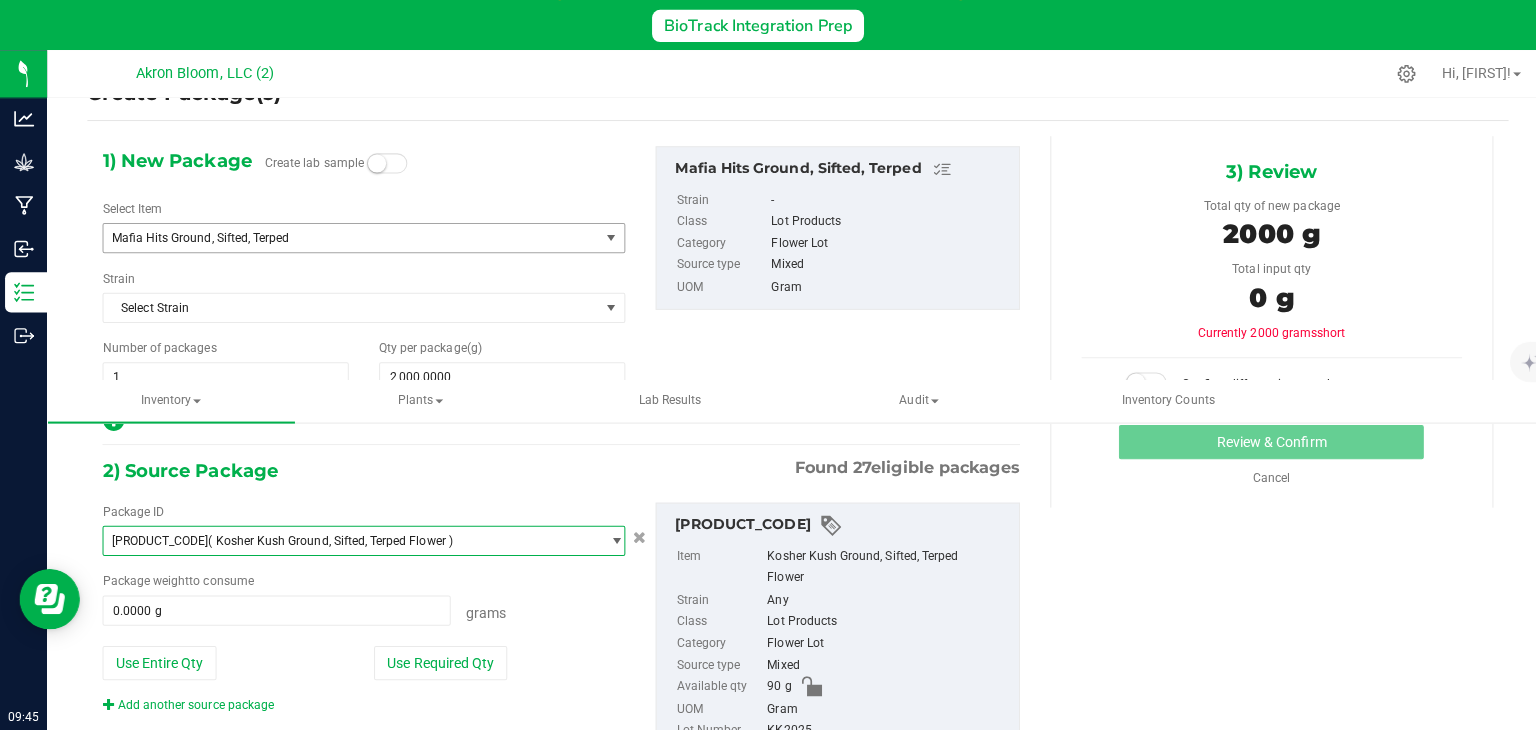 click at bounding box center [607, 242] 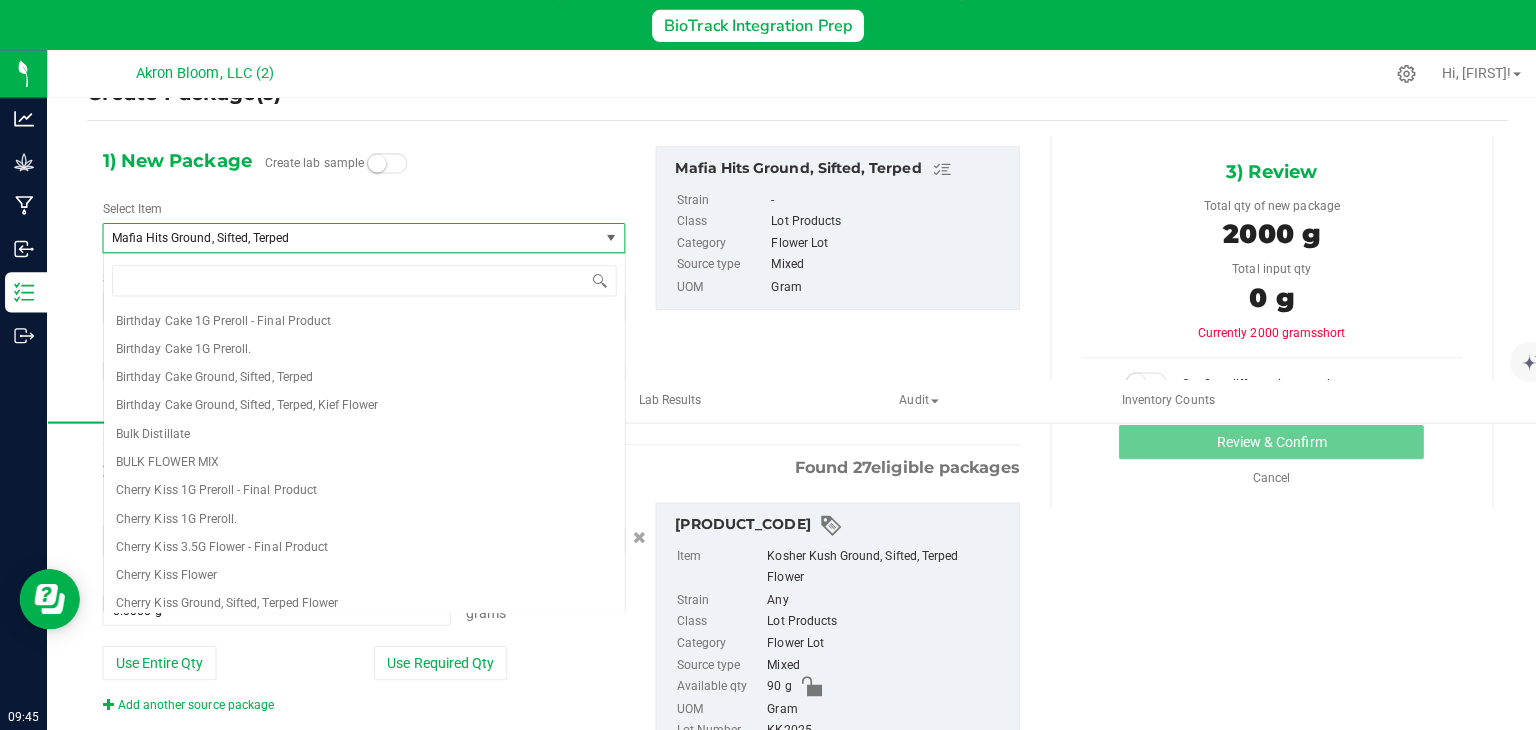 scroll, scrollTop: 456, scrollLeft: 0, axis: vertical 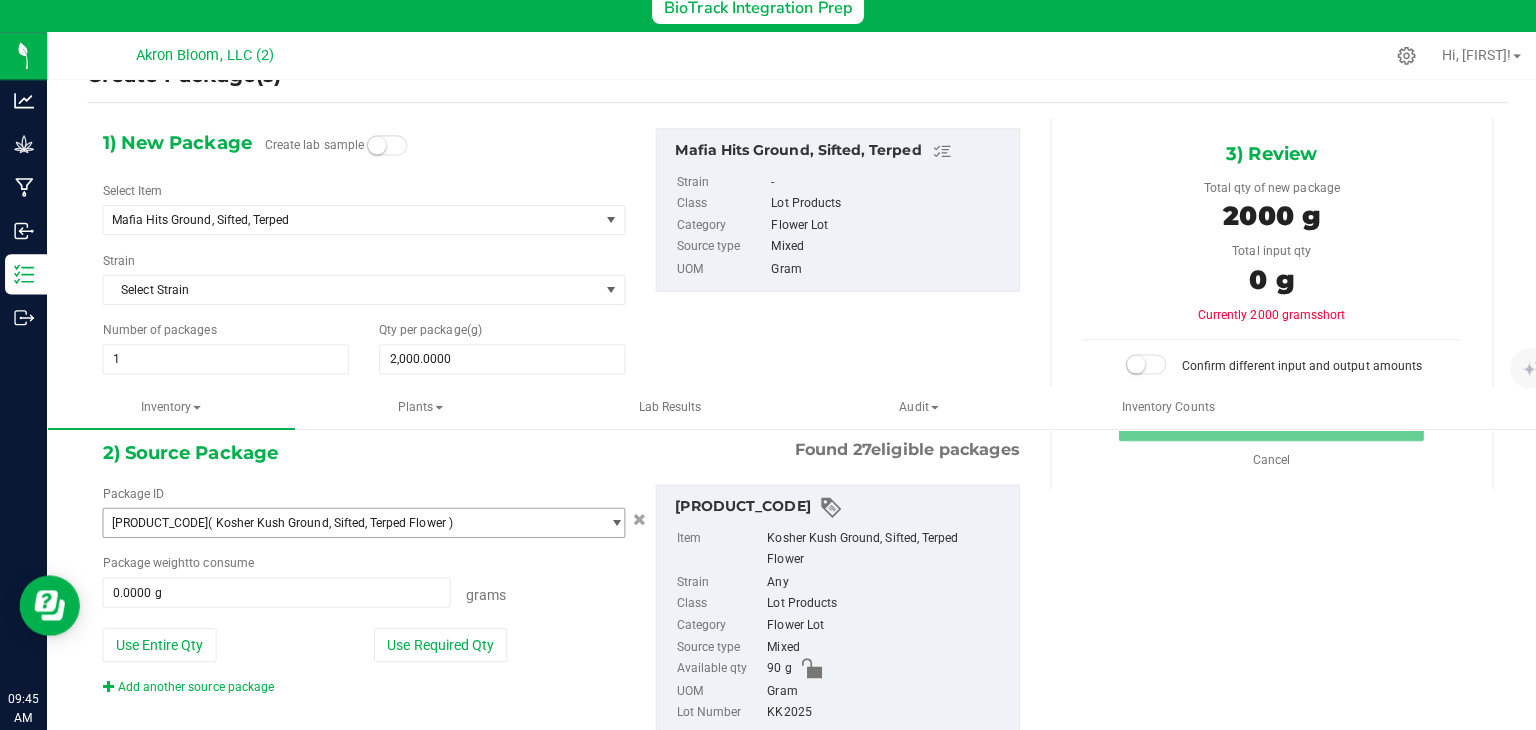click at bounding box center (611, 518) 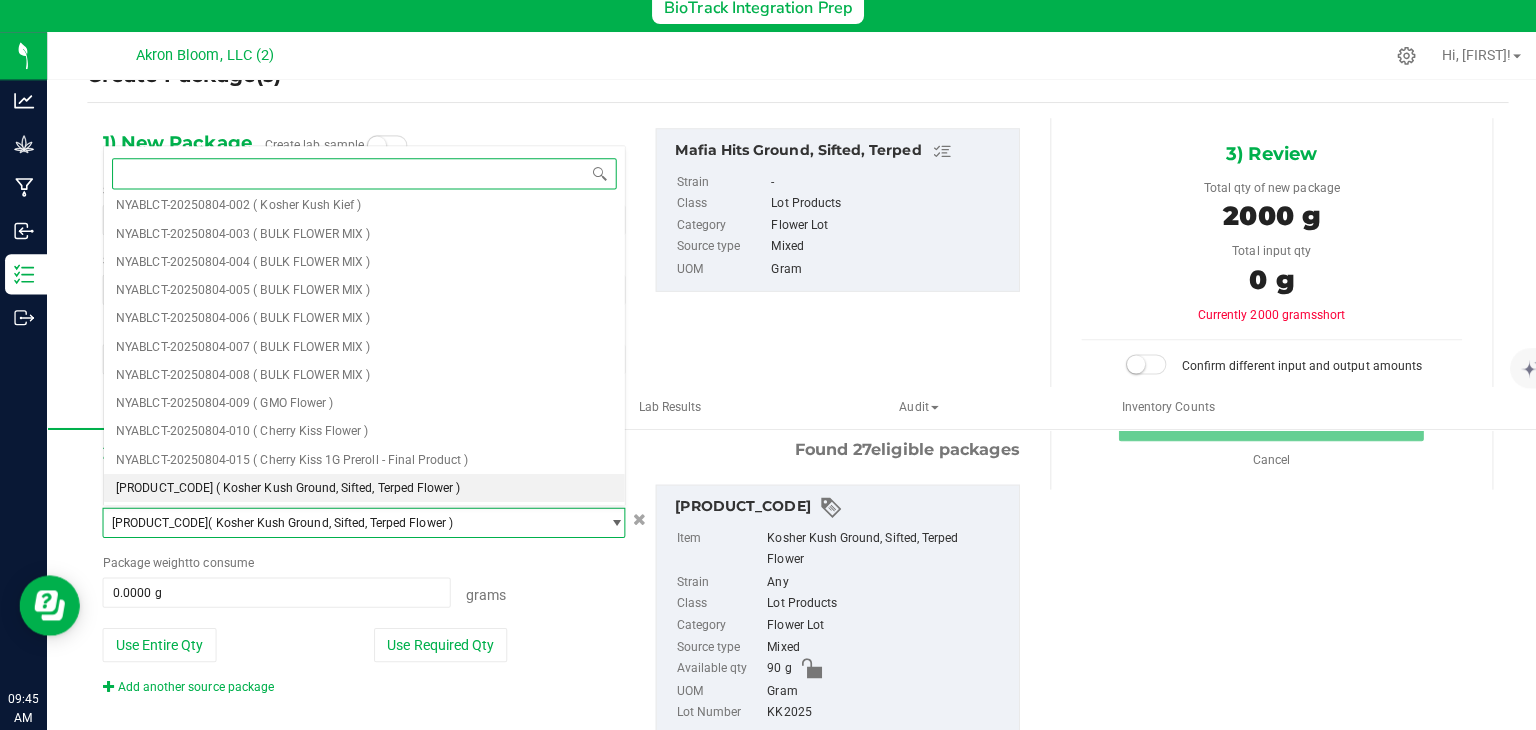 scroll, scrollTop: 0, scrollLeft: 0, axis: both 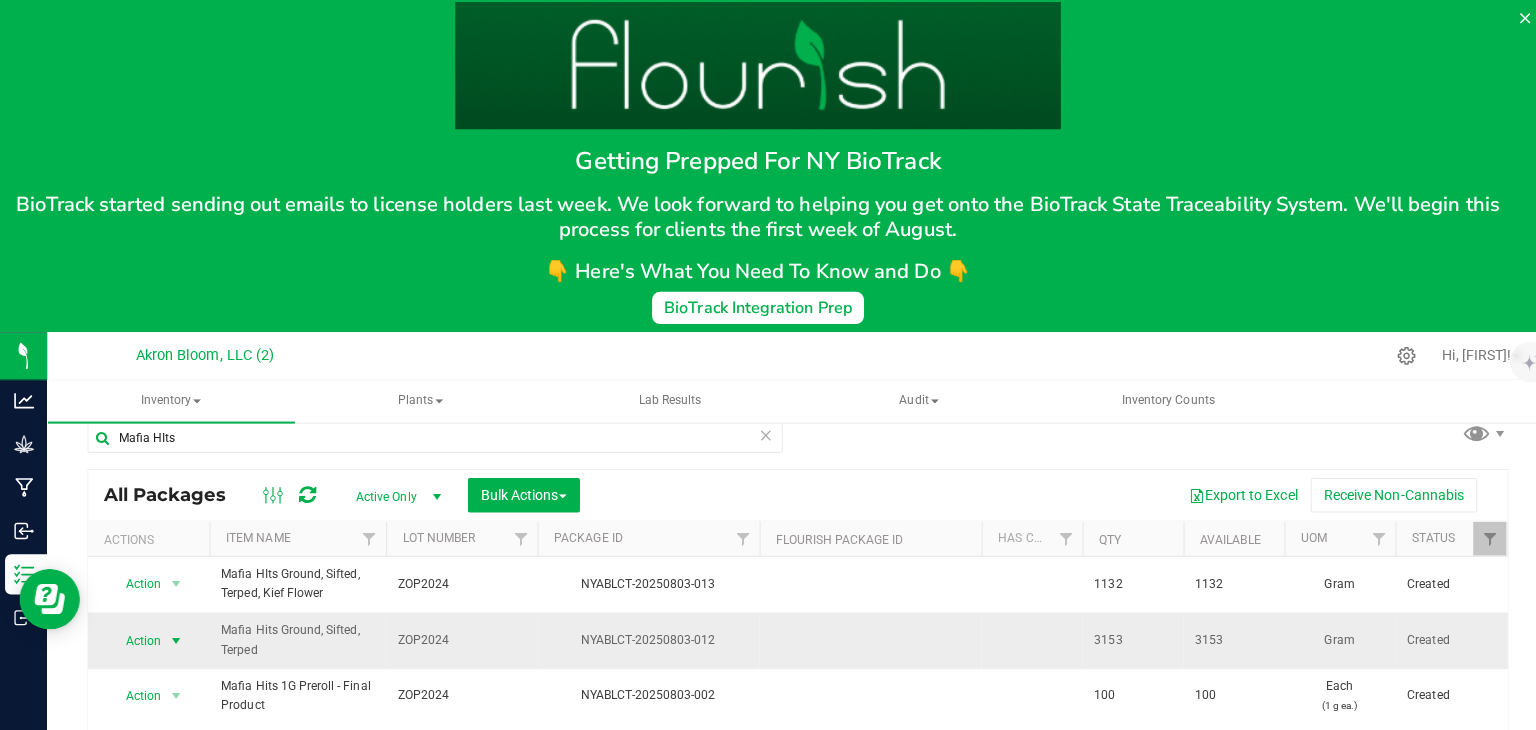 click on "Action" at bounding box center (136, 641) 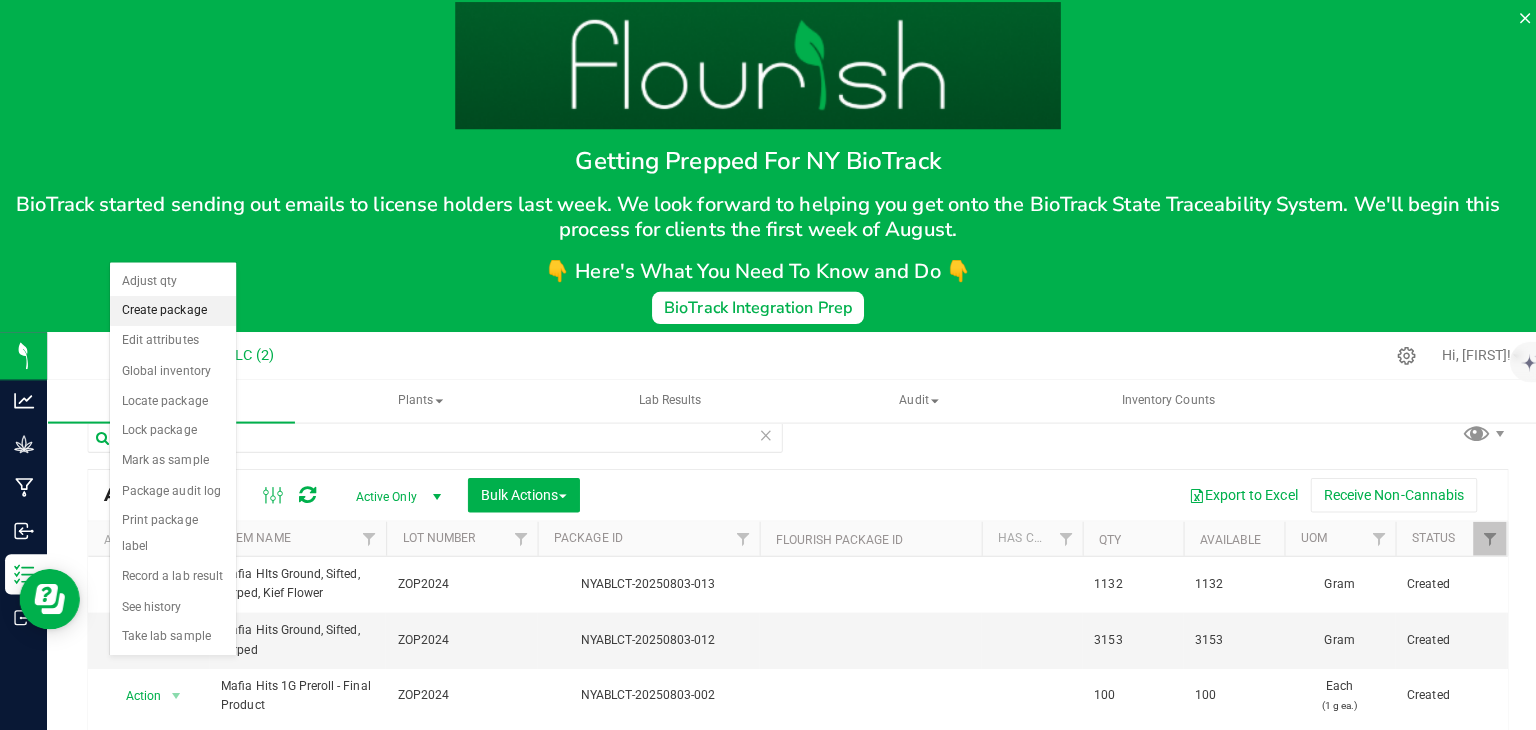 click on "Create package" at bounding box center [172, 314] 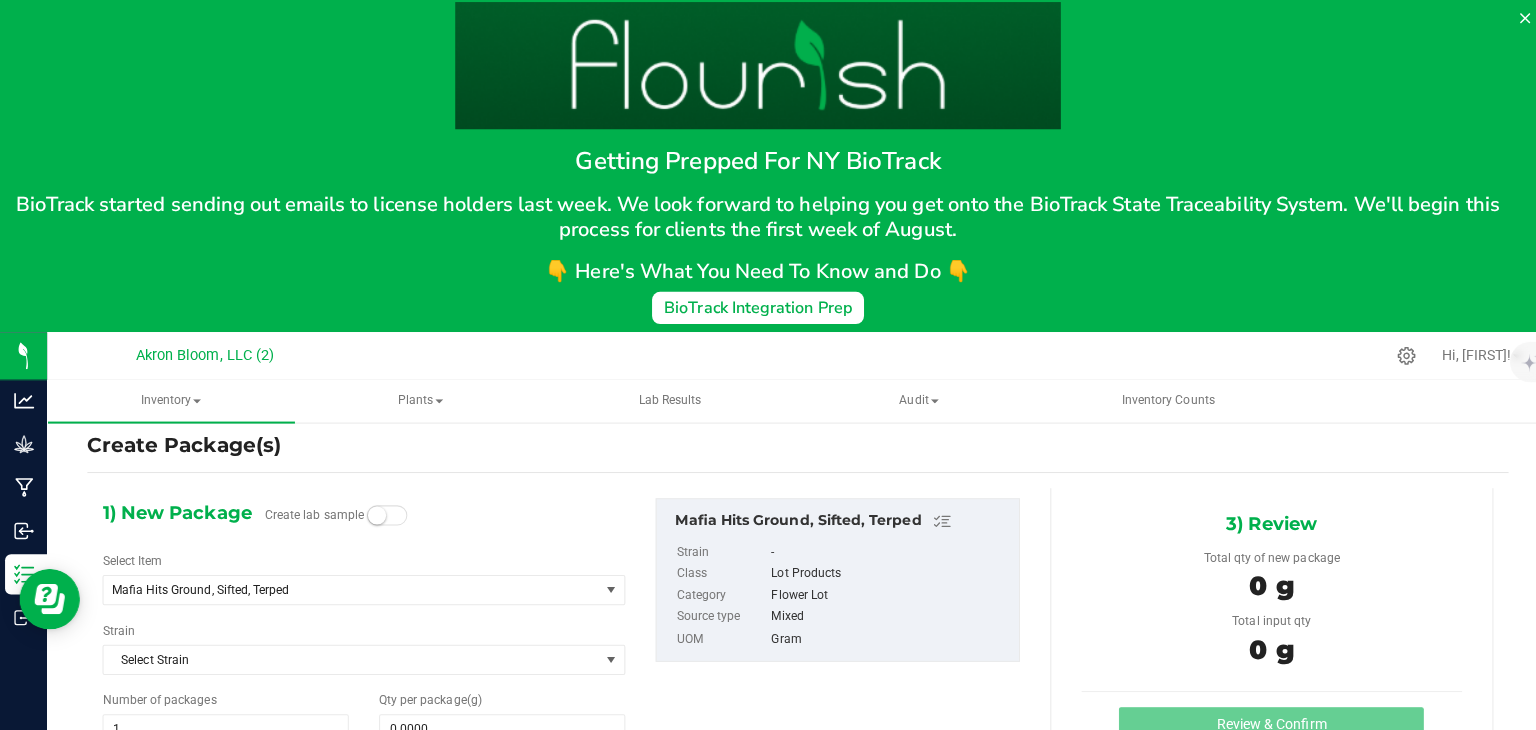 scroll, scrollTop: 0, scrollLeft: 0, axis: both 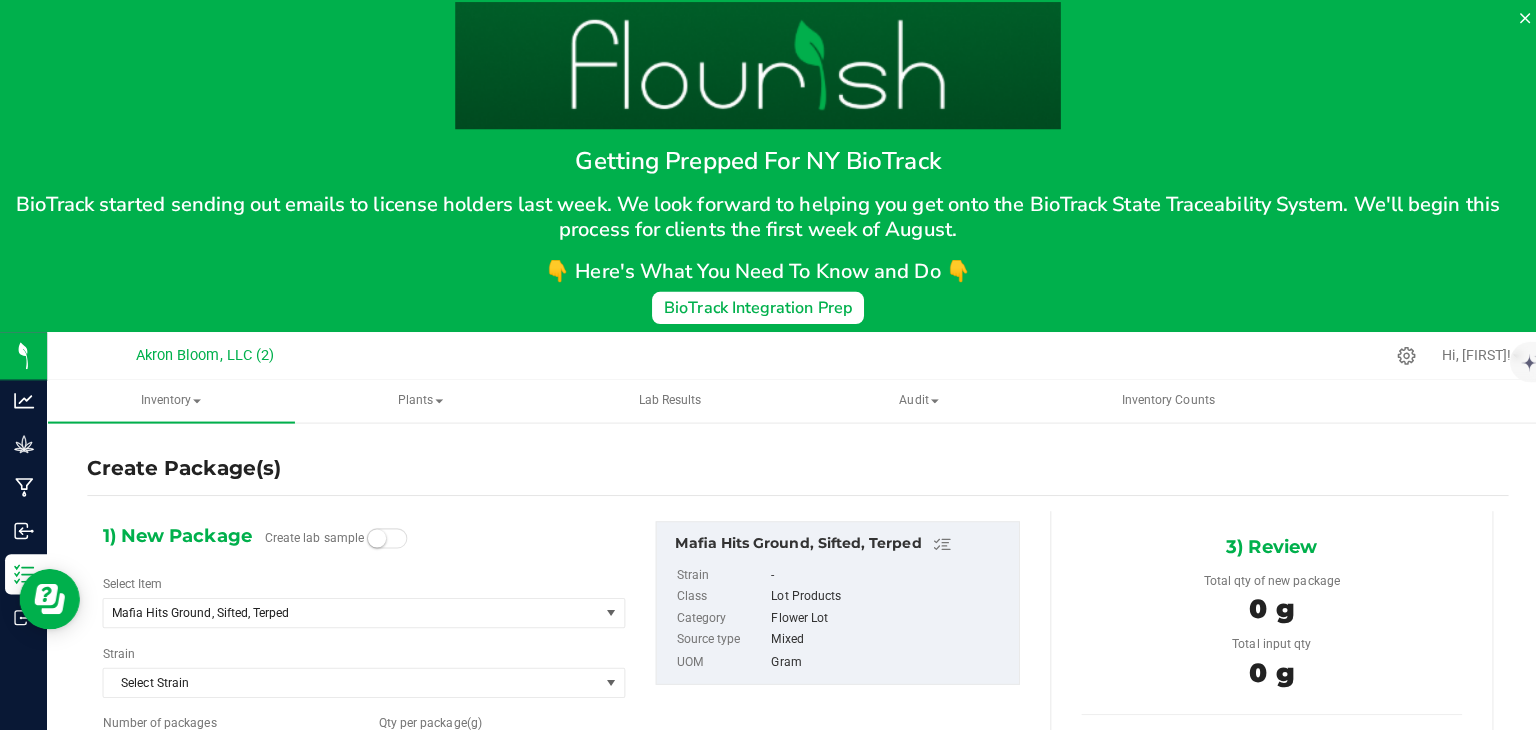 type on "0.0000 g" 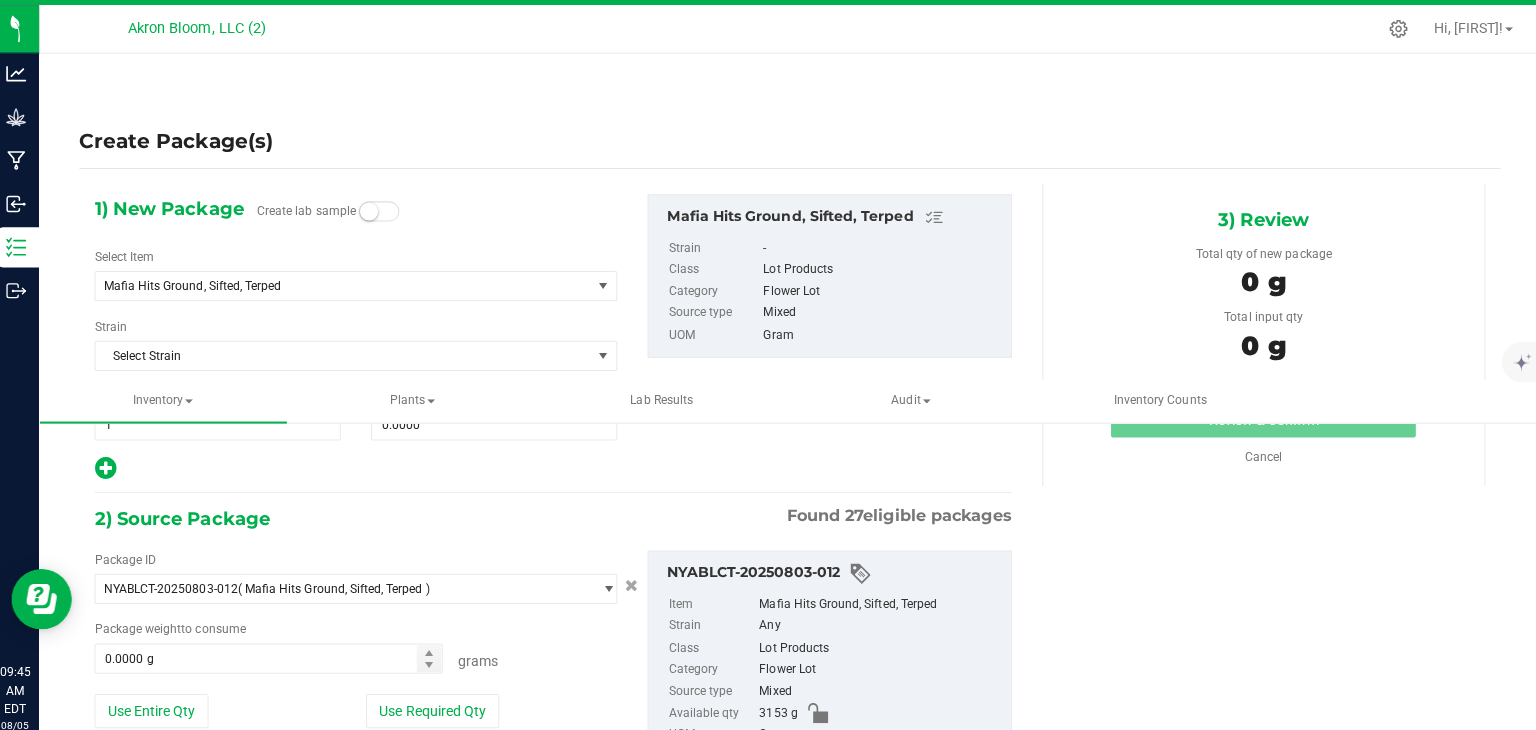scroll, scrollTop: 335, scrollLeft: 0, axis: vertical 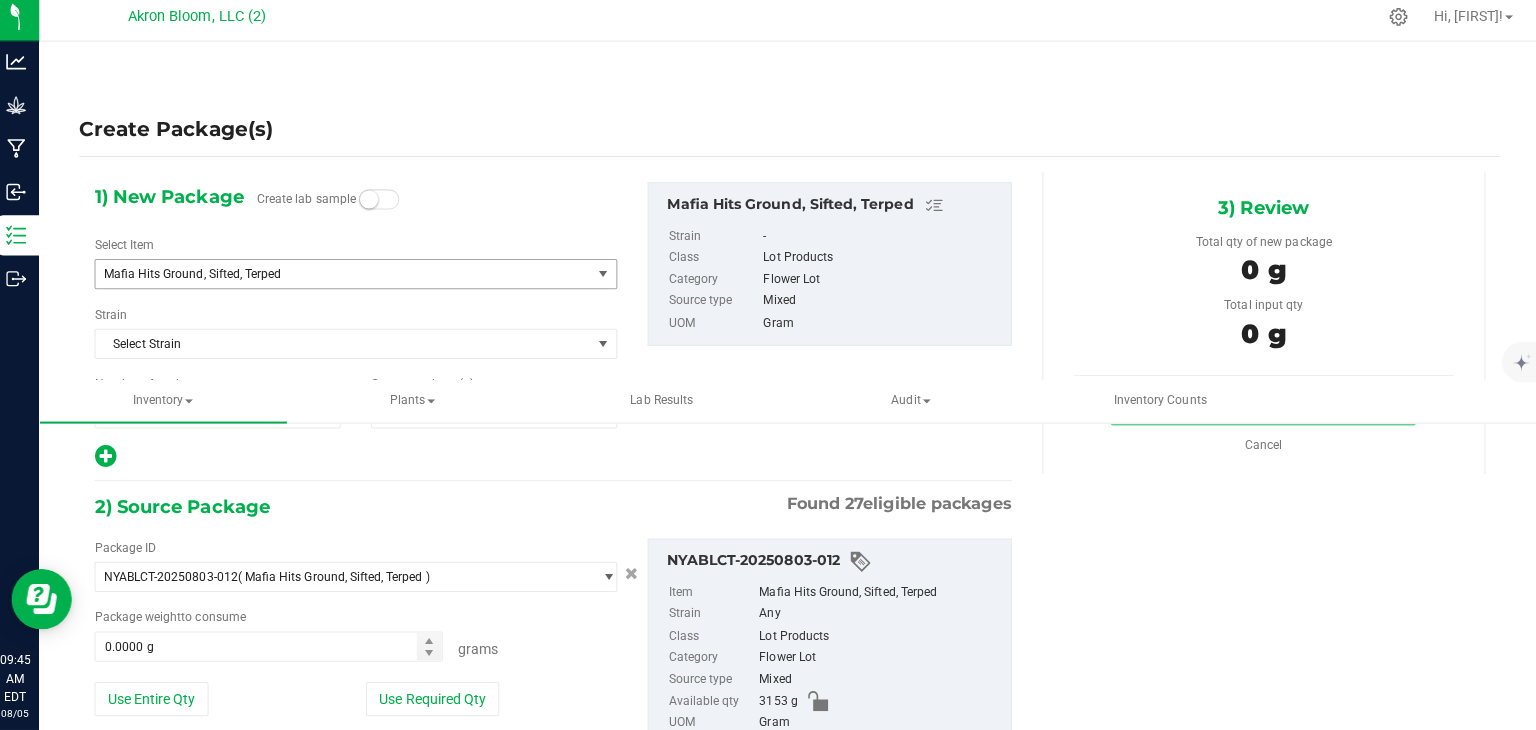 click at bounding box center [607, 278] 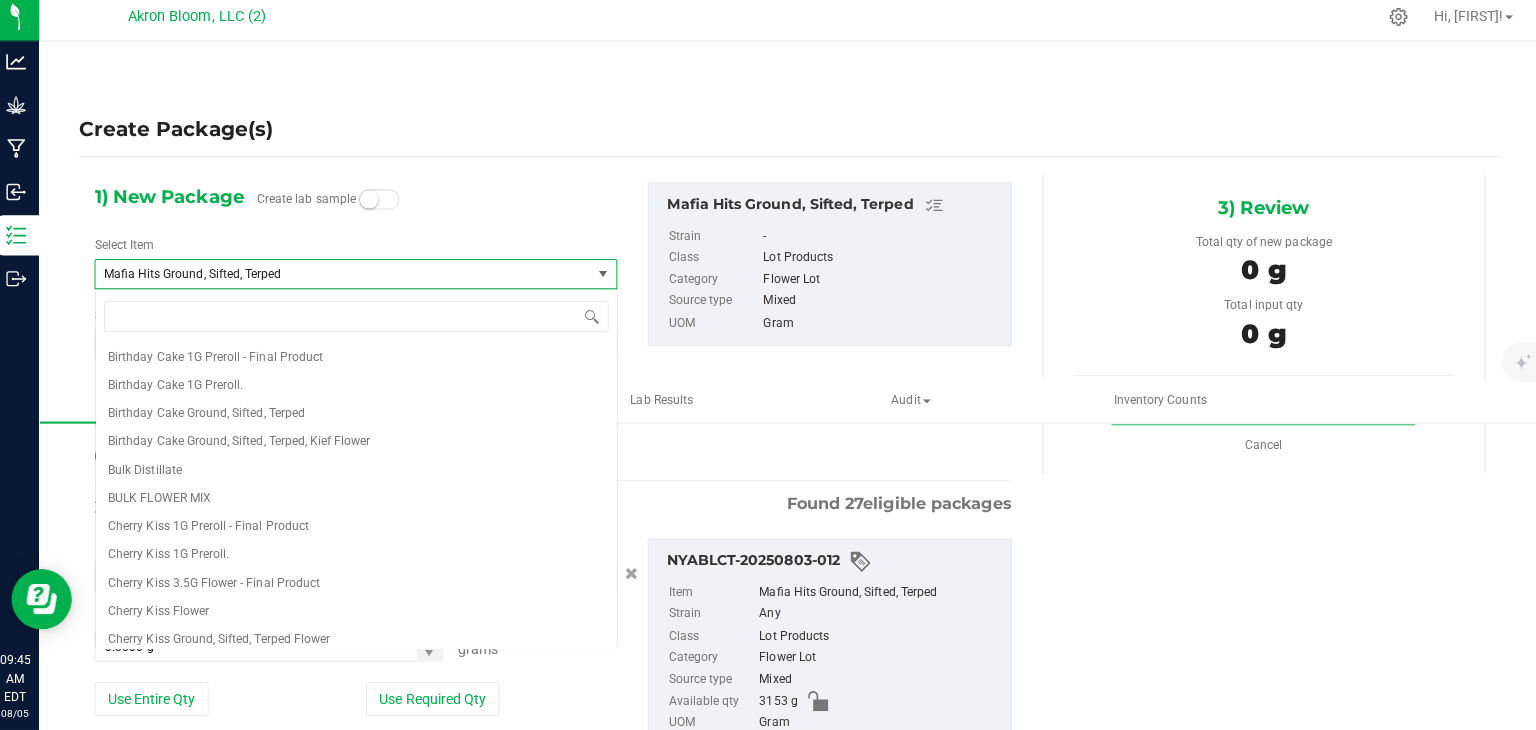 scroll, scrollTop: 456, scrollLeft: 0, axis: vertical 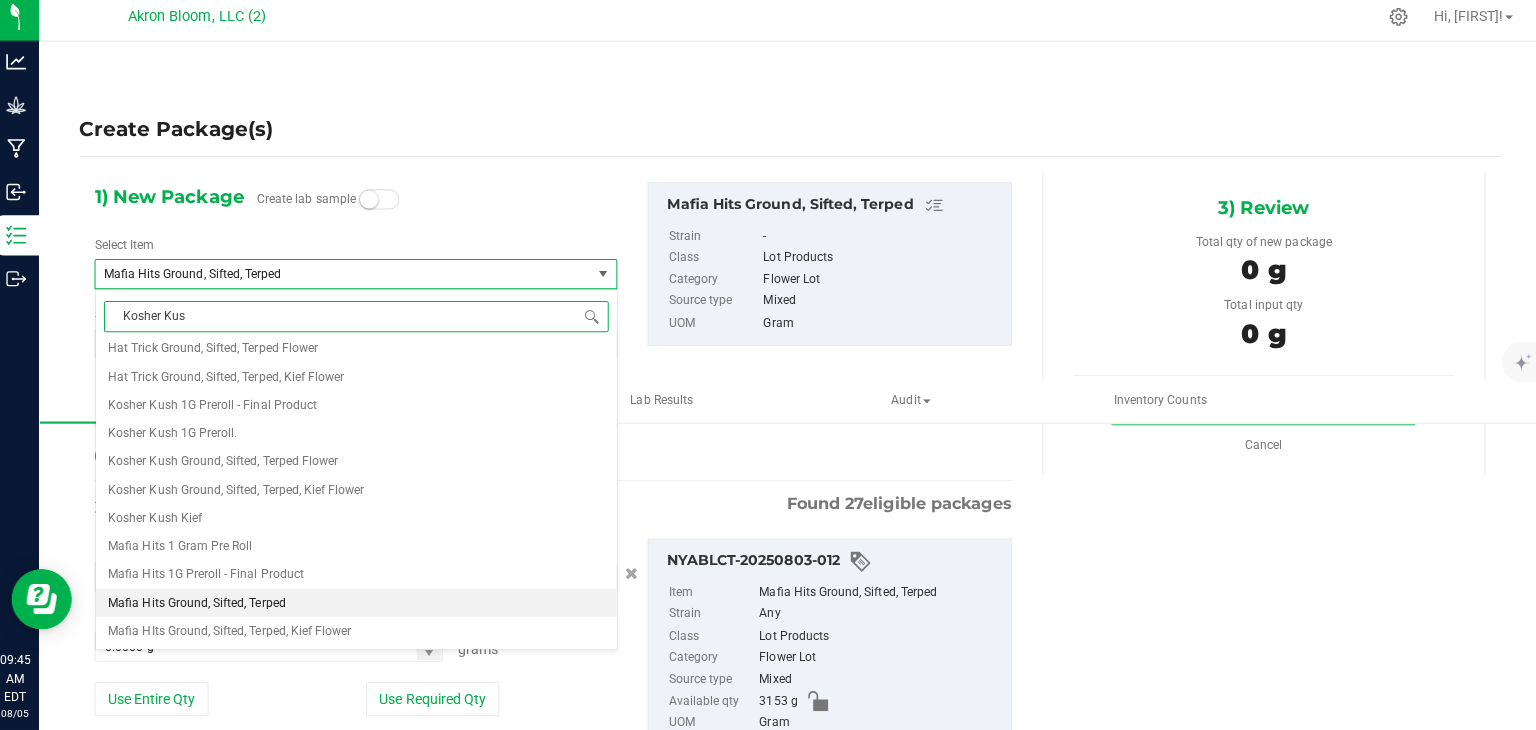 type on "Kosher Kush" 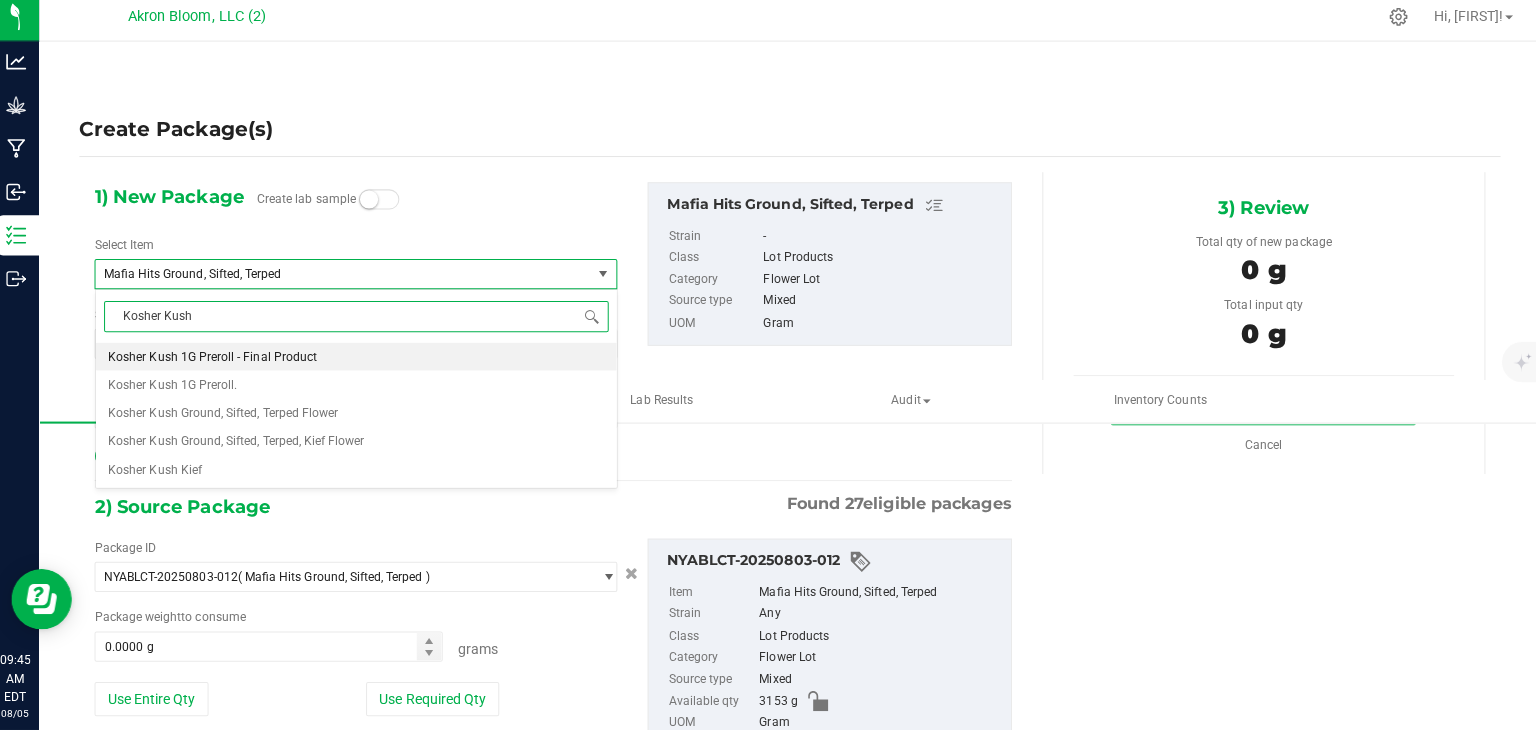 scroll, scrollTop: 0, scrollLeft: 0, axis: both 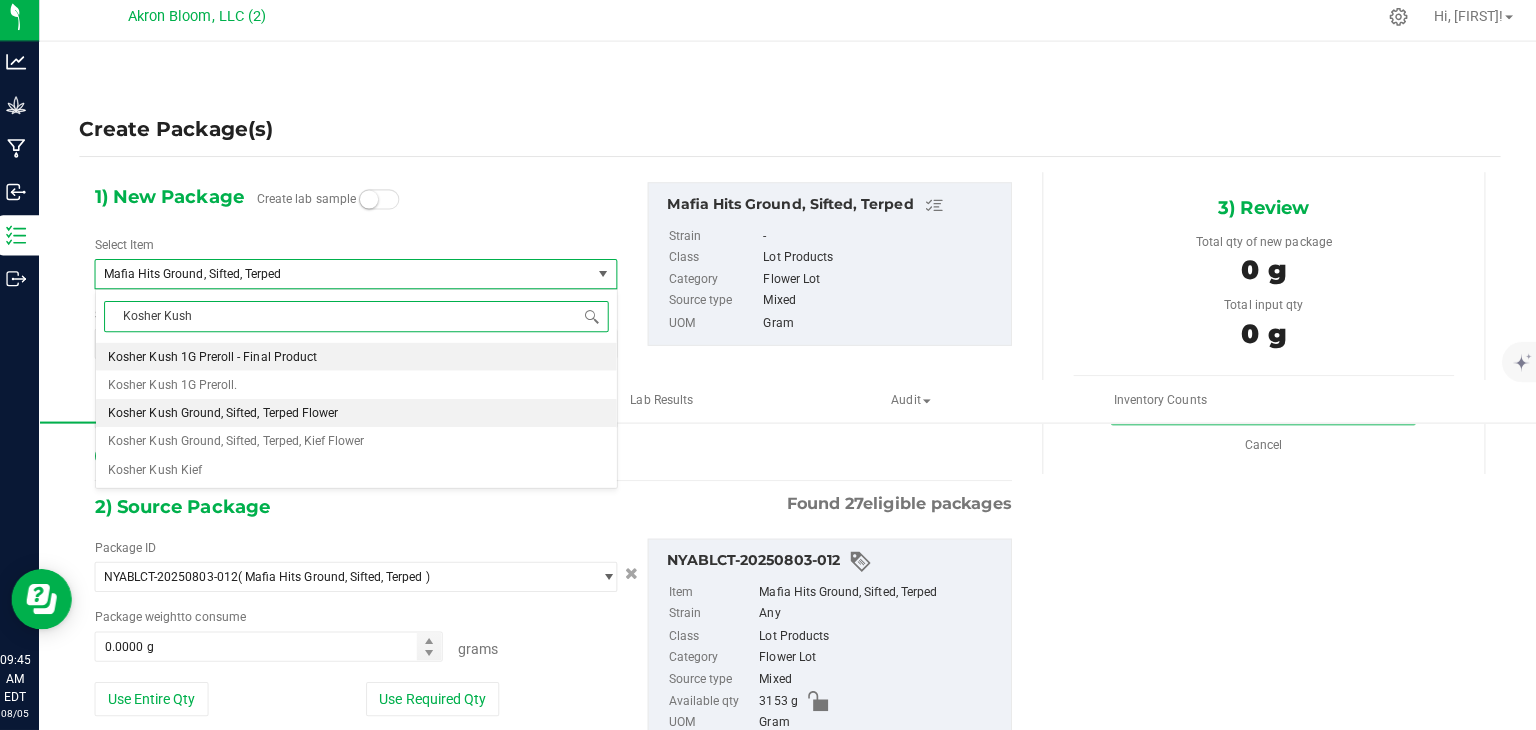 click on "Kosher Kush Ground, Sifted, Terped Flower" at bounding box center (362, 416) 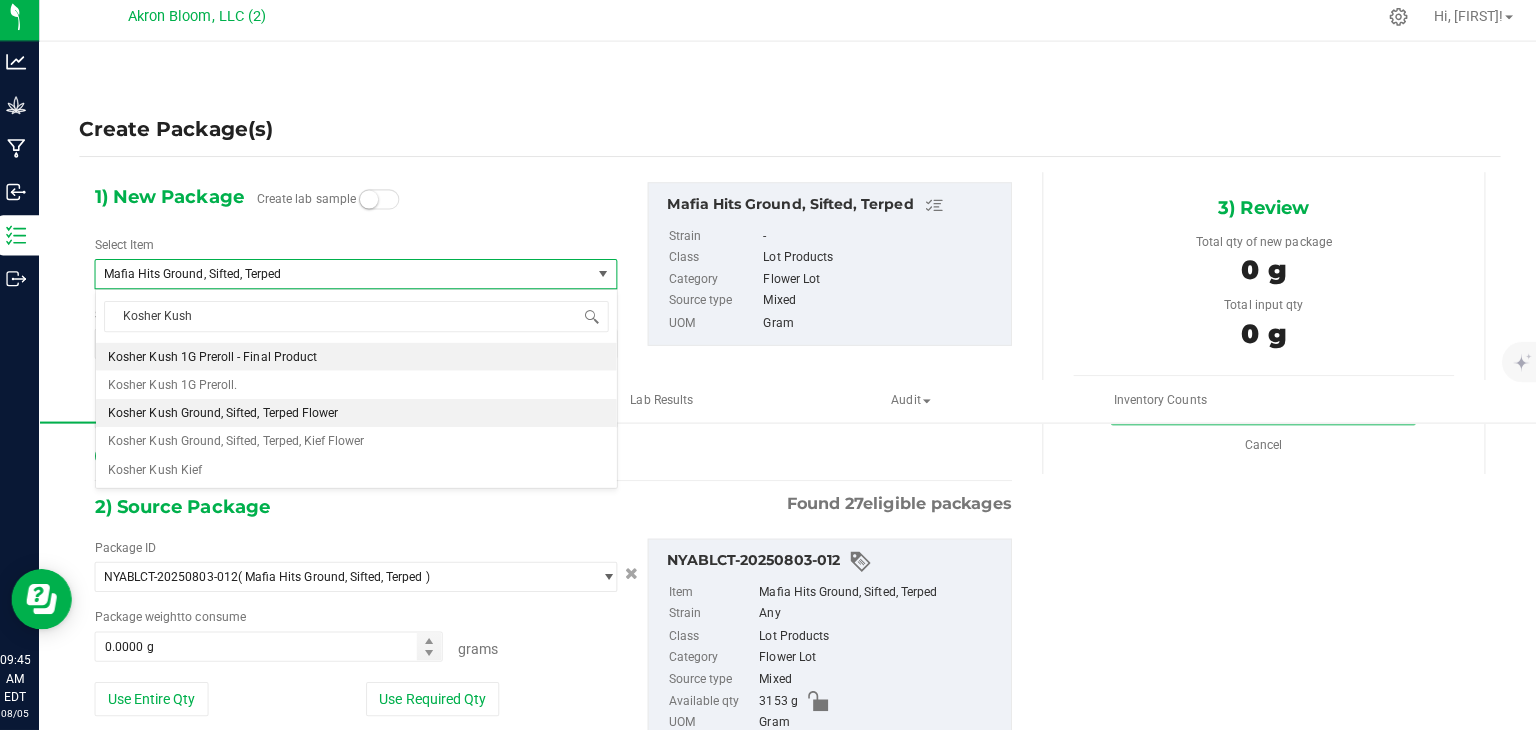 type 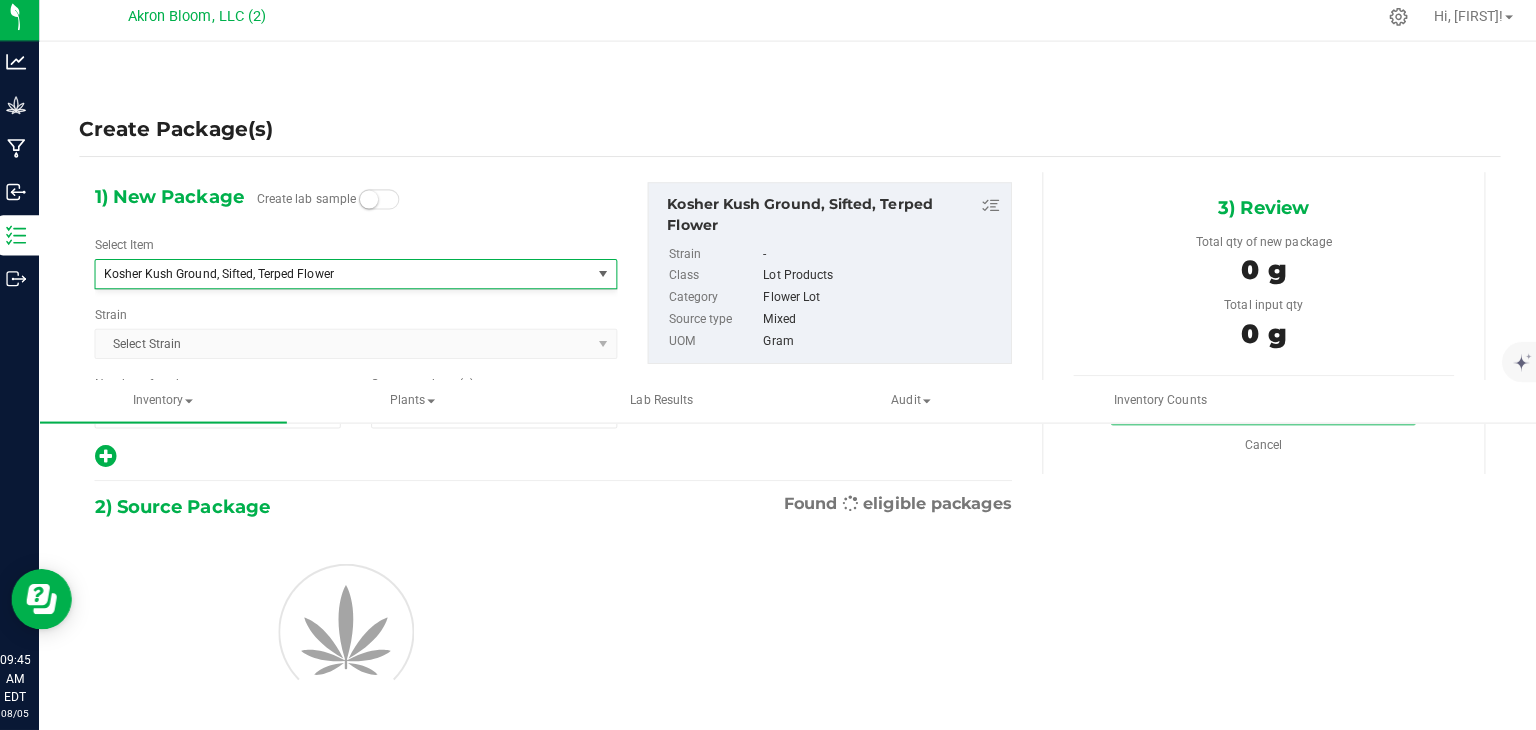 type on "0.0000" 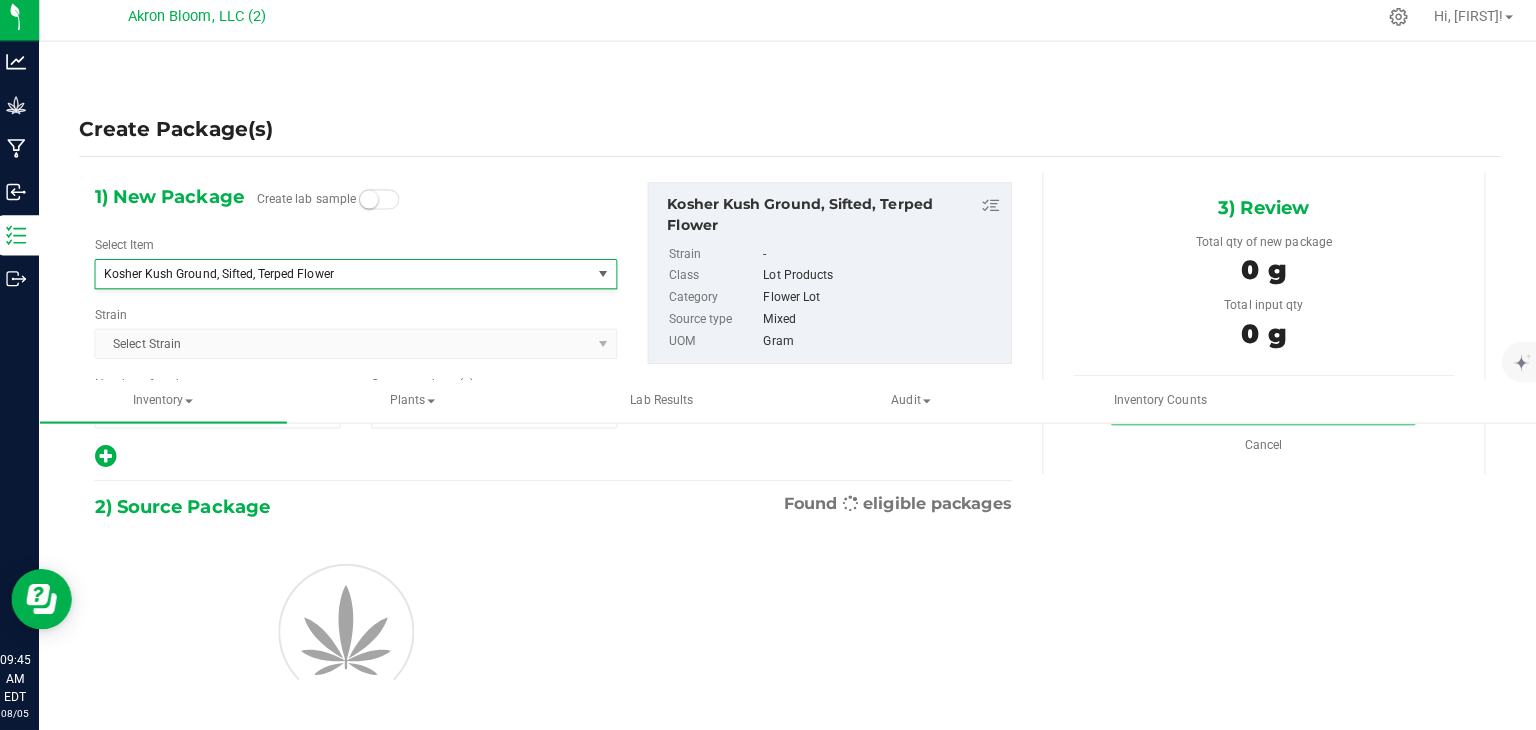 scroll, scrollTop: 456, scrollLeft: 0, axis: vertical 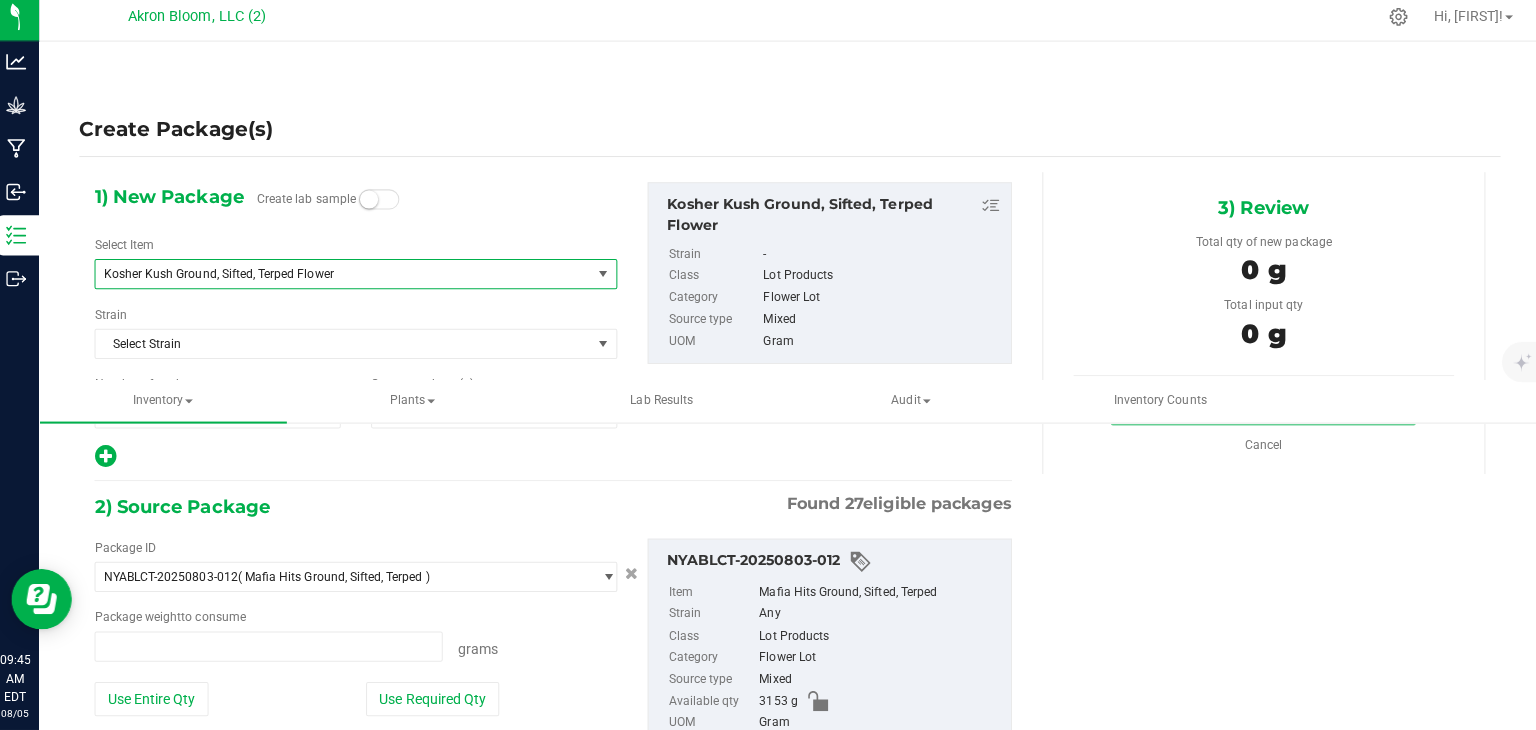 type on "0.0000 g" 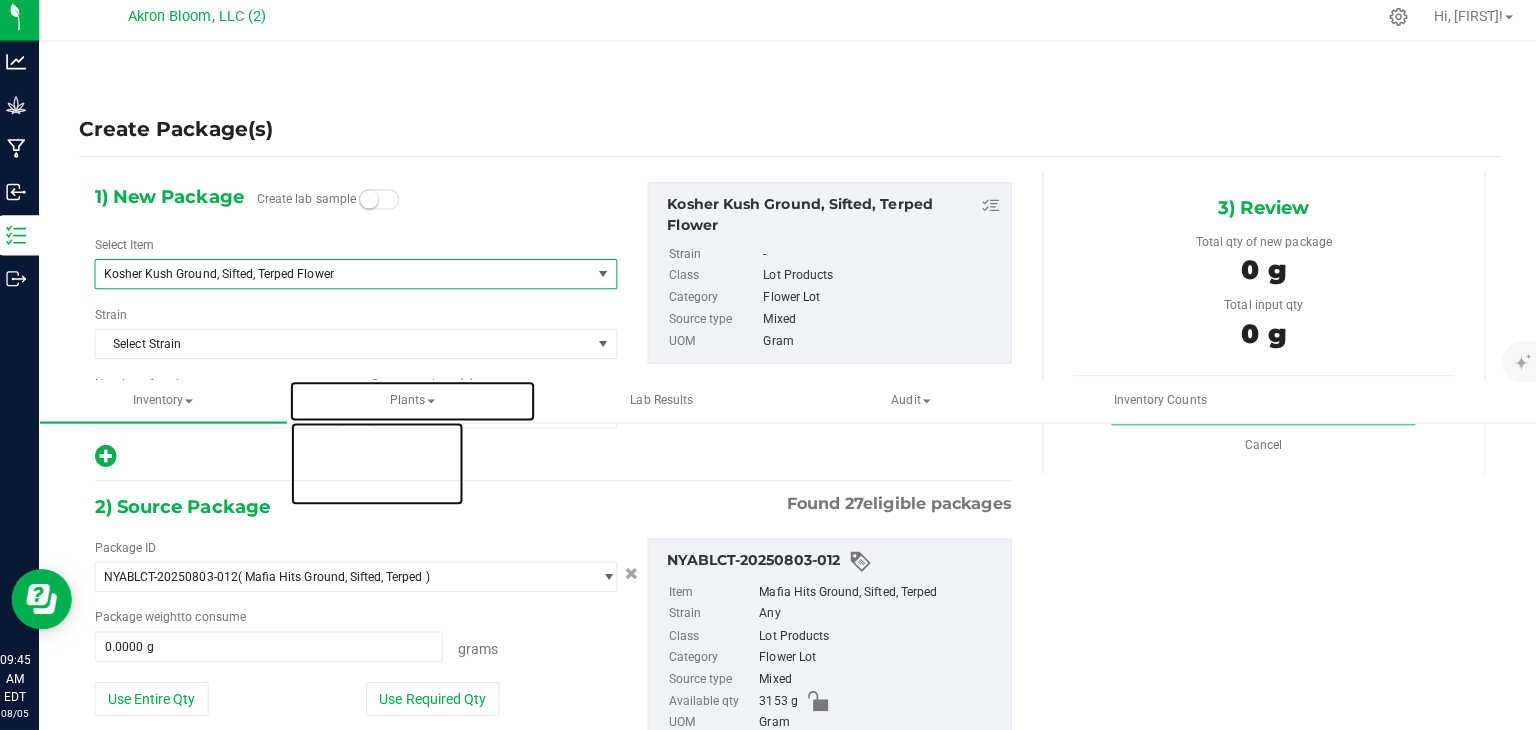 click on "Plants" at bounding box center [417, 404] 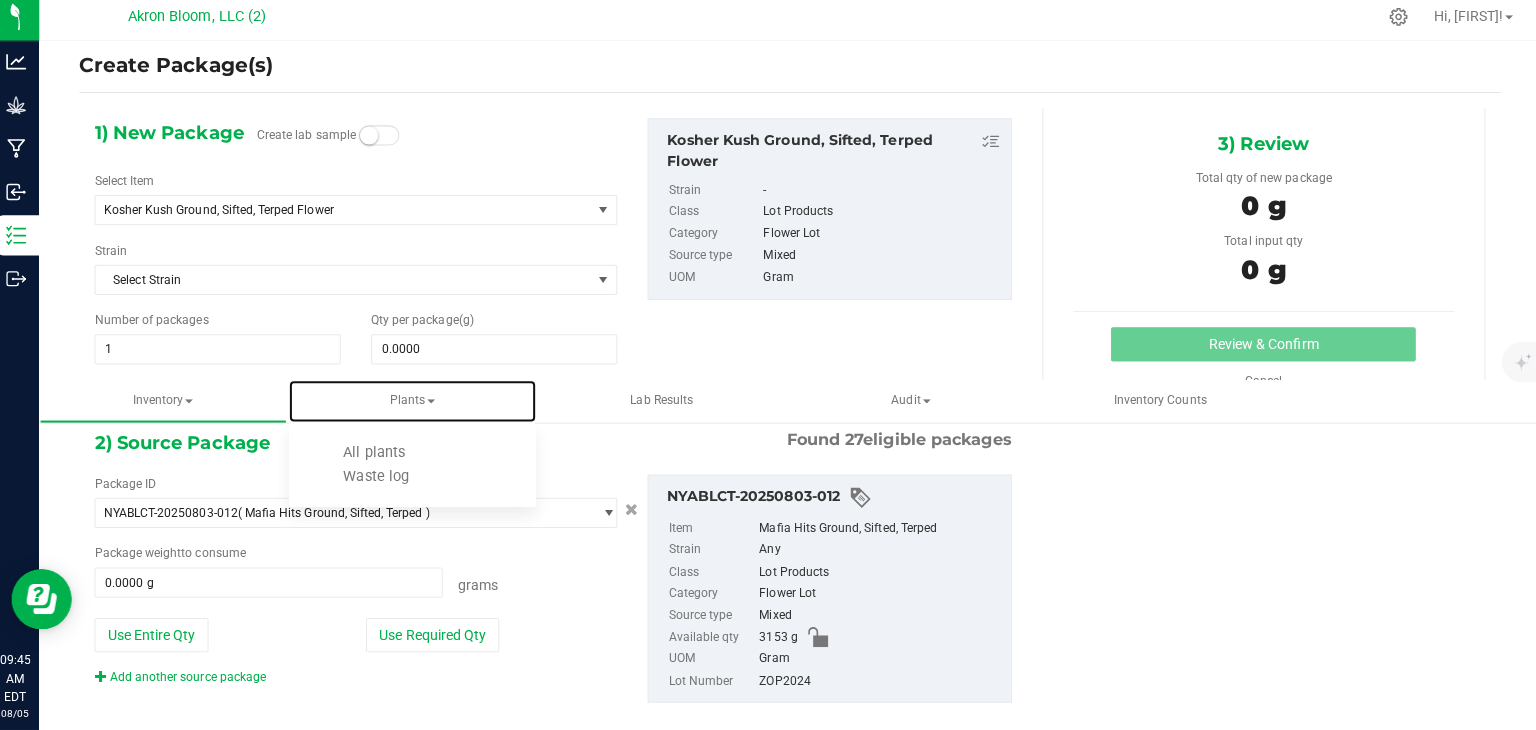 scroll, scrollTop: 88, scrollLeft: 0, axis: vertical 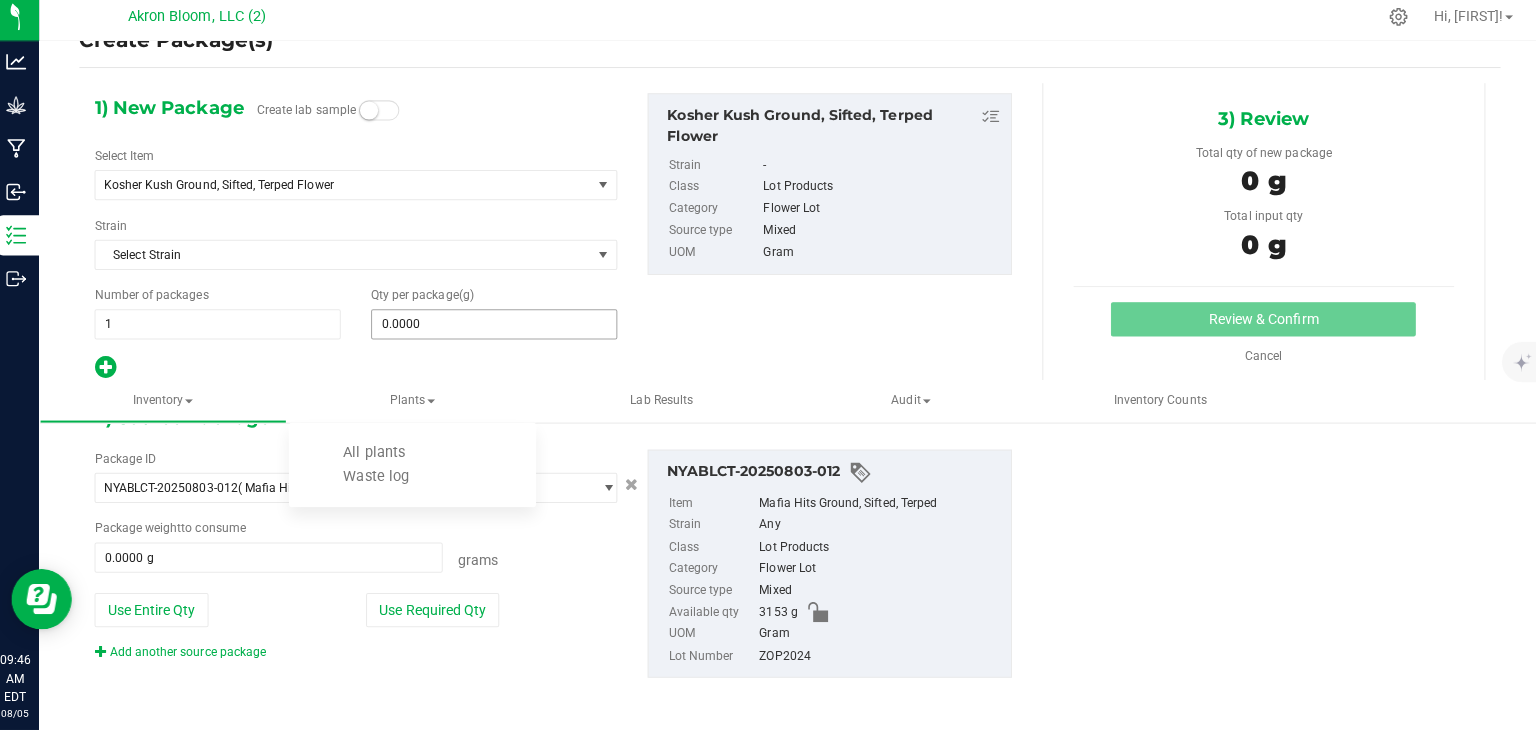 click on "0.0000 0" at bounding box center (499, 328) 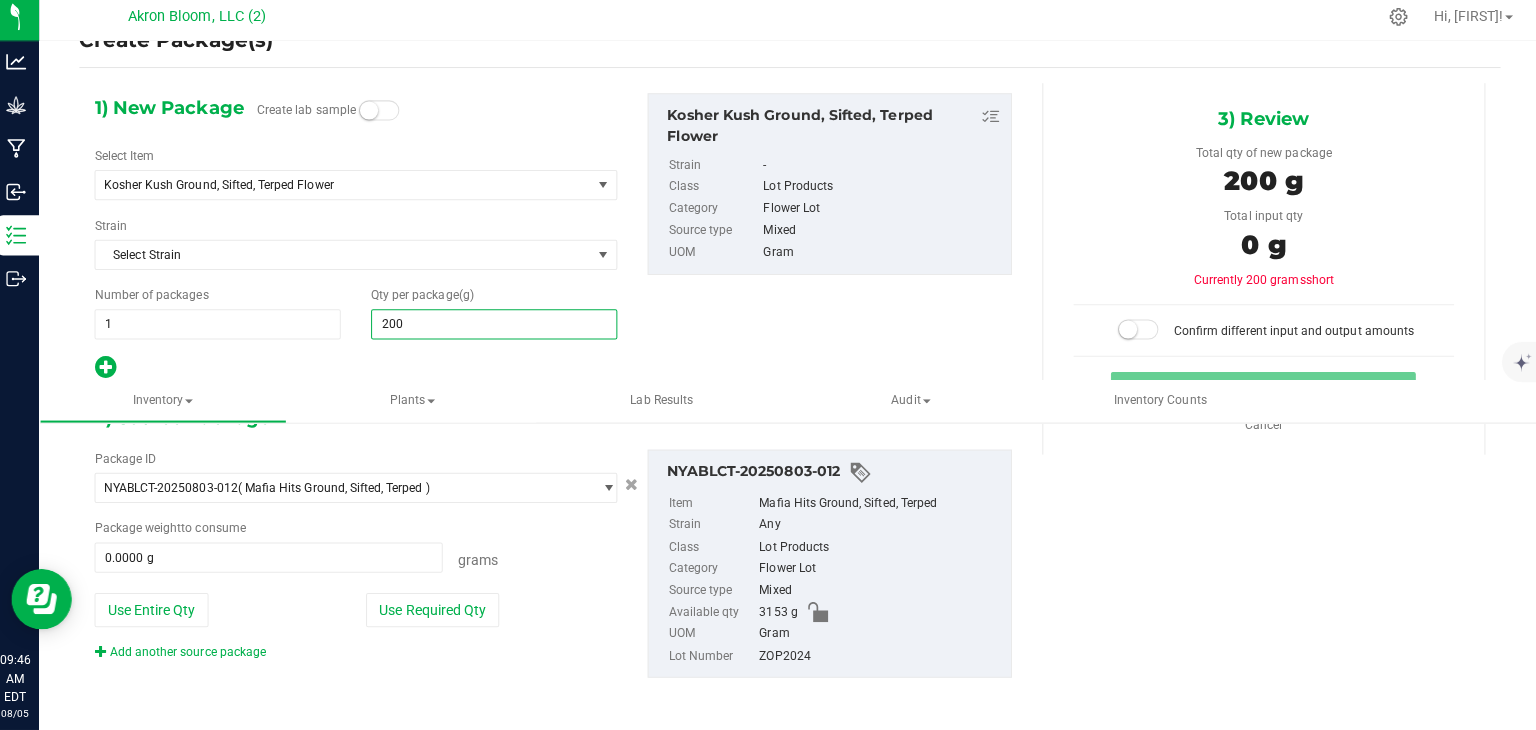 type on "2000" 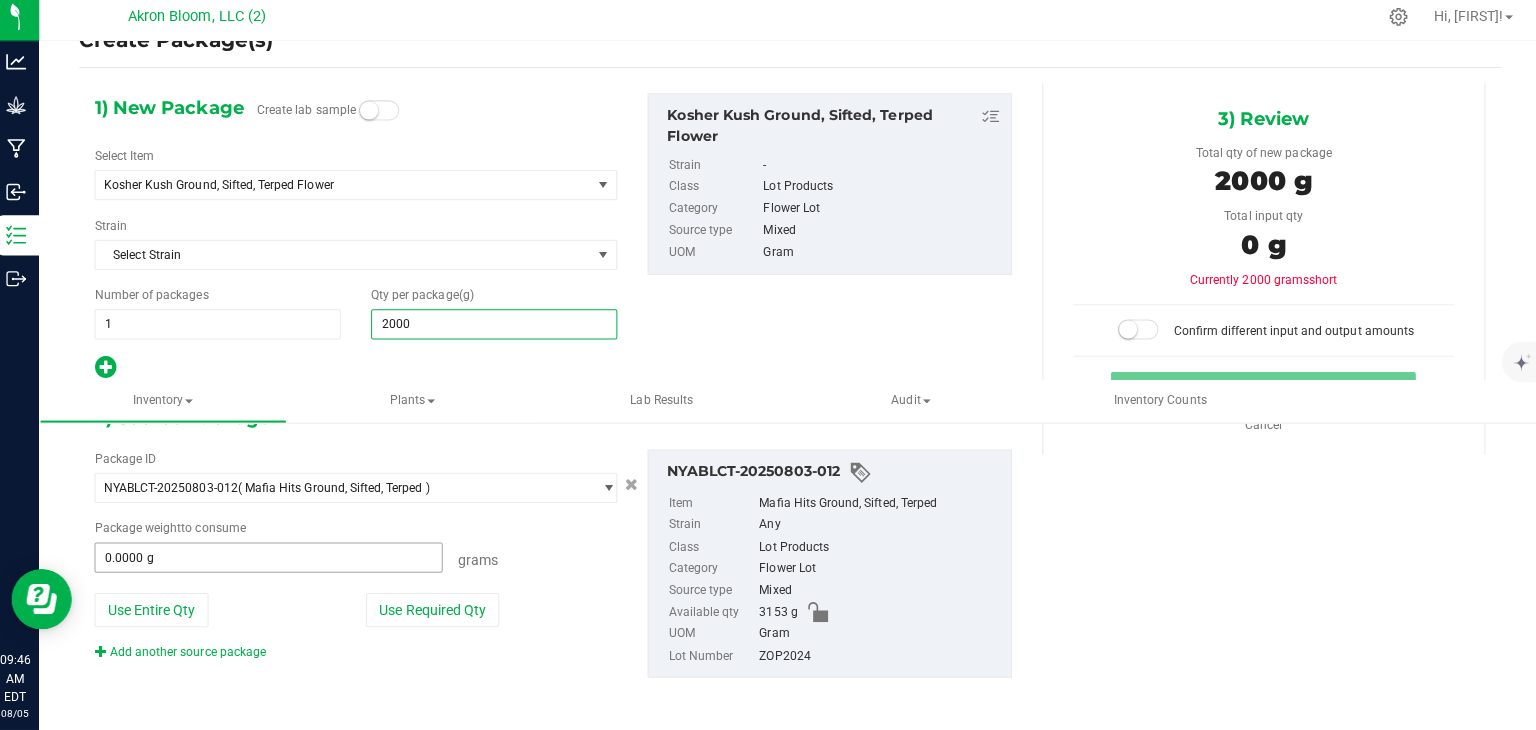 click on "0.0000 g" at bounding box center (275, 559) 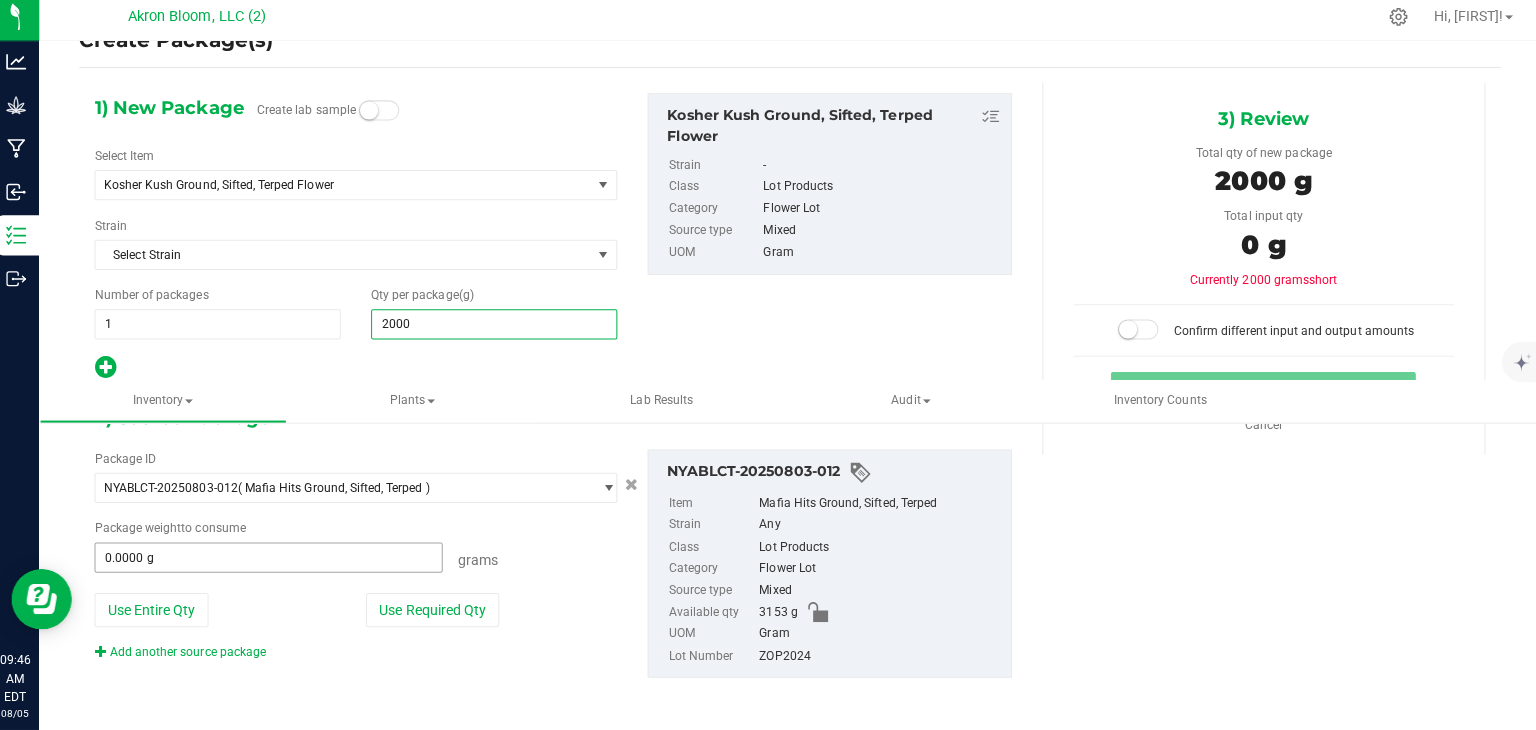 type on "2,000.0000" 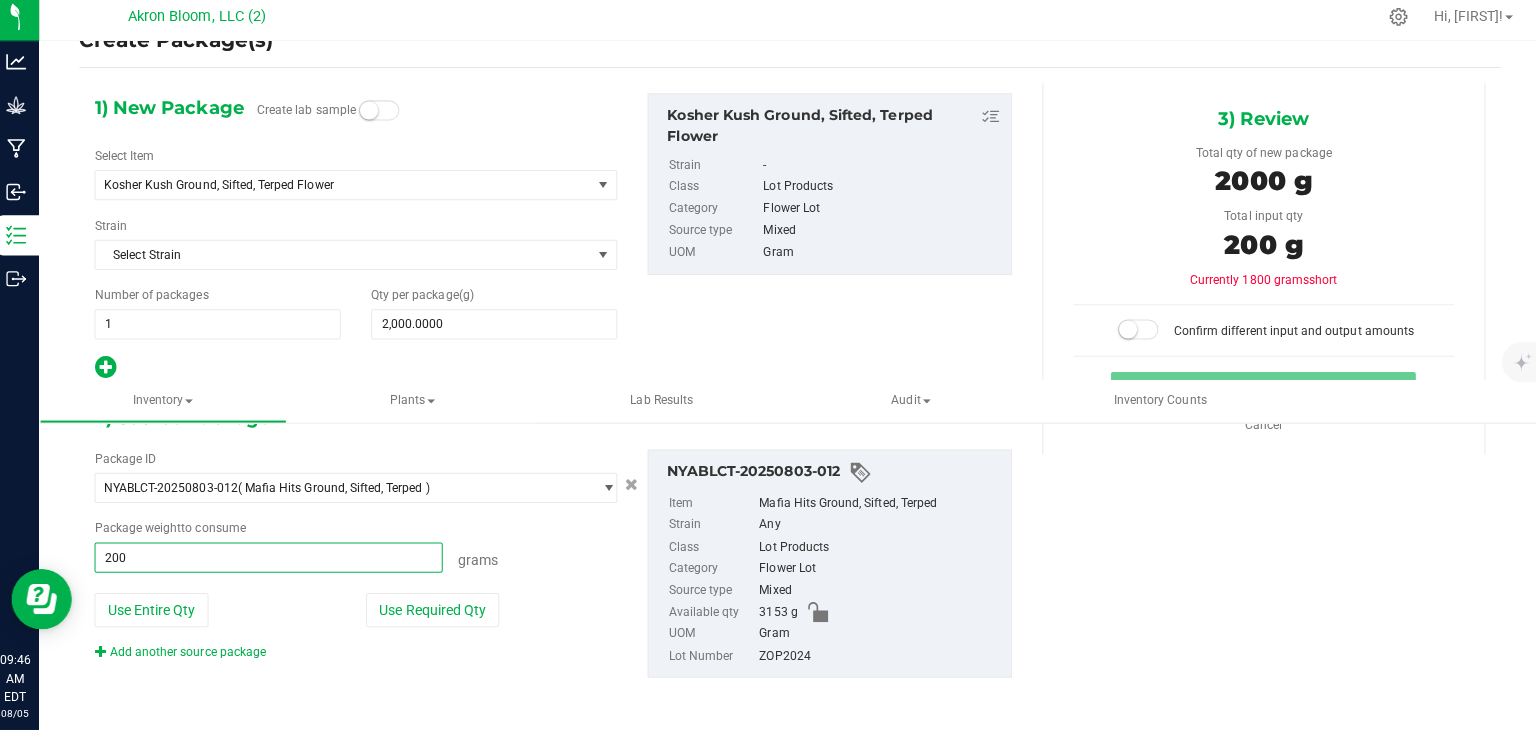 type on "2000" 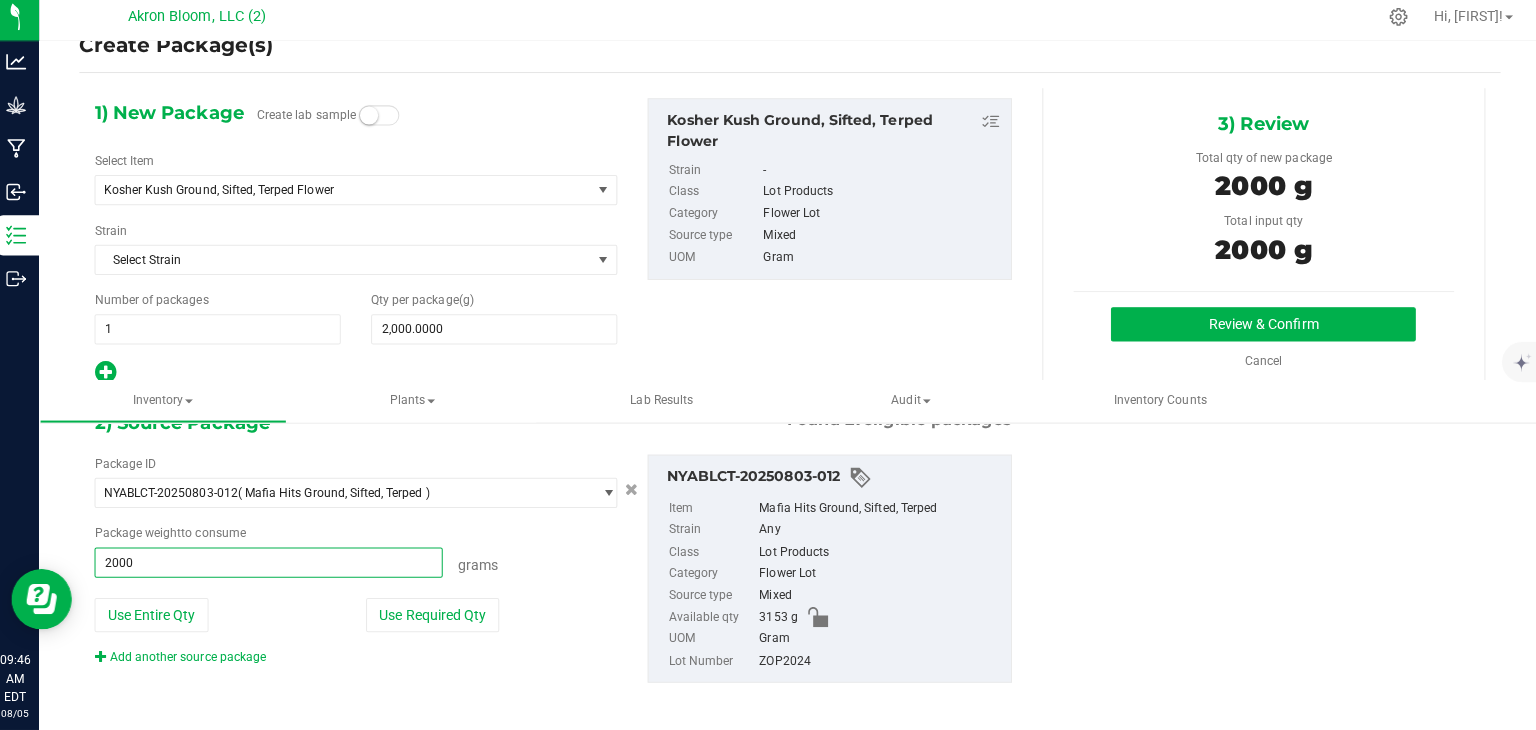 scroll, scrollTop: 65, scrollLeft: 0, axis: vertical 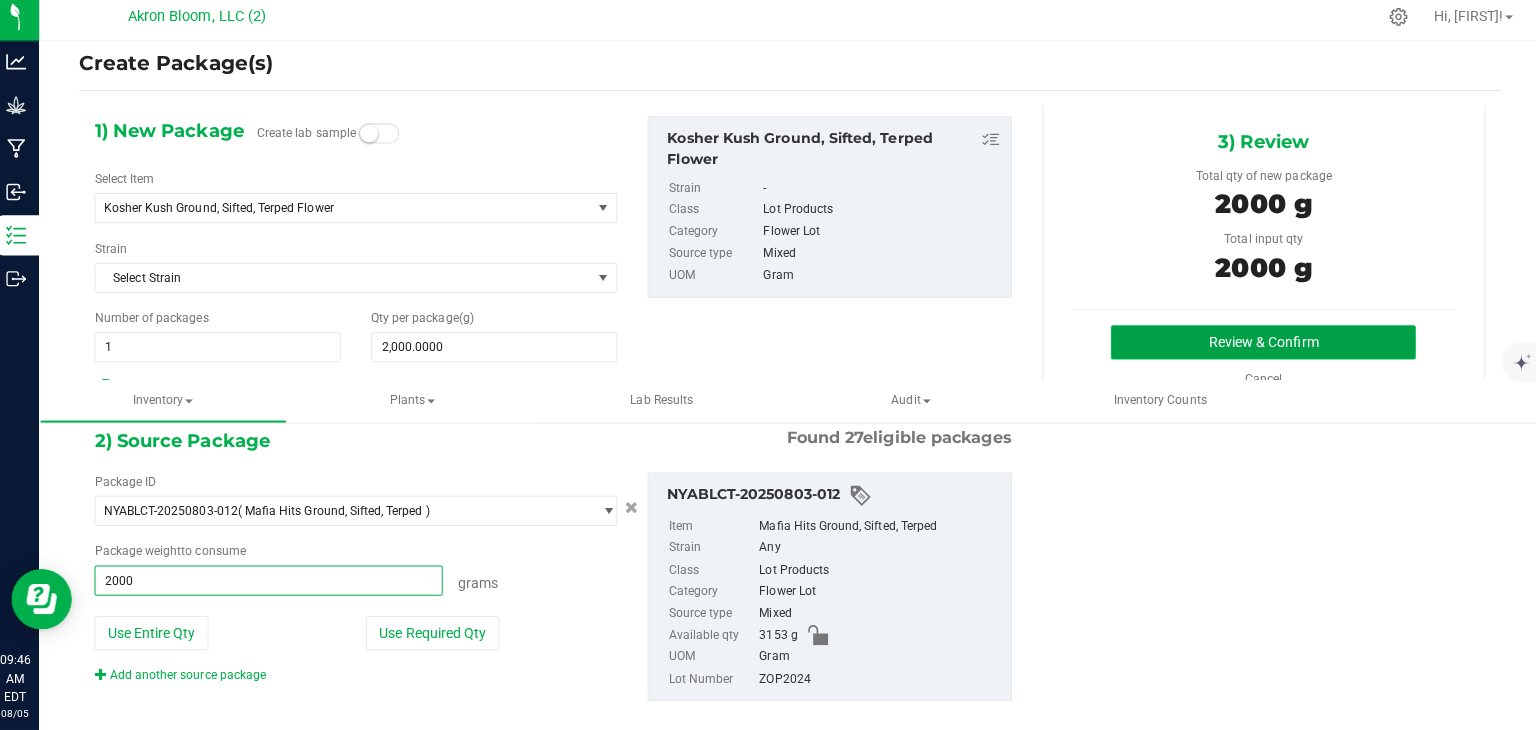 click on "Review & Confirm" at bounding box center [1261, 346] 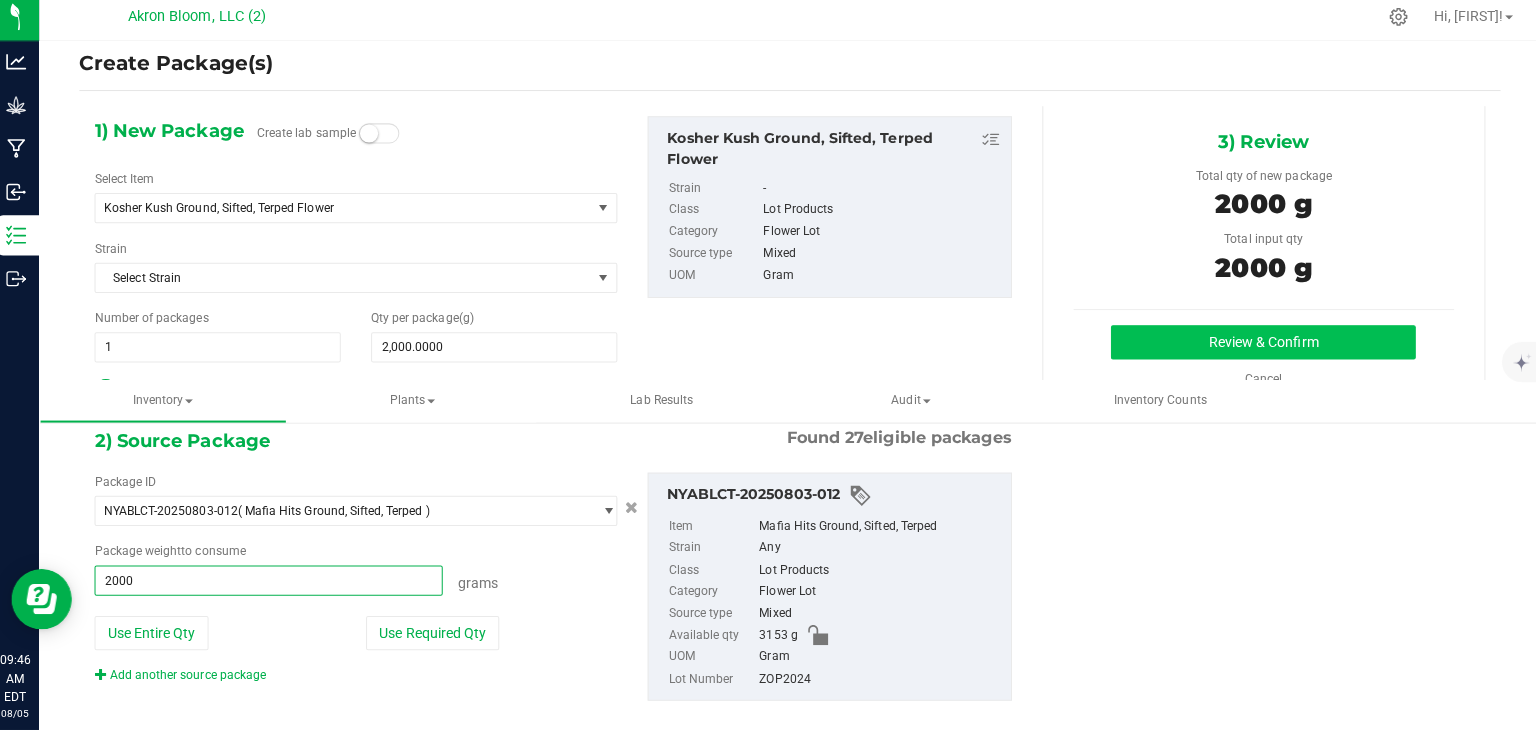 type on "2000.0000 g" 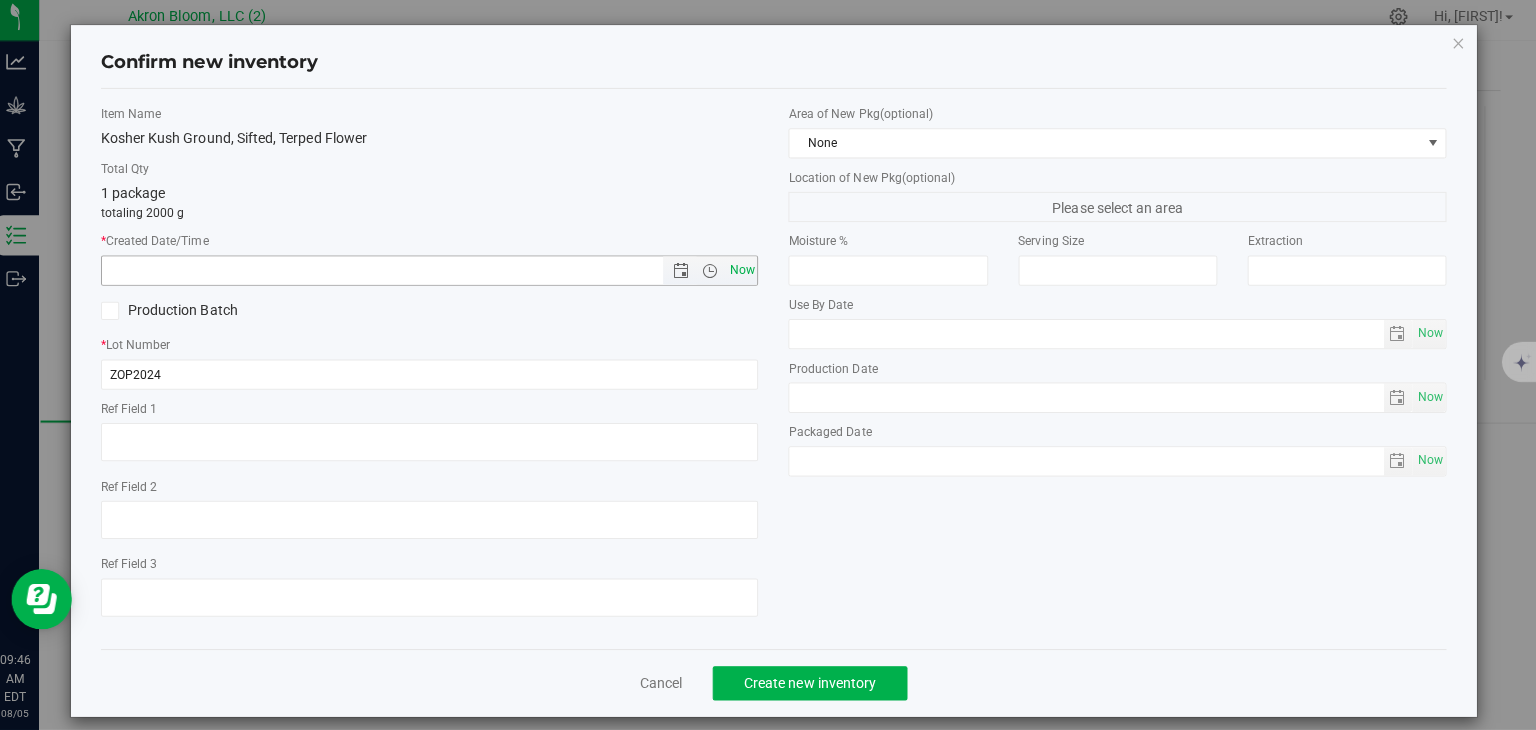 click on "Now" at bounding box center (744, 273) 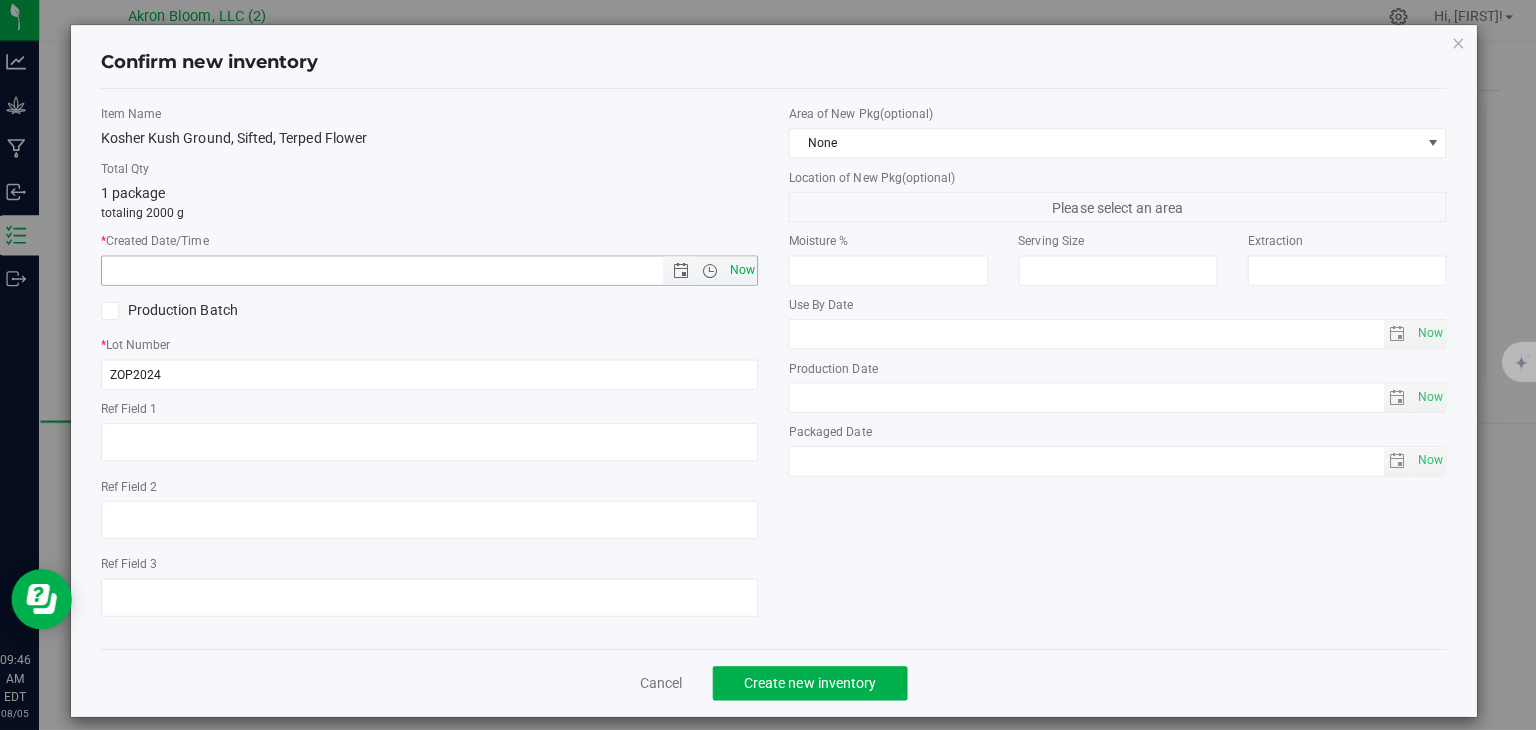 type on "[DATE] [TIME] [TIMEZONE]" 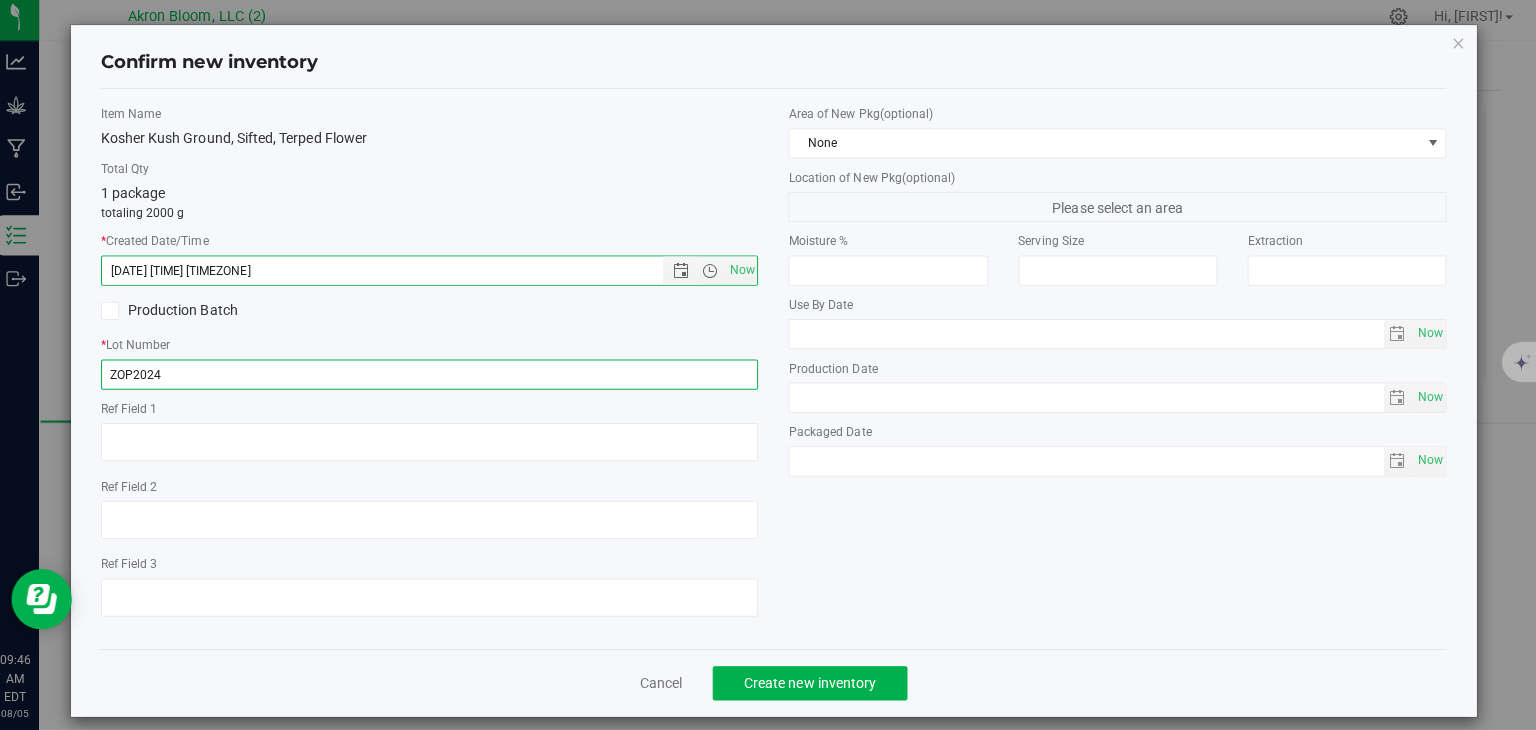 click on "ZOP2024" at bounding box center [435, 377] 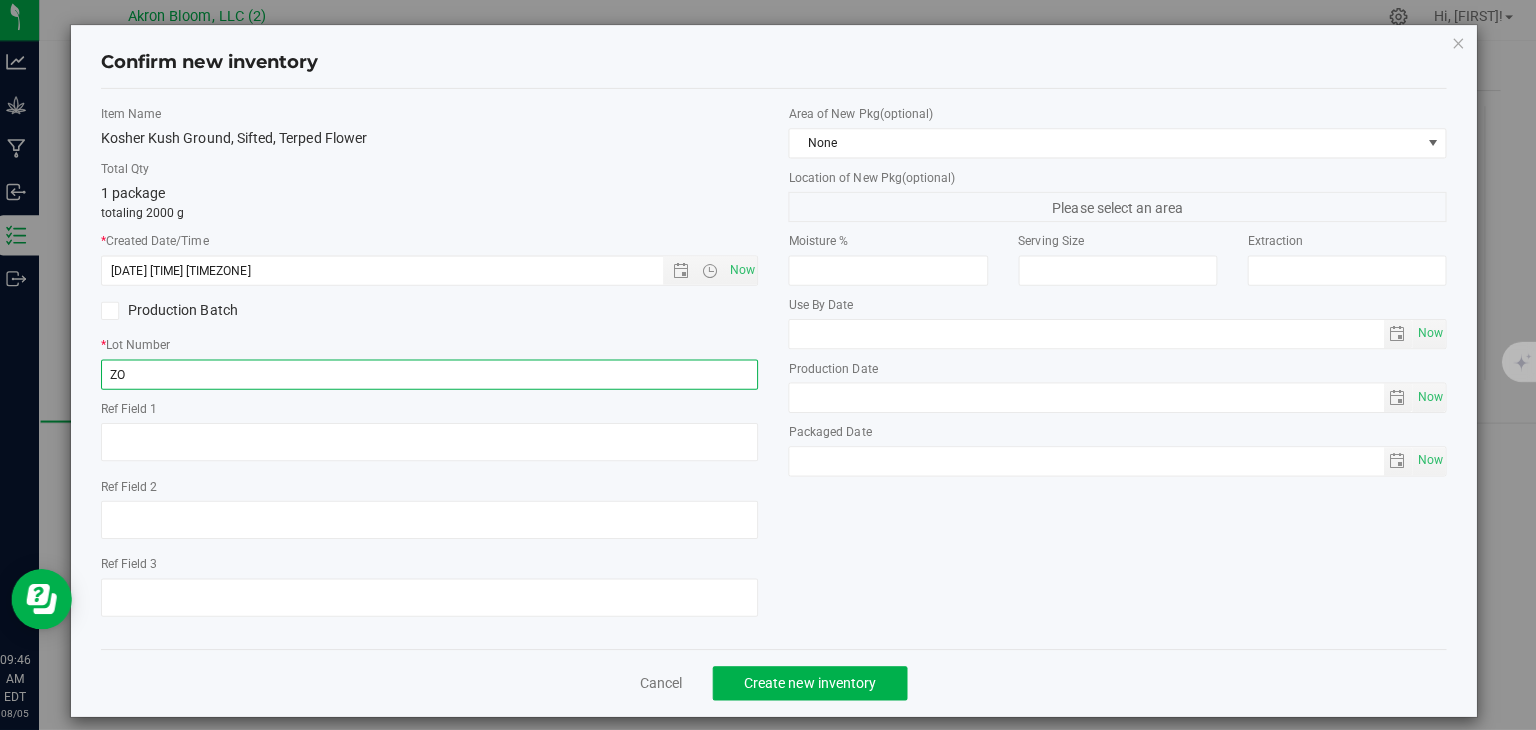 type on "Z" 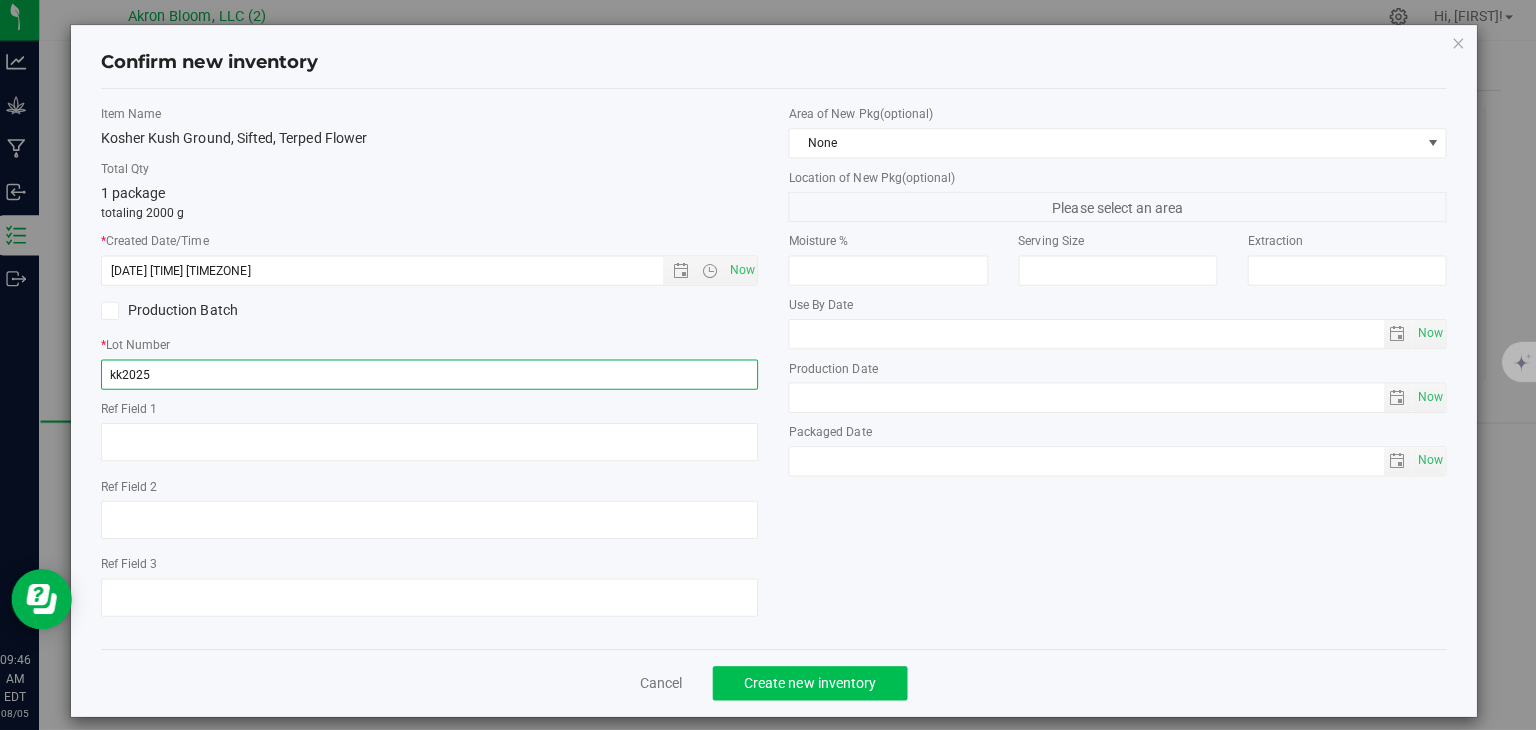 type on "kk2025" 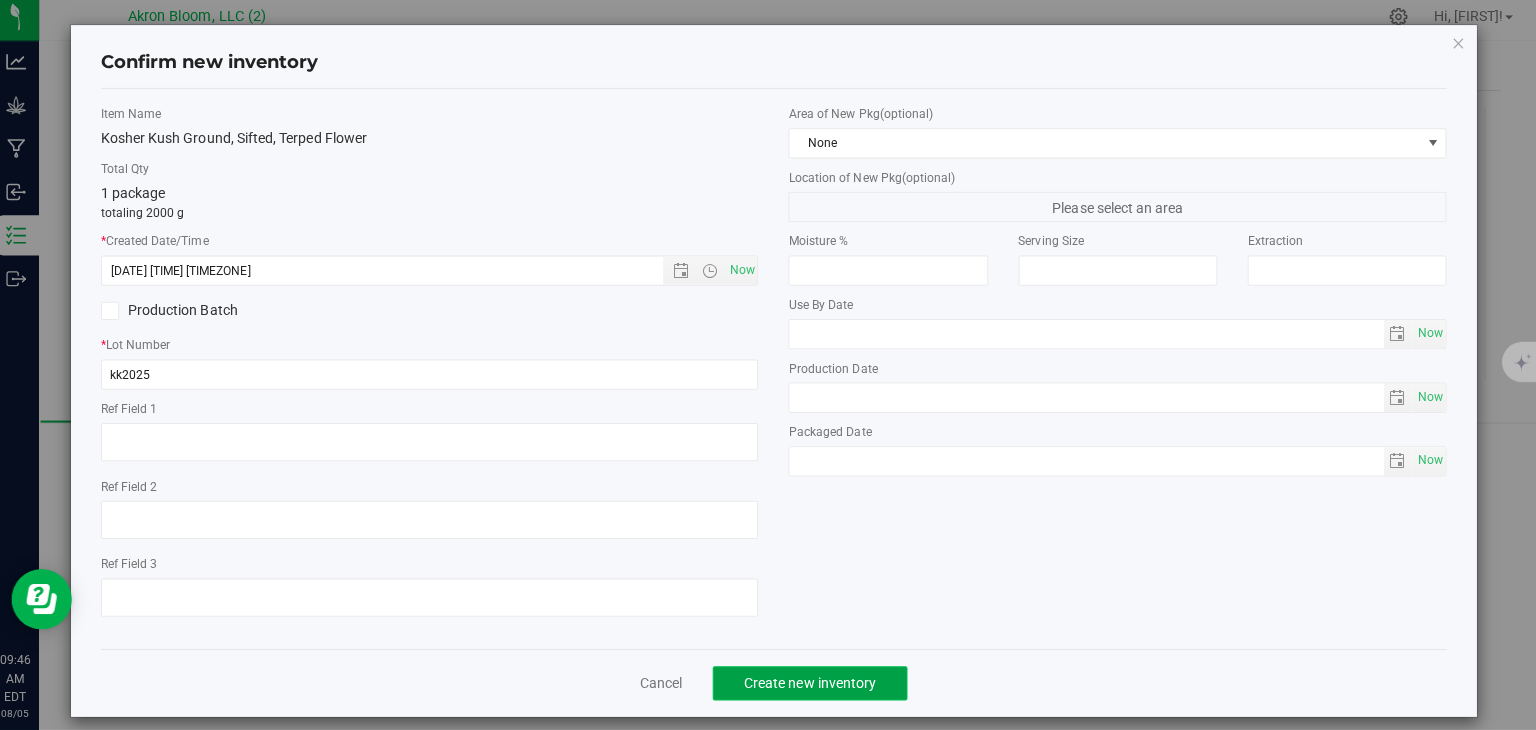 click on "Create new inventory" 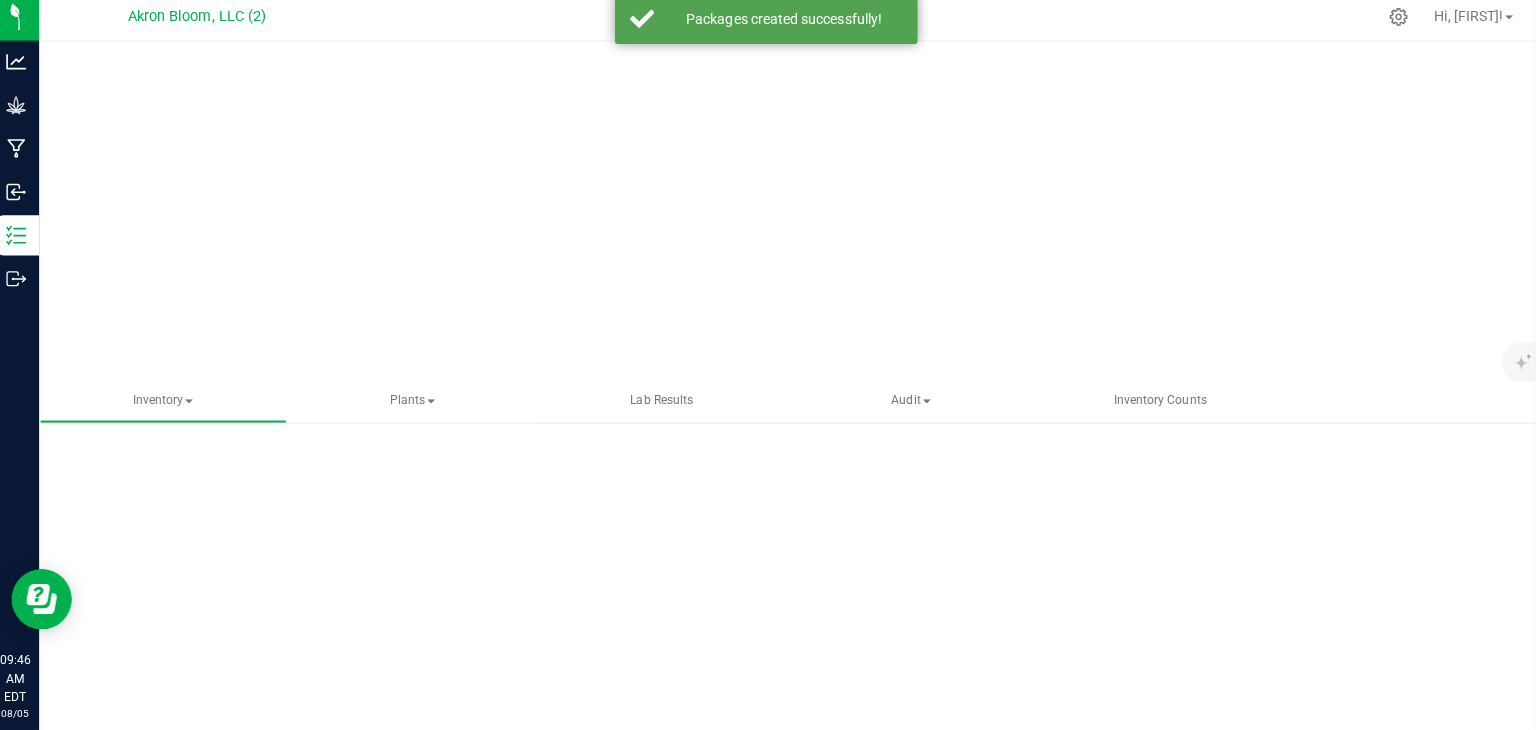 scroll, scrollTop: 0, scrollLeft: 0, axis: both 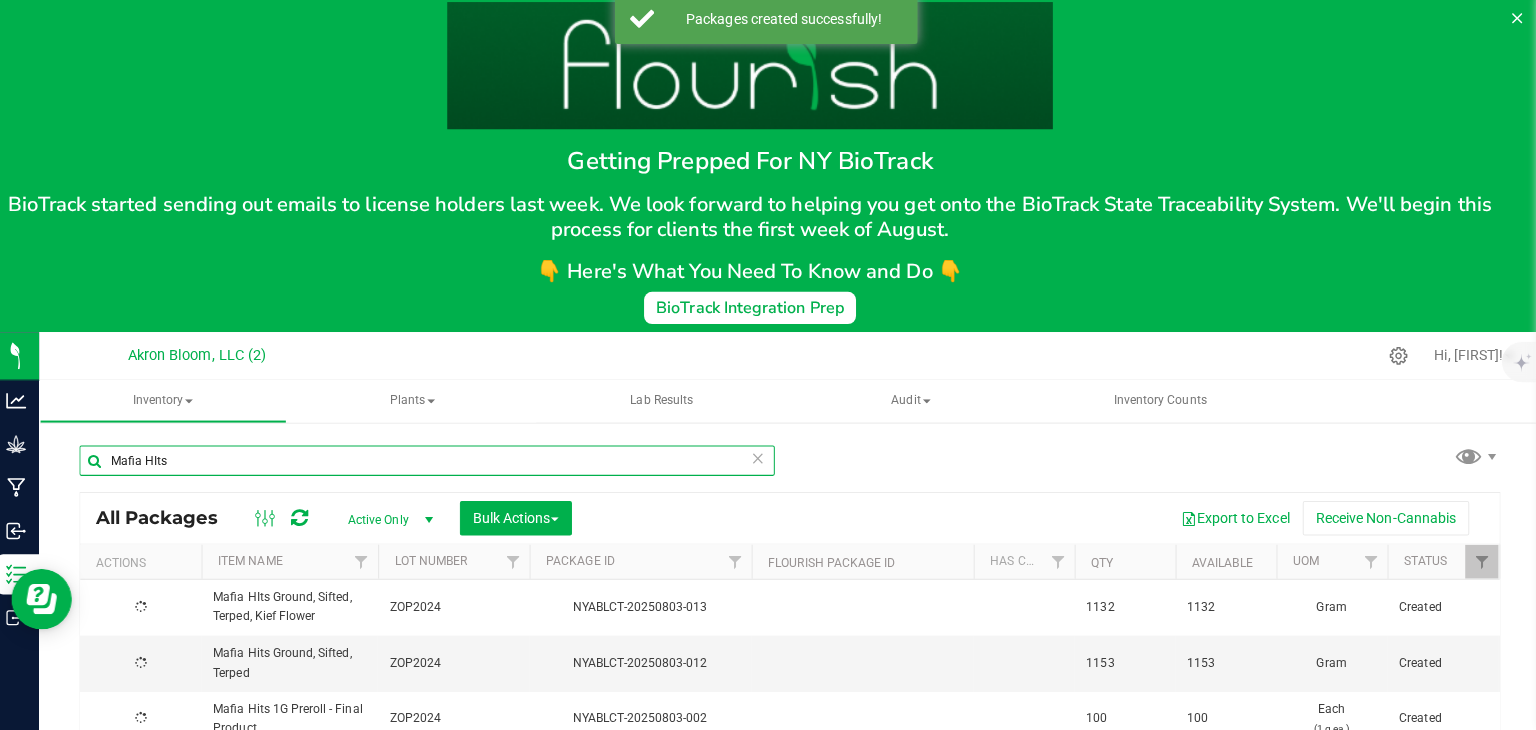 click on "Mafia HIts" at bounding box center (432, 462) 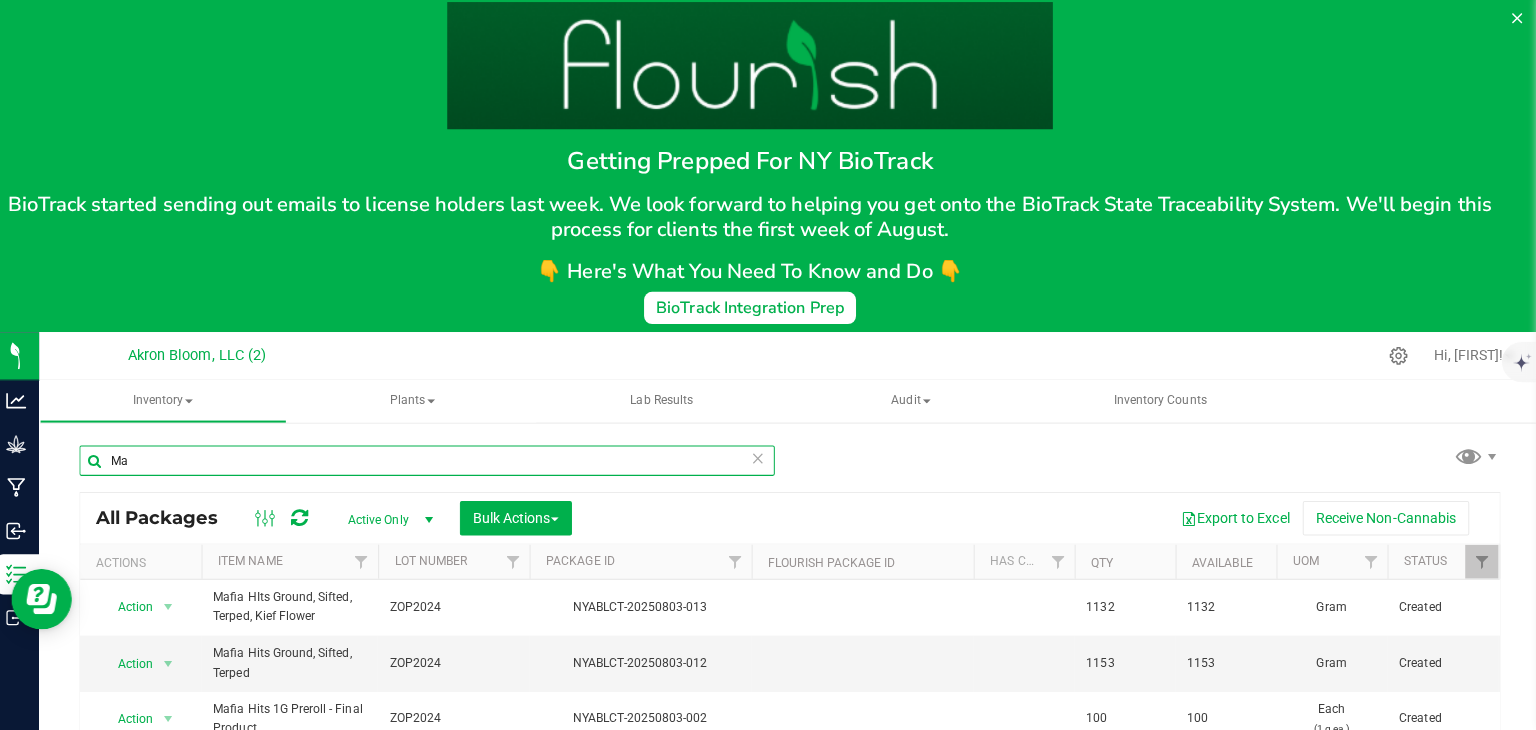 type on "M" 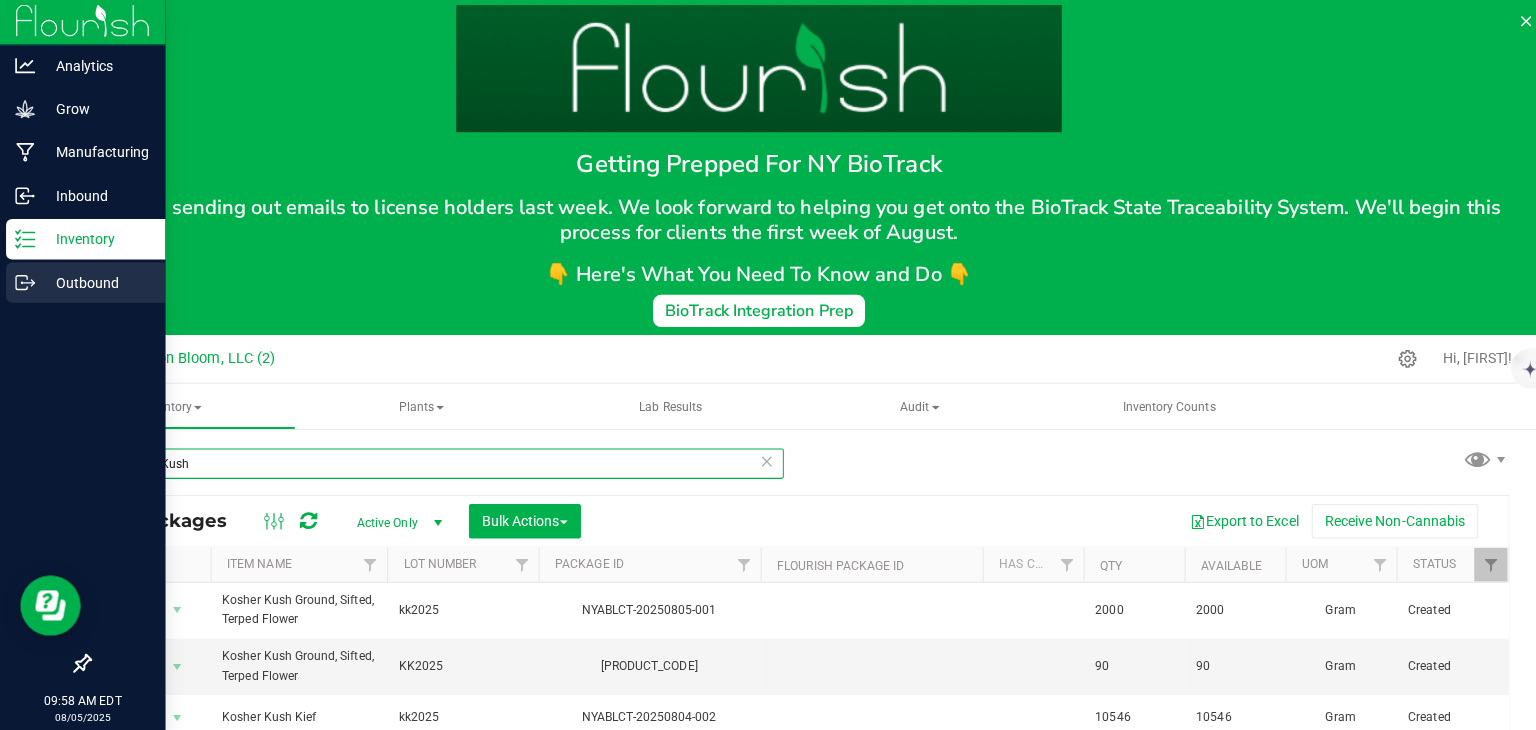 scroll, scrollTop: 0, scrollLeft: 0, axis: both 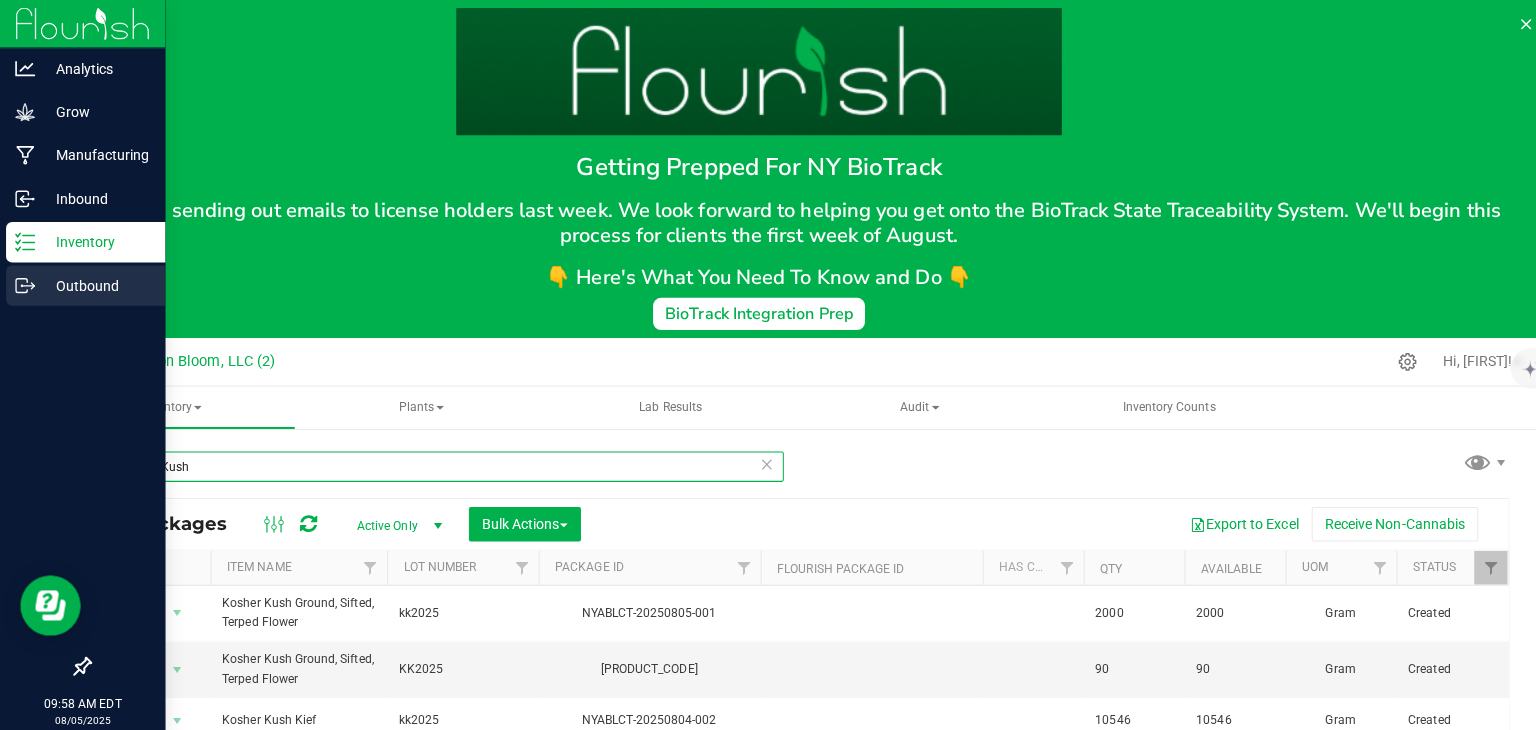 type on "Kosher Kush" 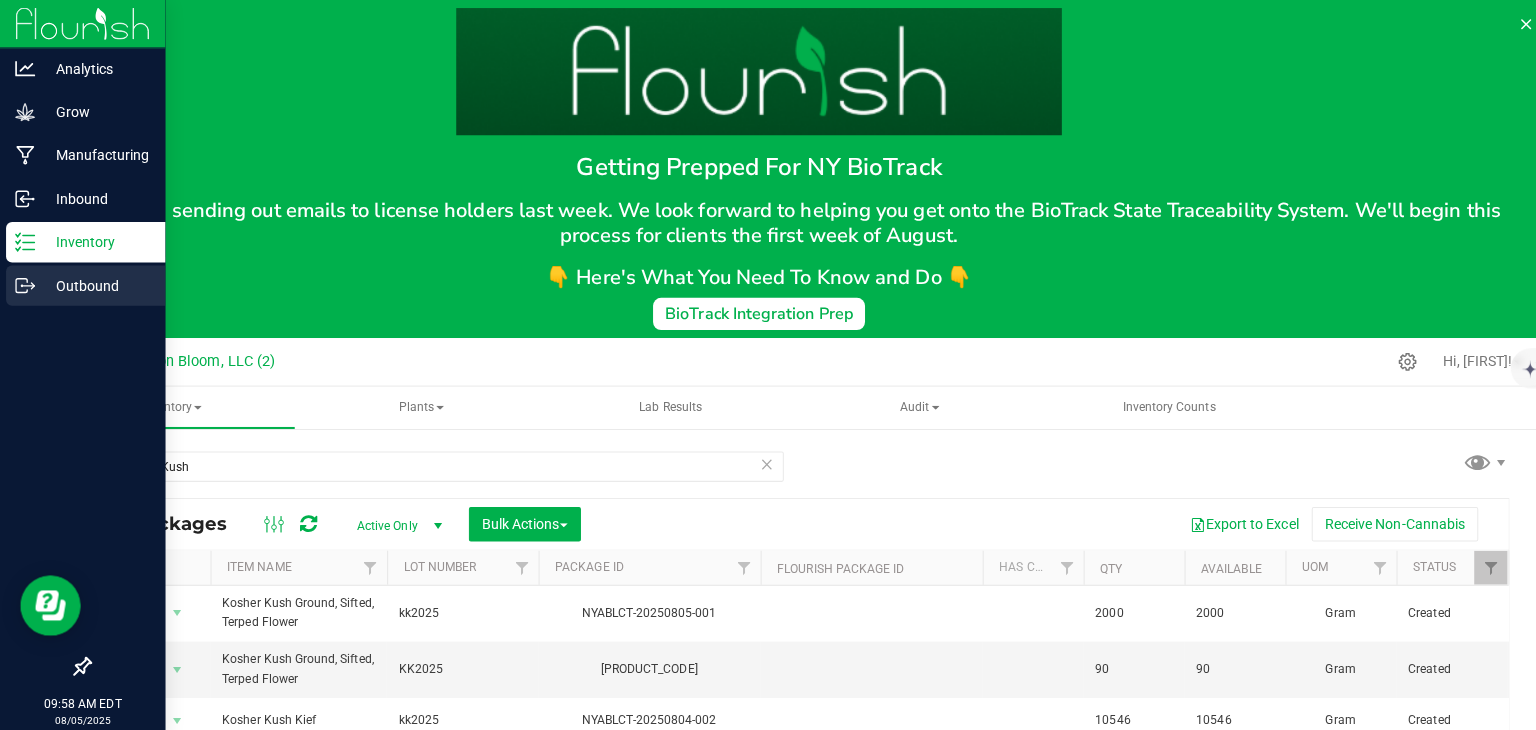 click on "Outbound" at bounding box center [95, 283] 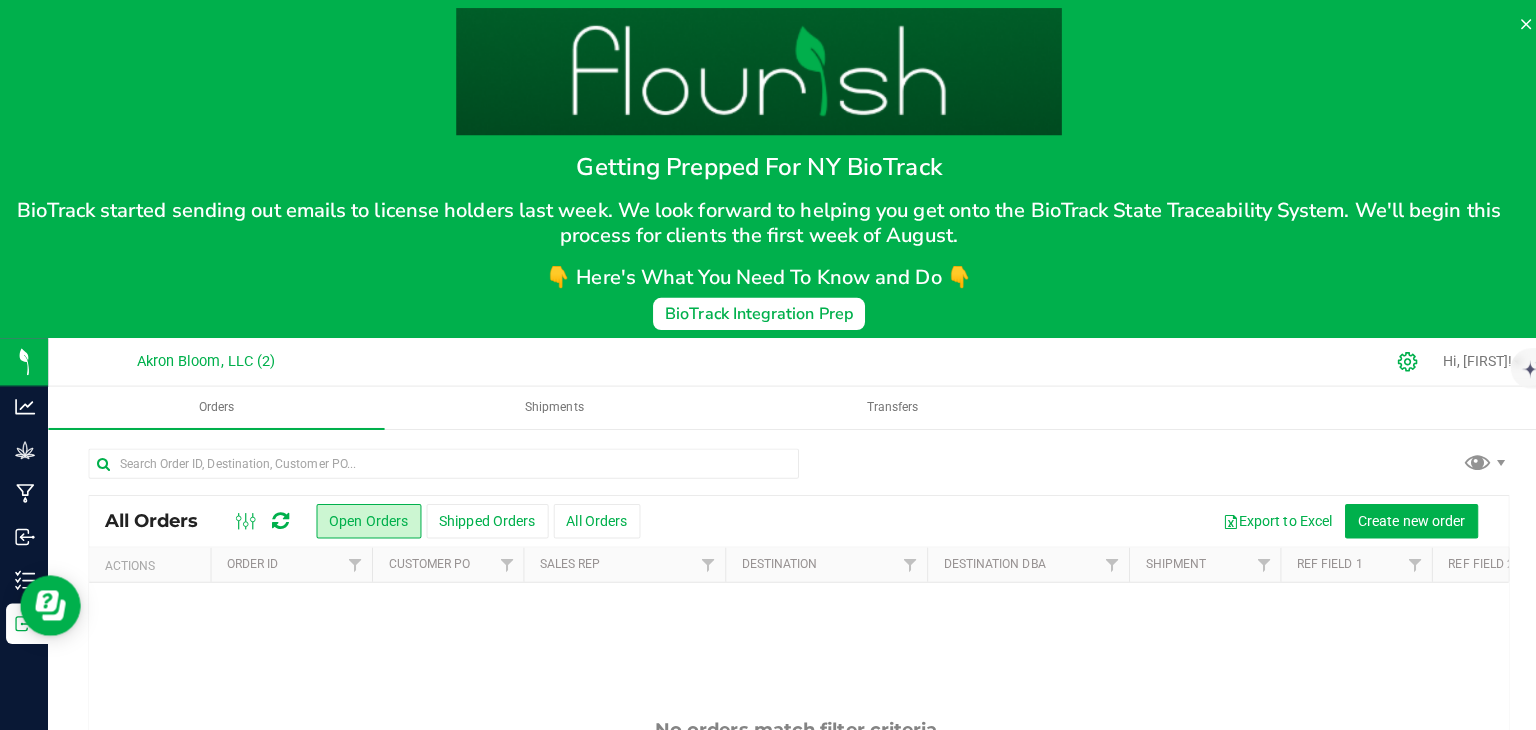 click 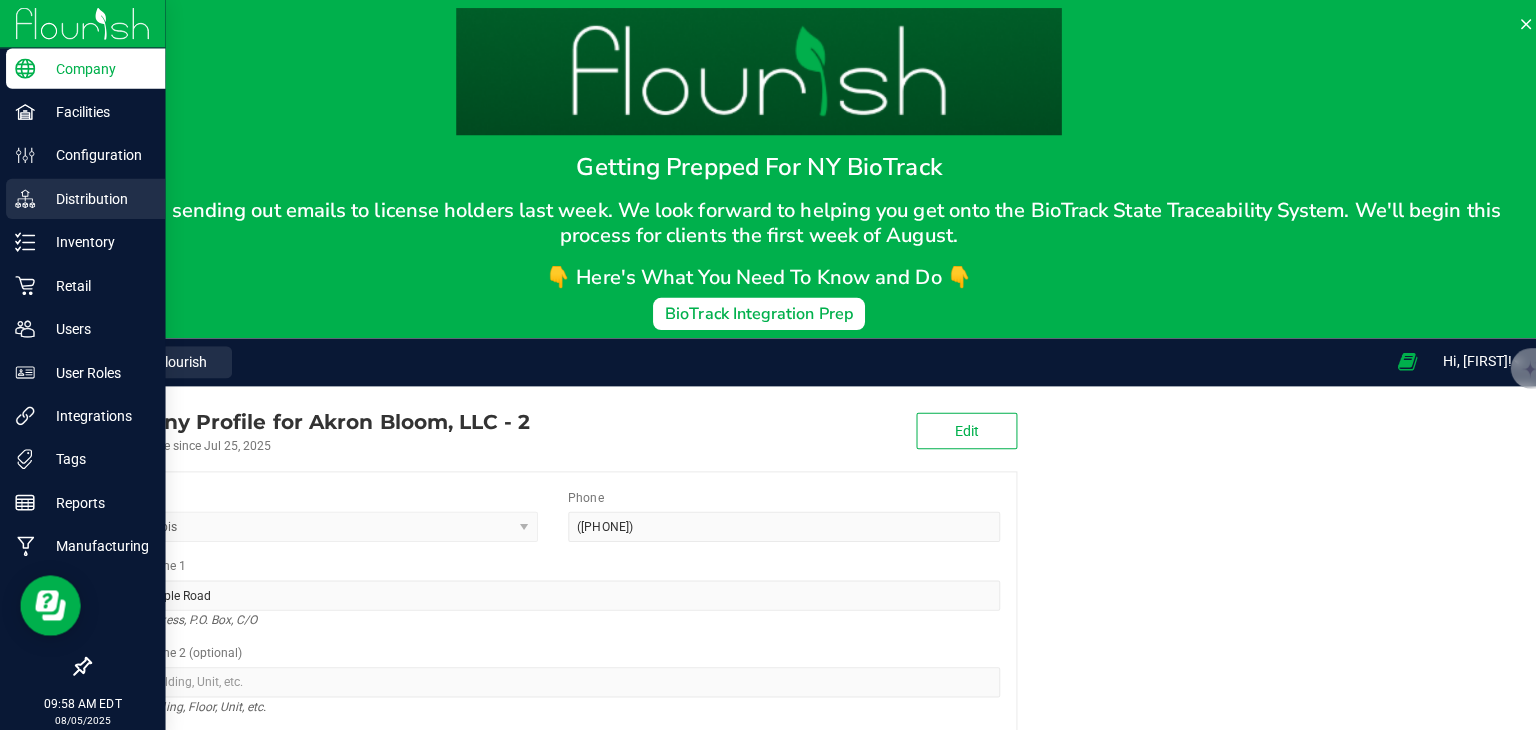 click on "Distribution" at bounding box center (95, 197) 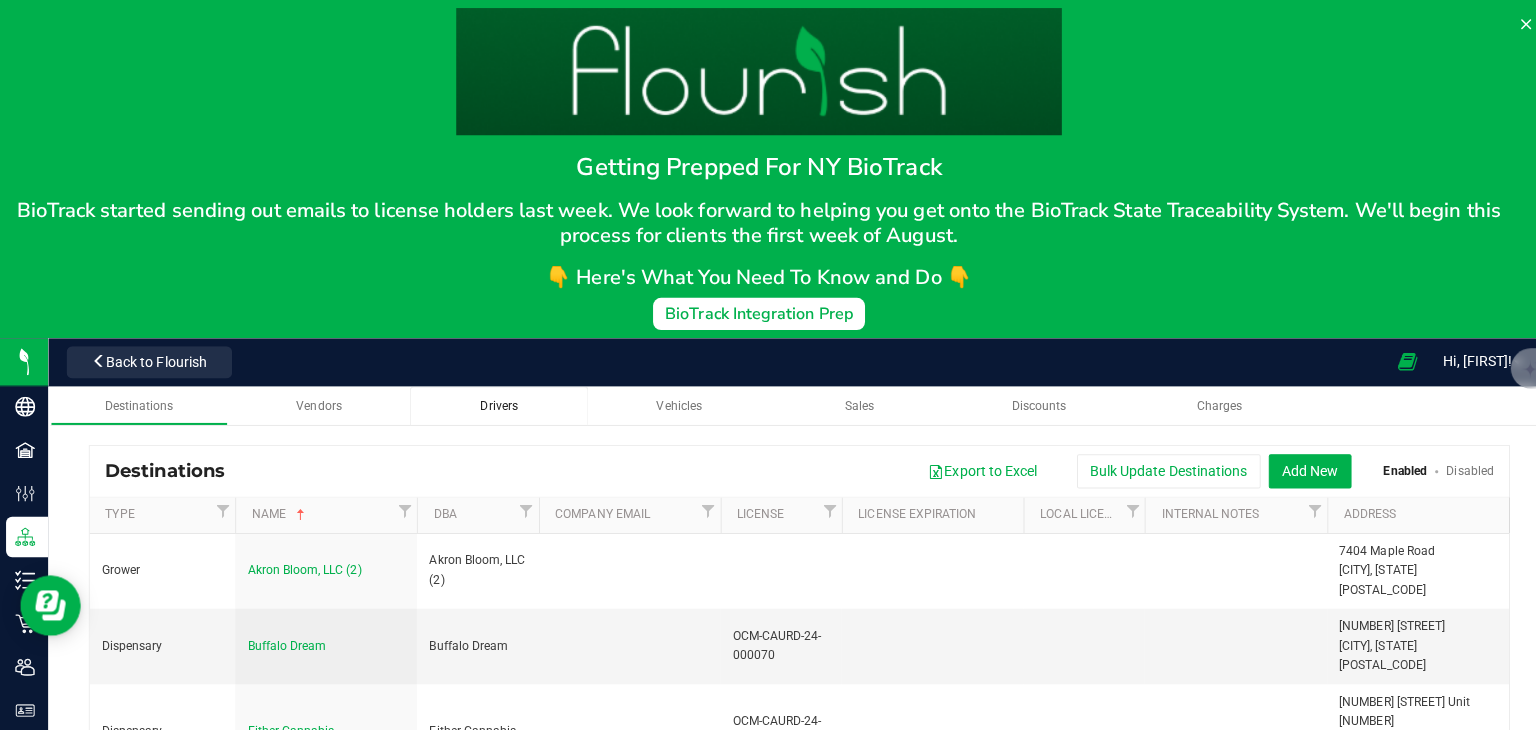 click on "Drivers" at bounding box center [494, 402] 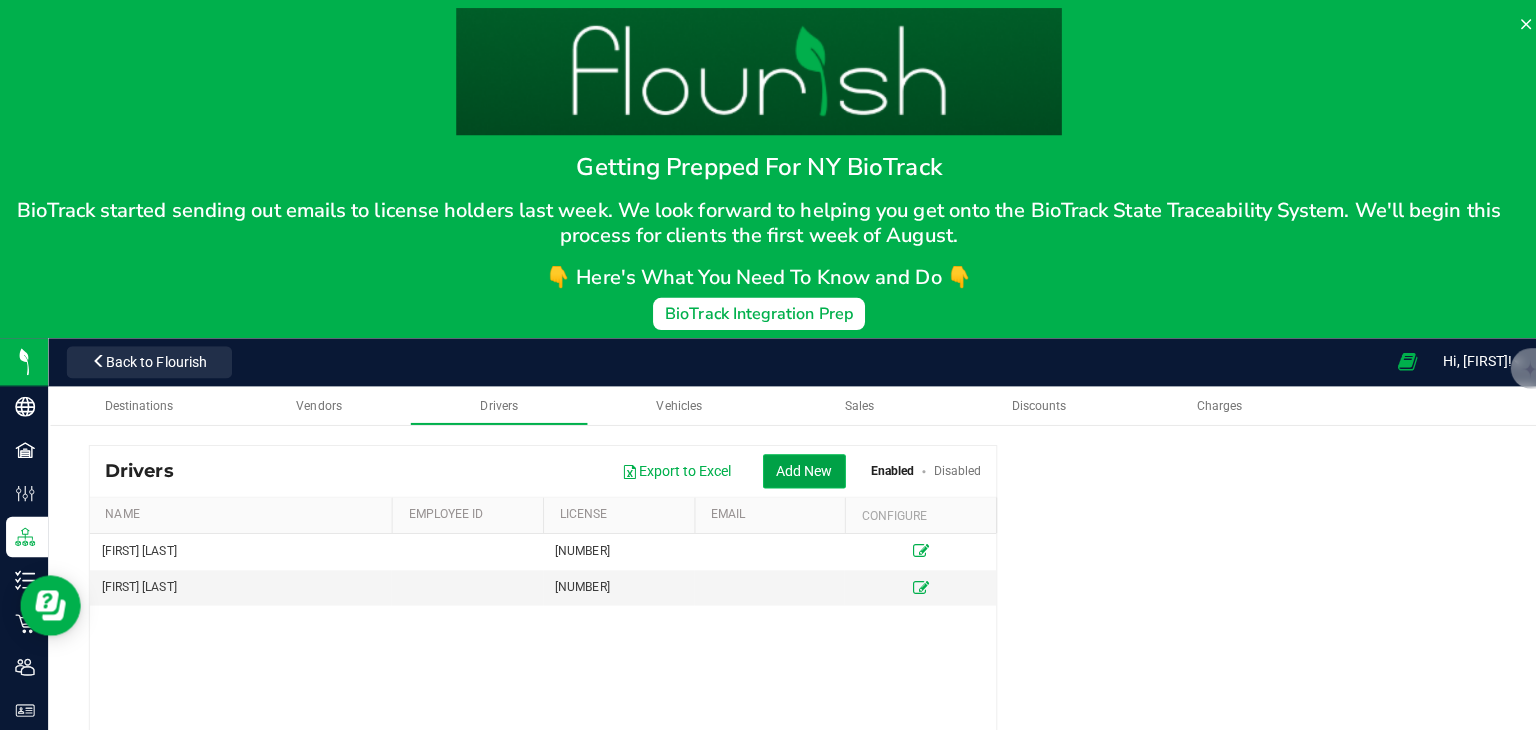 click on "Add New" at bounding box center [797, 467] 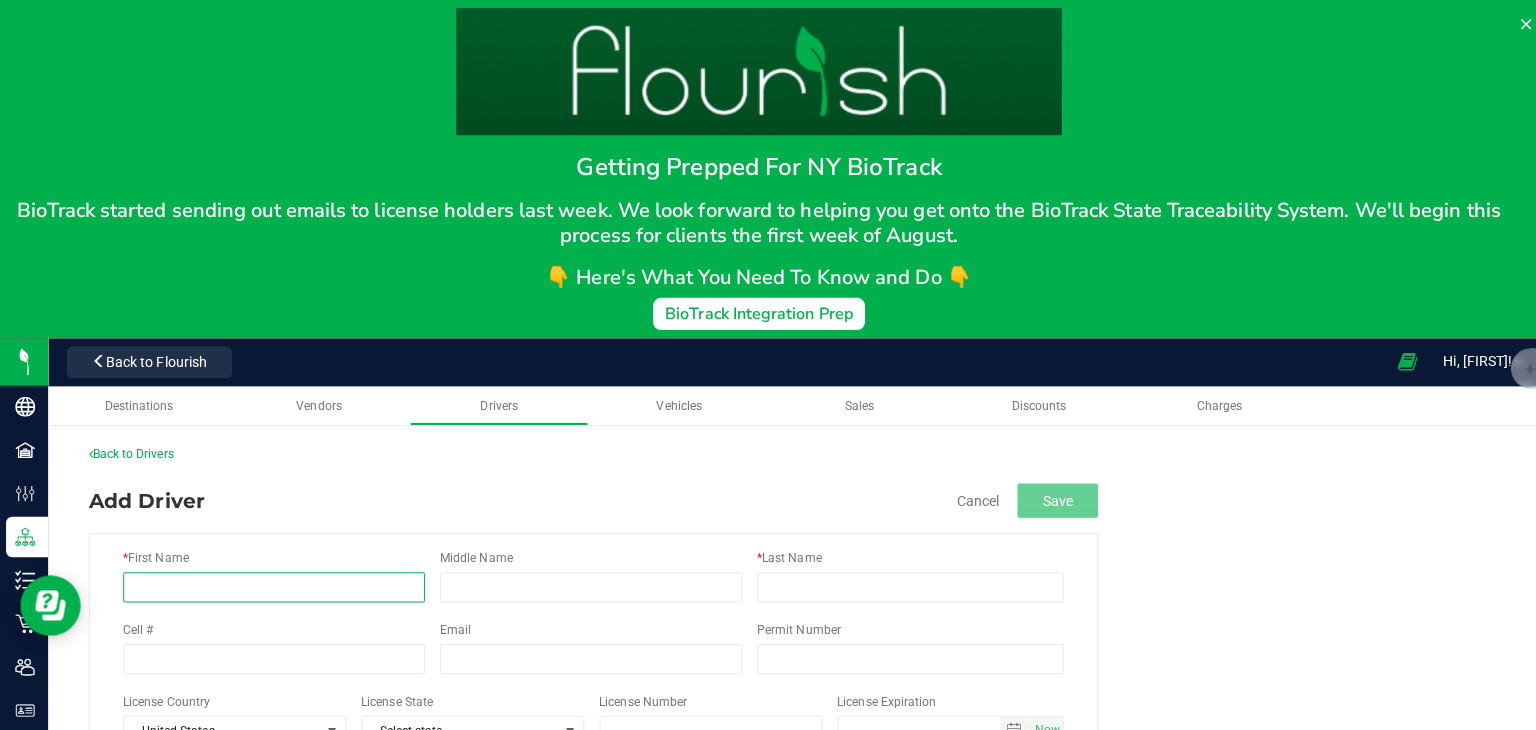 click on "*
First Name" at bounding box center (271, 582) 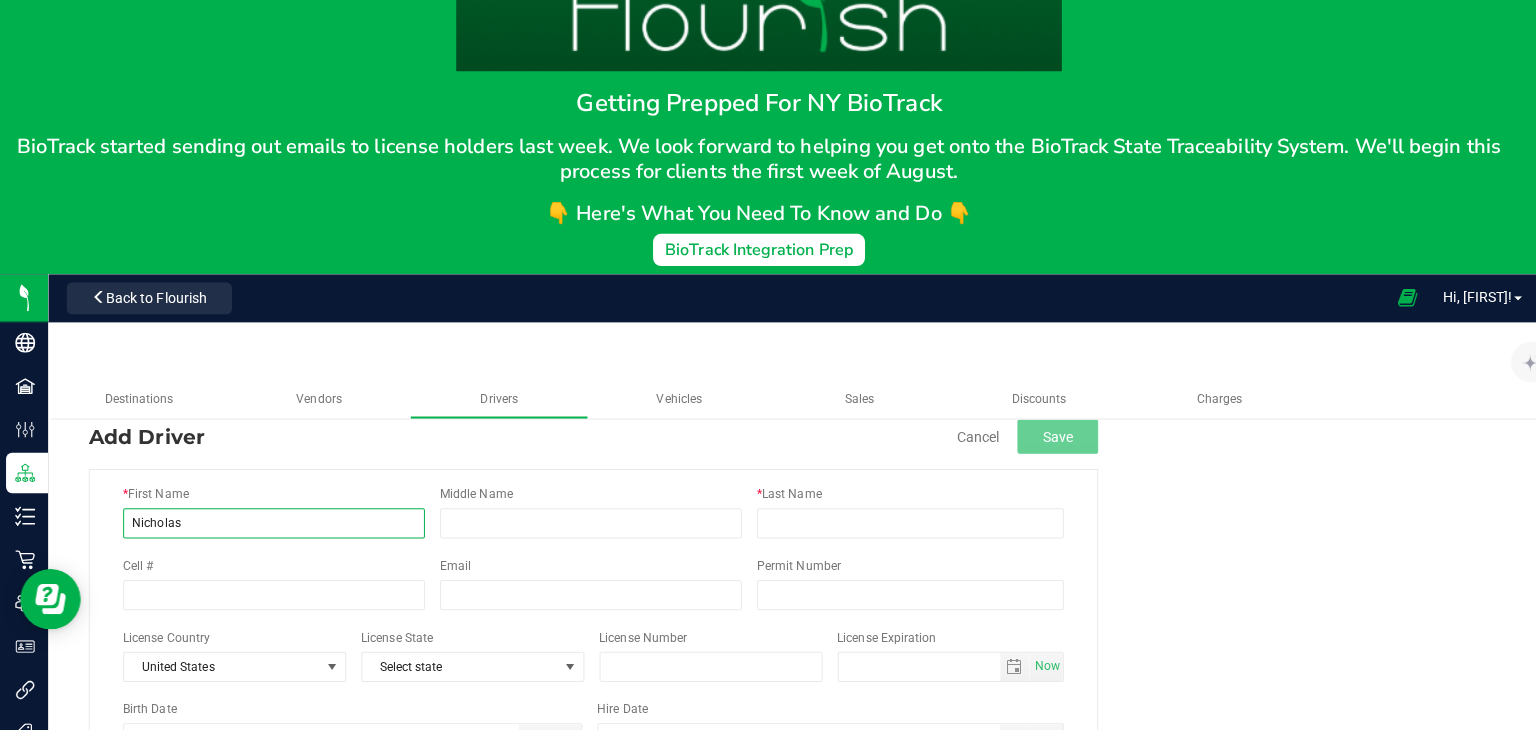 scroll, scrollTop: 58, scrollLeft: 0, axis: vertical 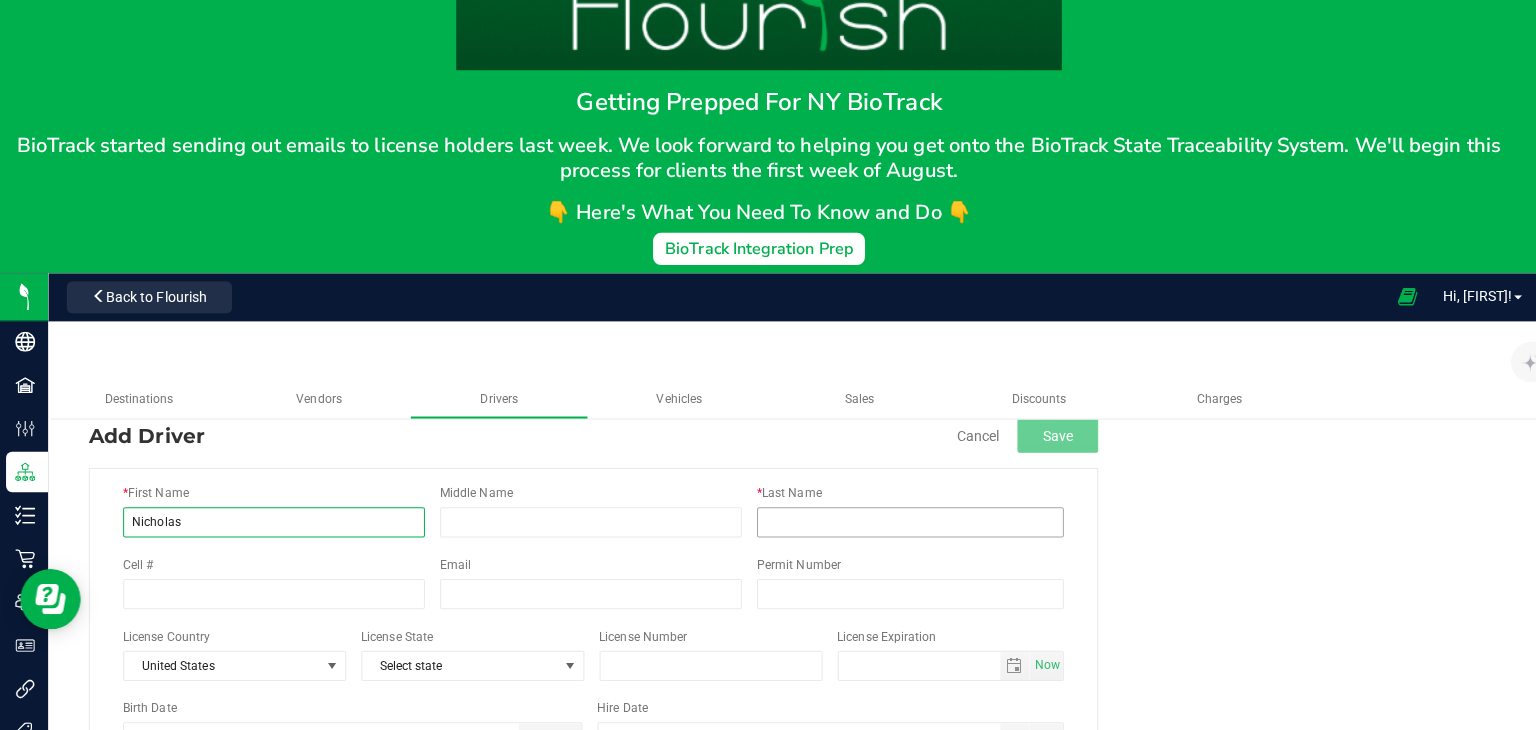 type on "Nicholas" 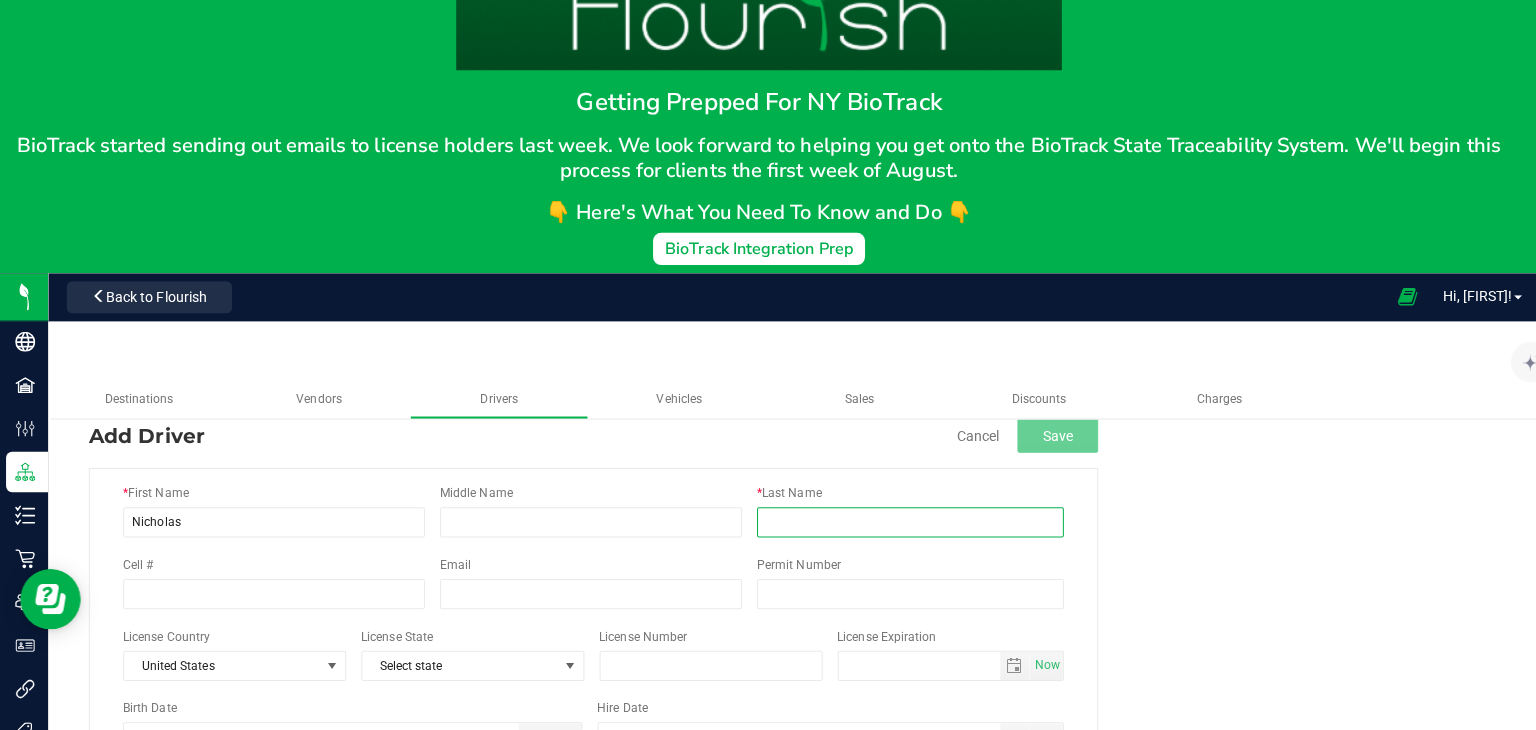 click on "*
Last Name" at bounding box center (902, 524) 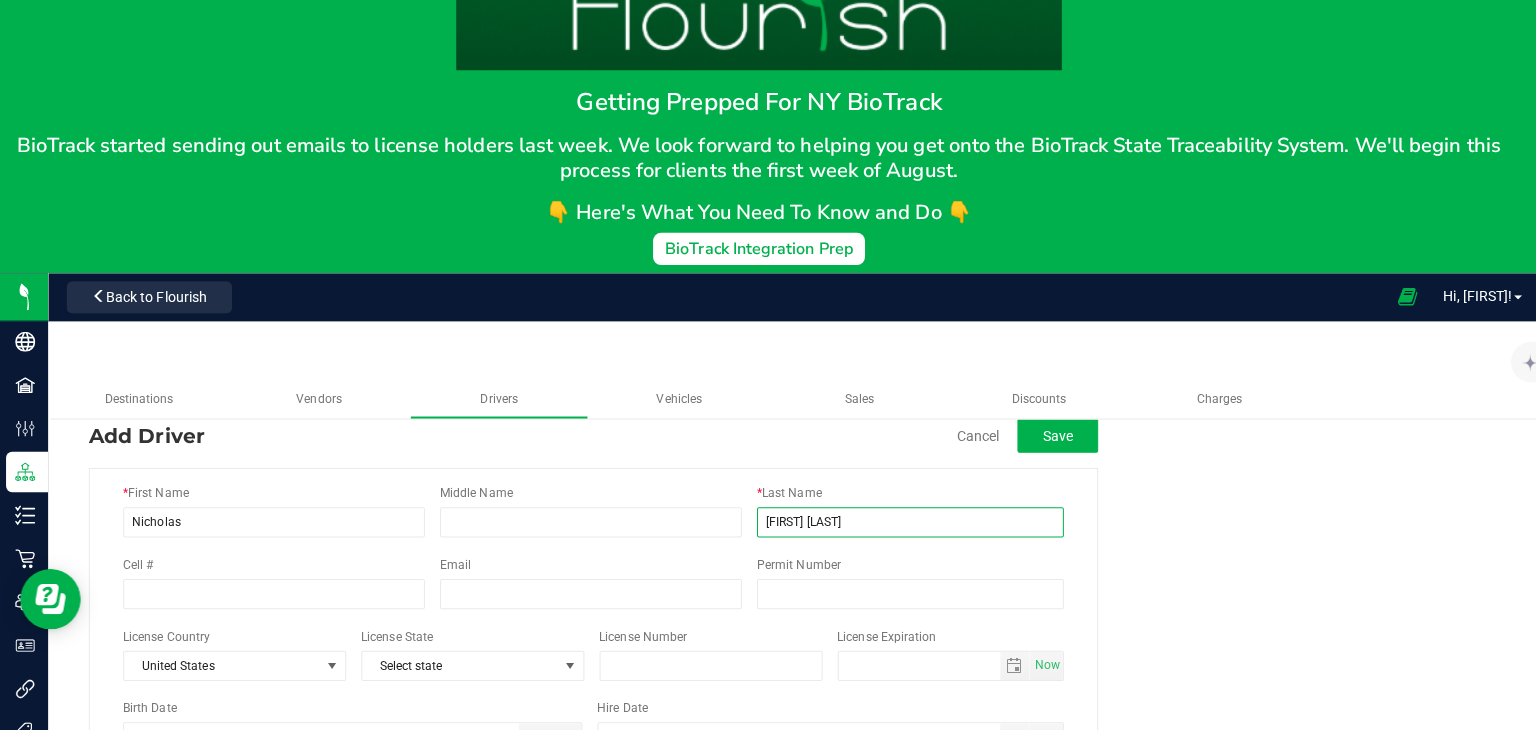 click on "[FIRST] [LAST]" at bounding box center (902, 524) 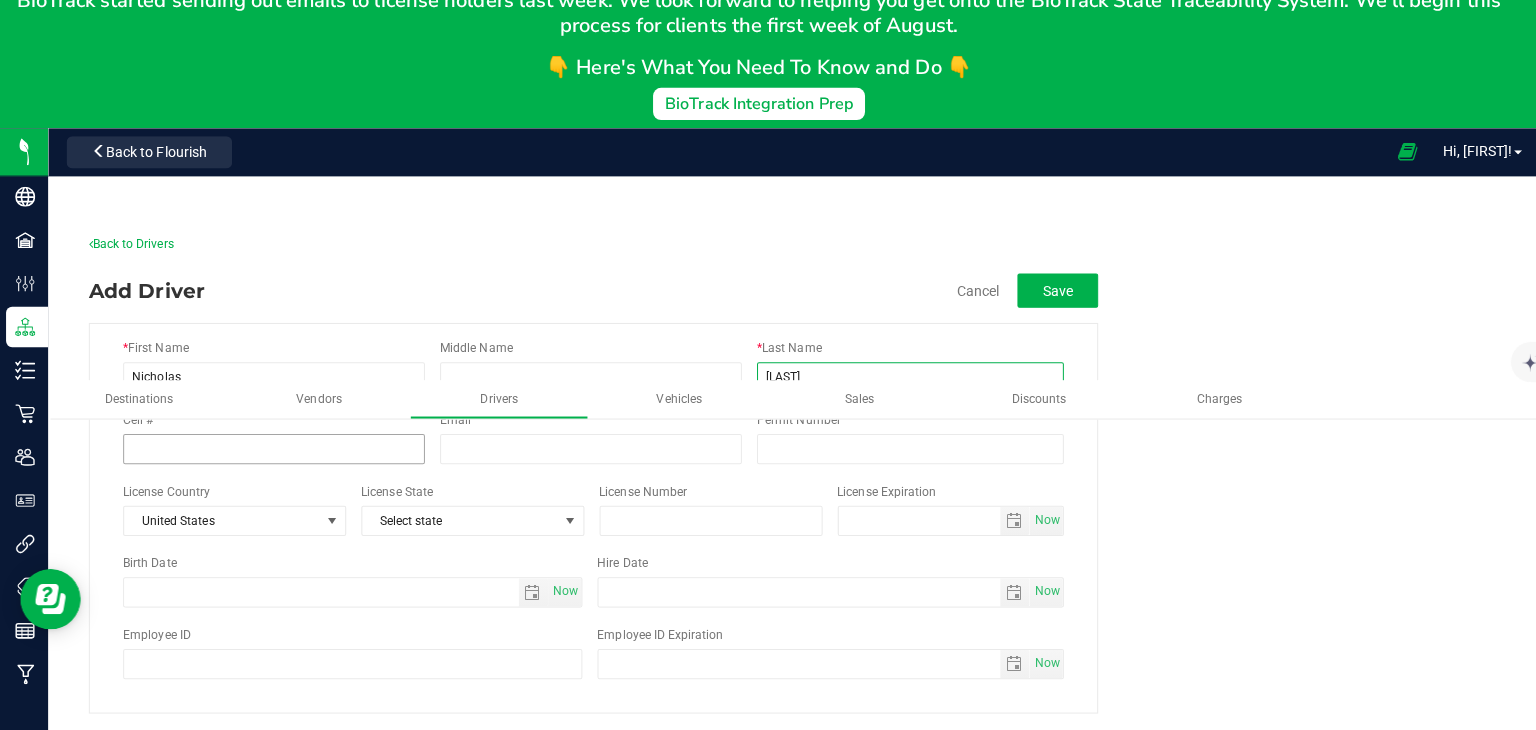 scroll, scrollTop: 212, scrollLeft: 0, axis: vertical 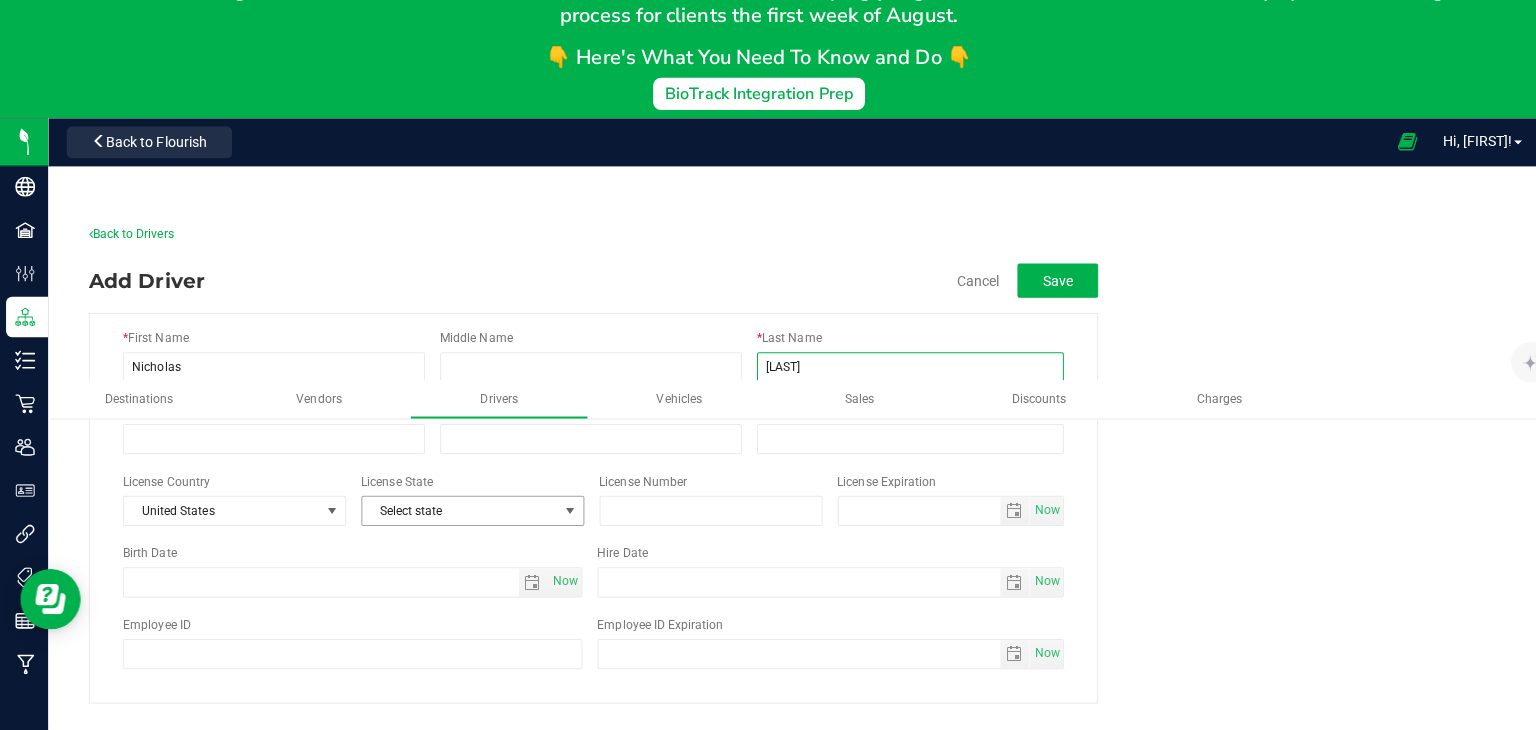 type on "[LAST]" 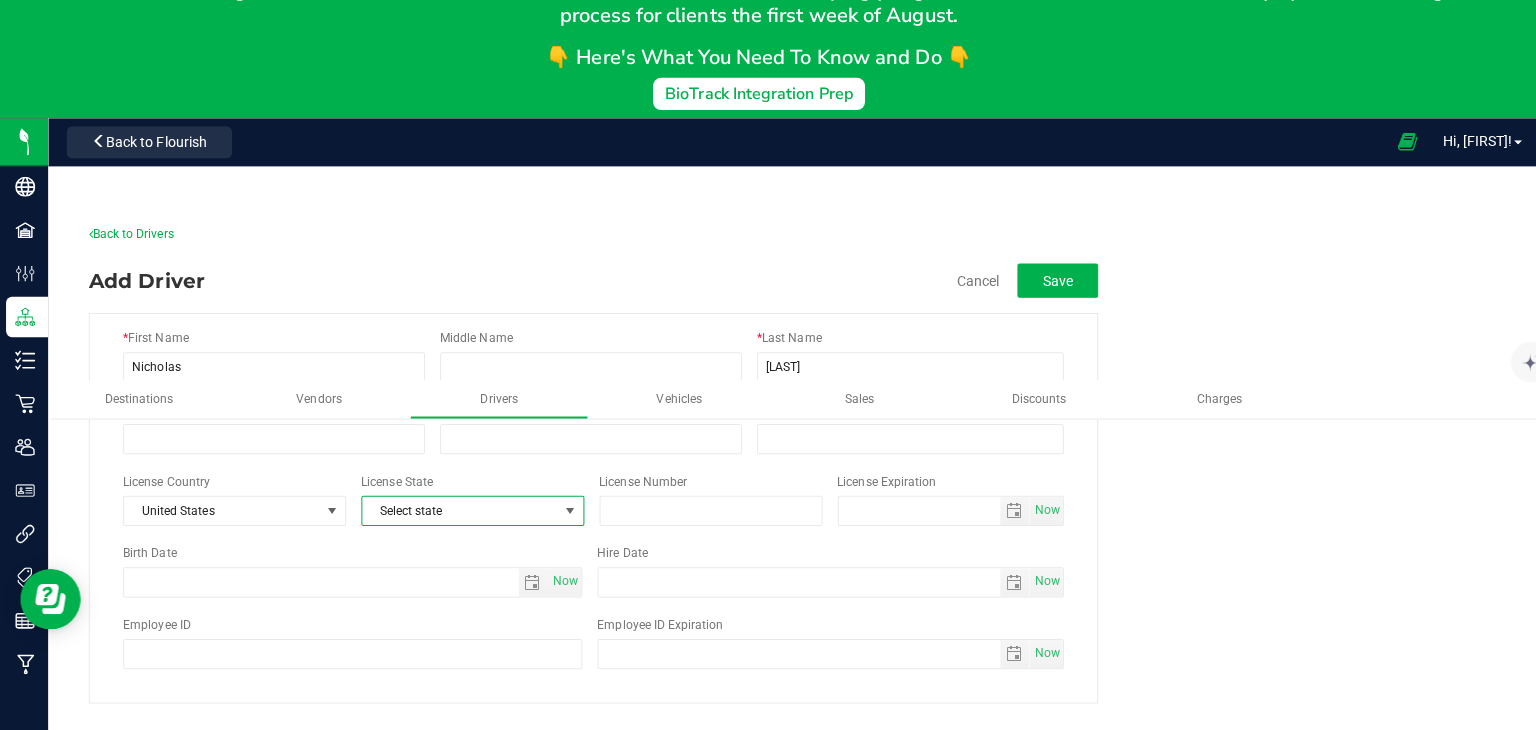 click at bounding box center (565, 512) 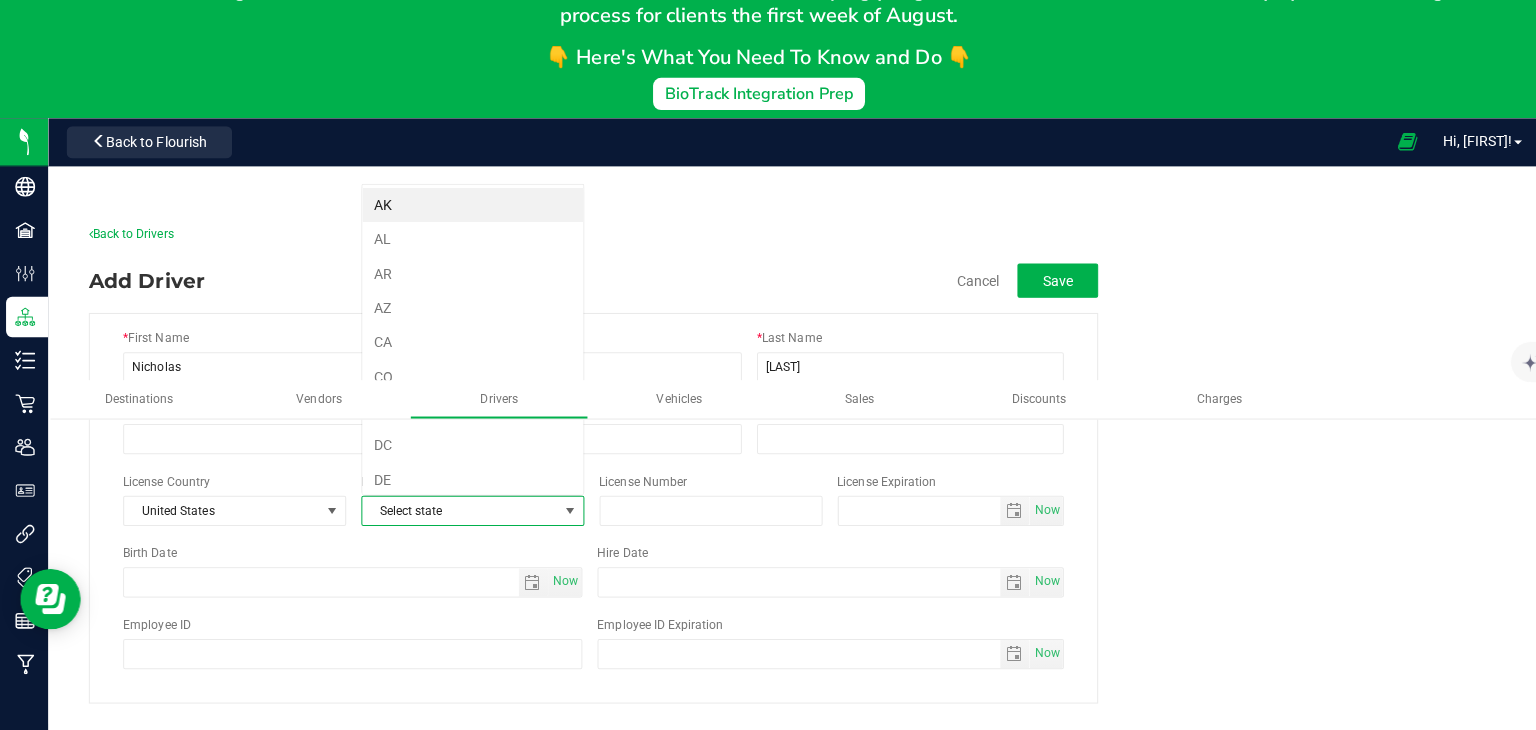 scroll, scrollTop: 99970, scrollLeft: 99779, axis: both 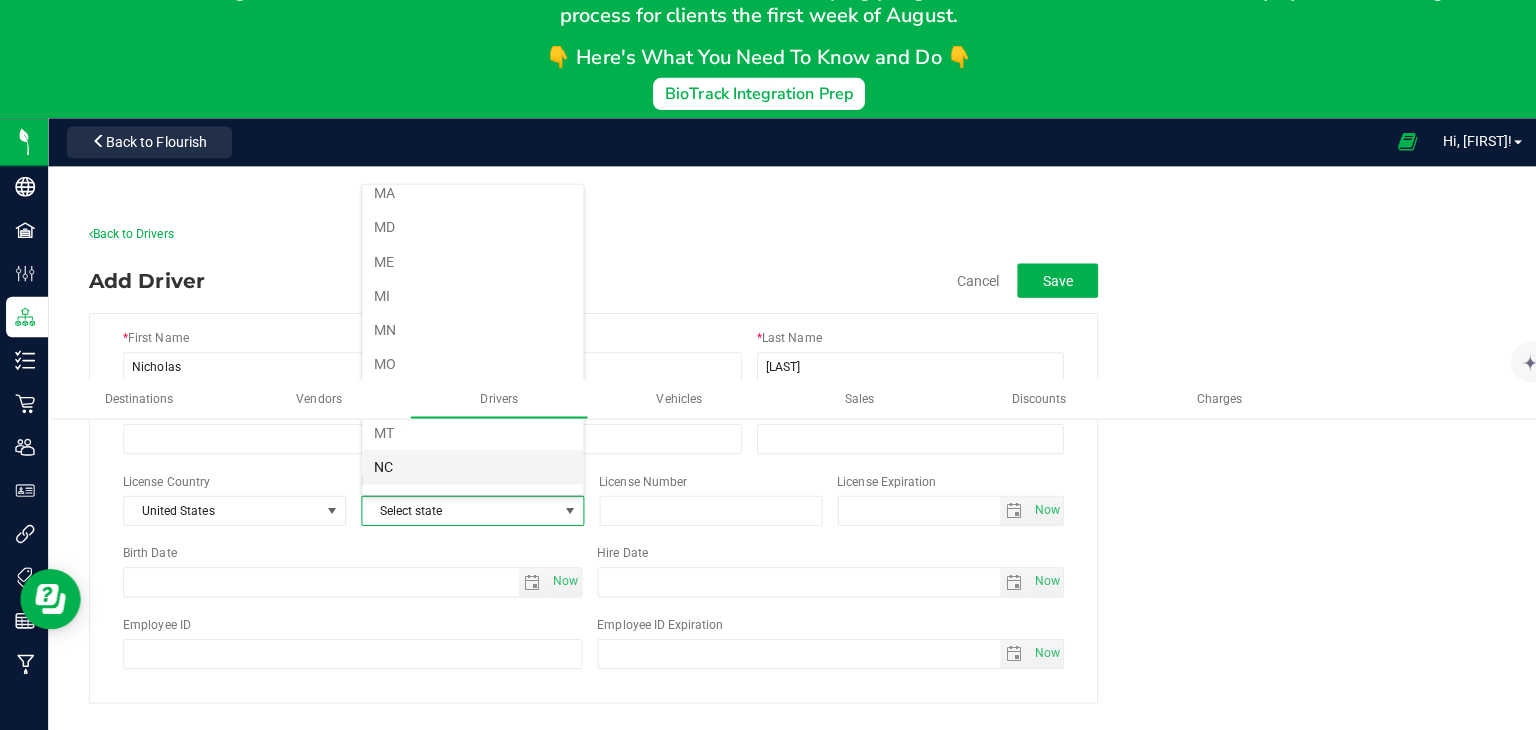 click on "NC" at bounding box center (468, 469) 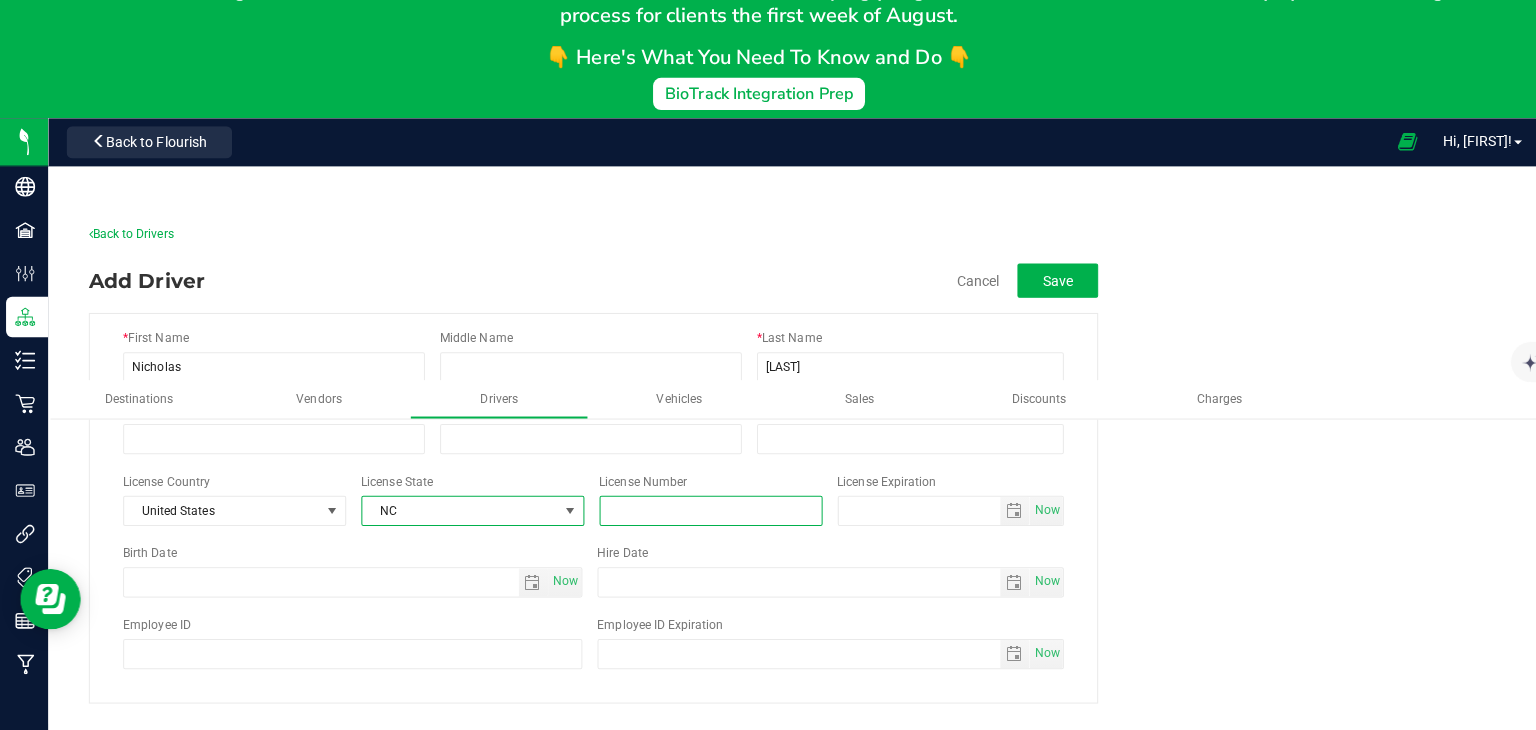 click at bounding box center [704, 512] 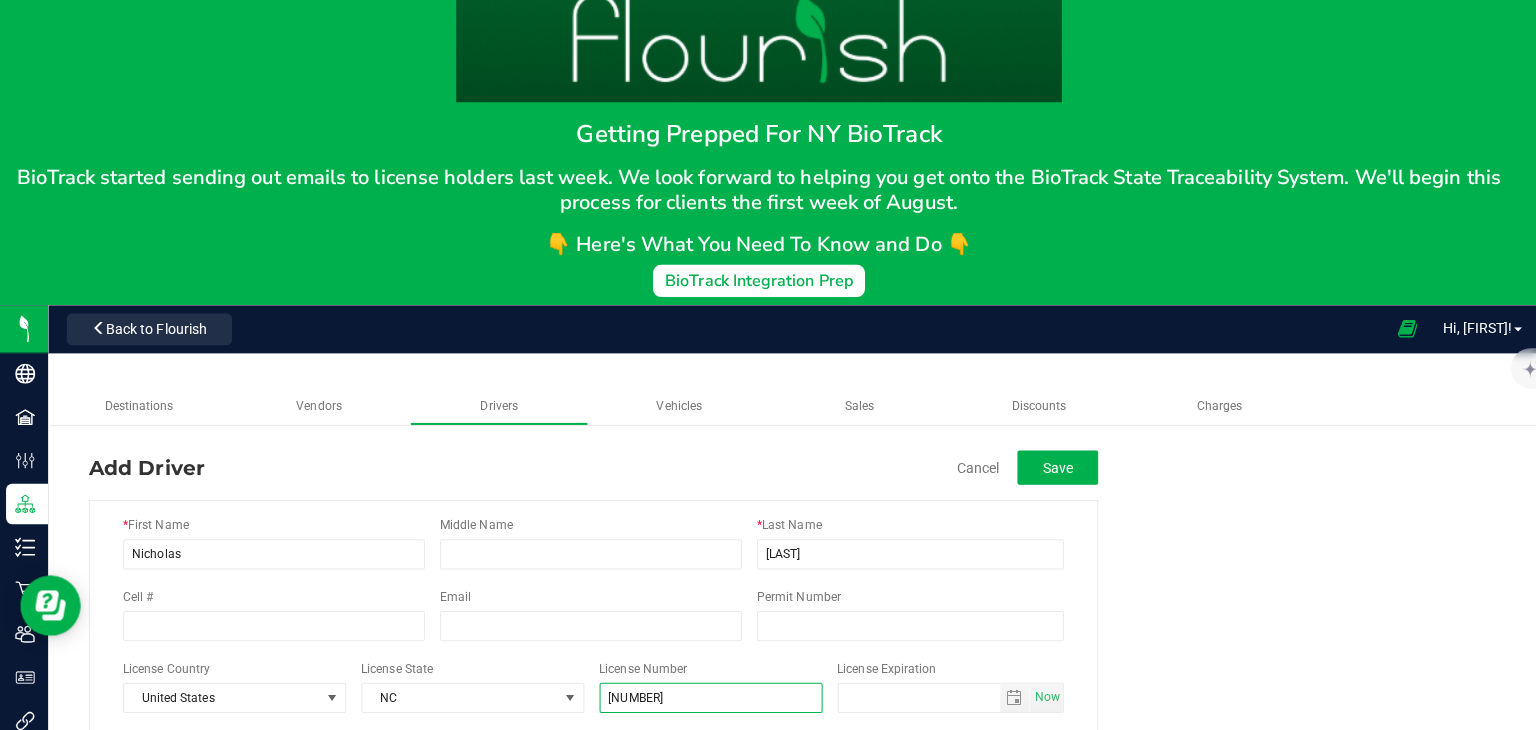 scroll, scrollTop: 0, scrollLeft: 0, axis: both 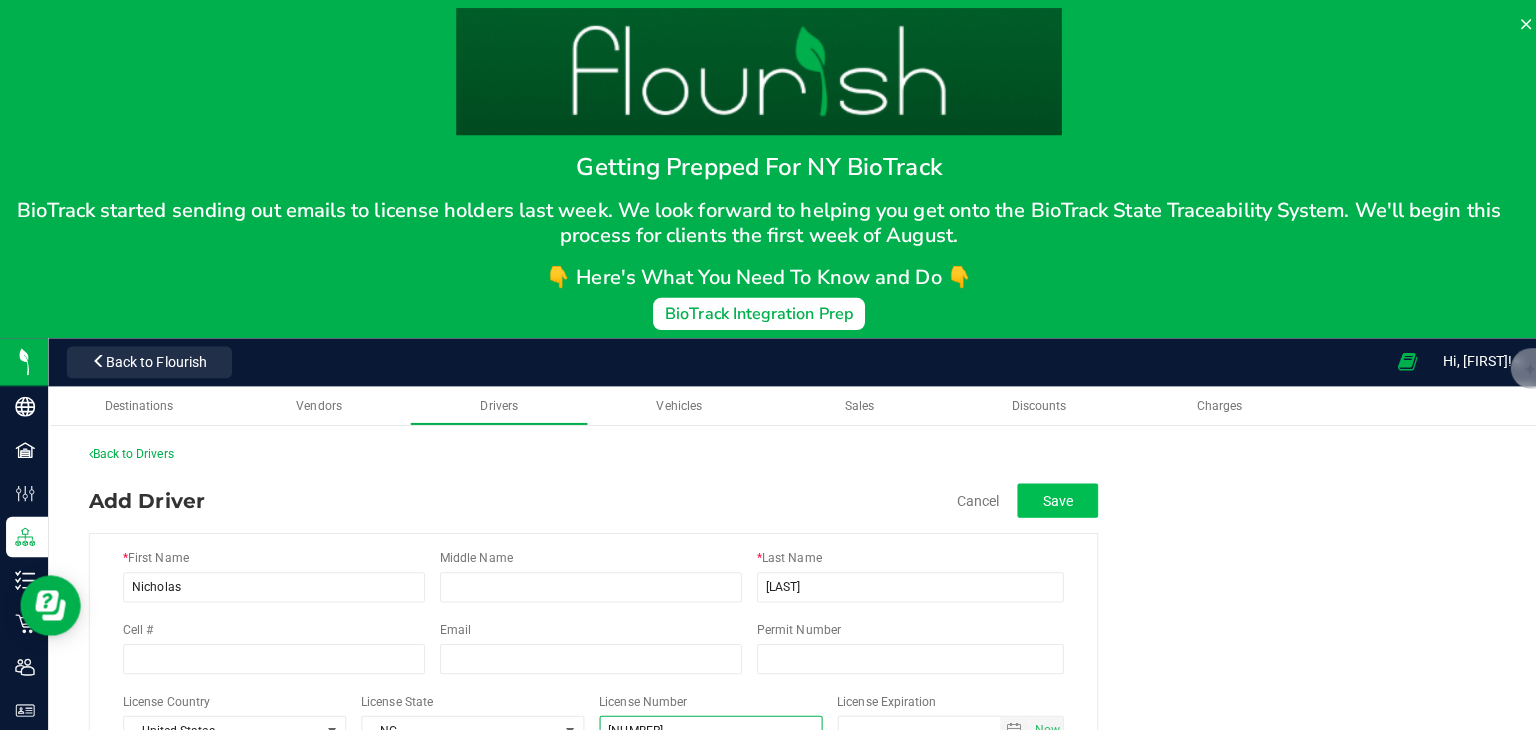 type on "[NUMBER]" 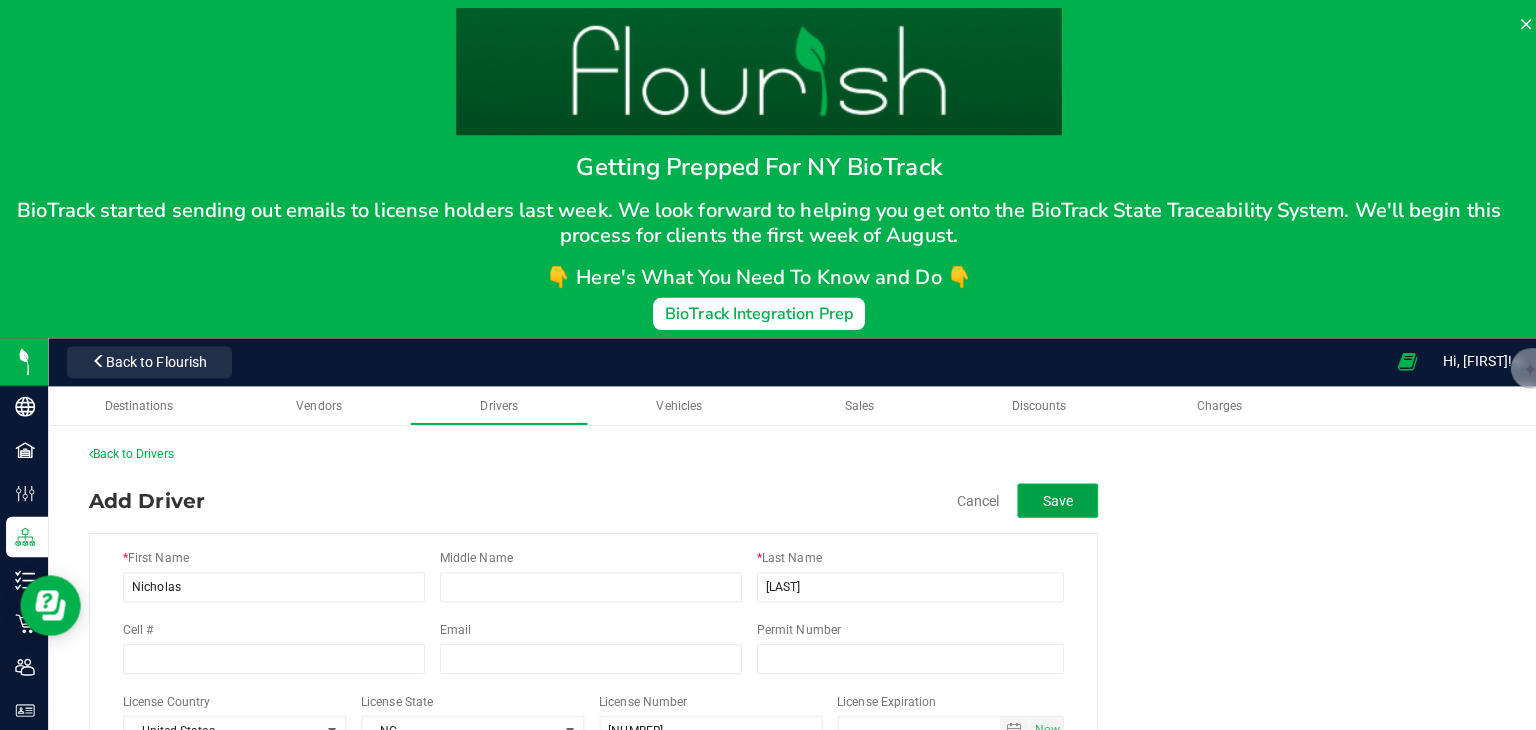 click on "Save" at bounding box center [1048, 496] 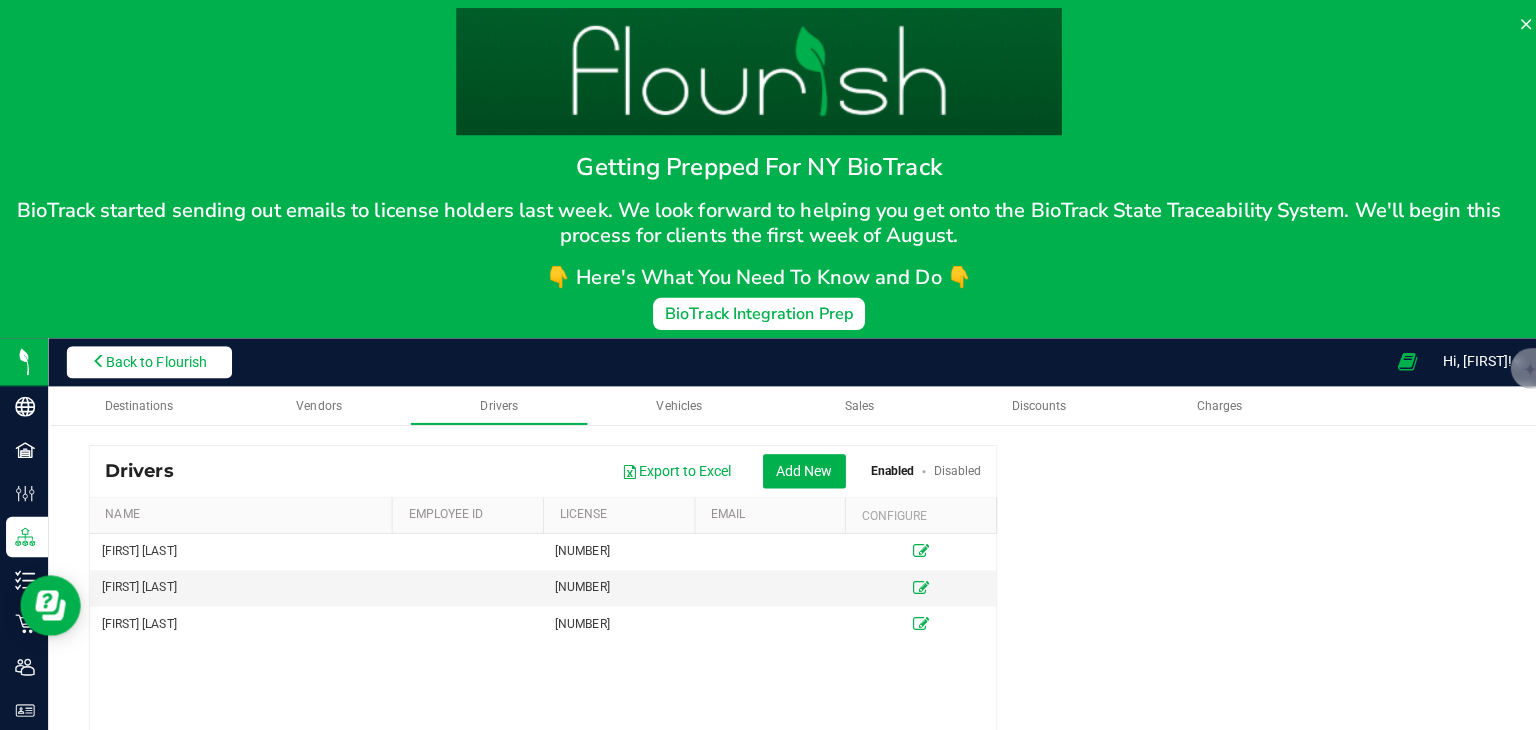 click on "Back to Flourish" at bounding box center [155, 359] 